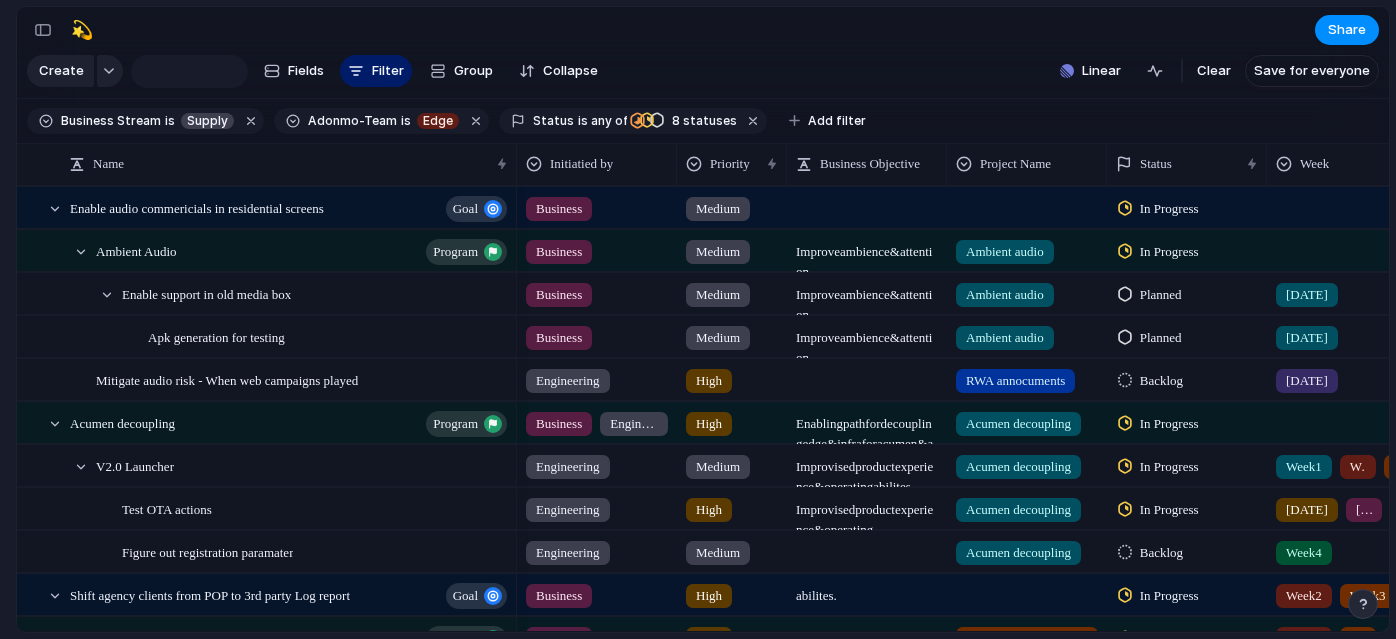 scroll, scrollTop: 0, scrollLeft: 0, axis: both 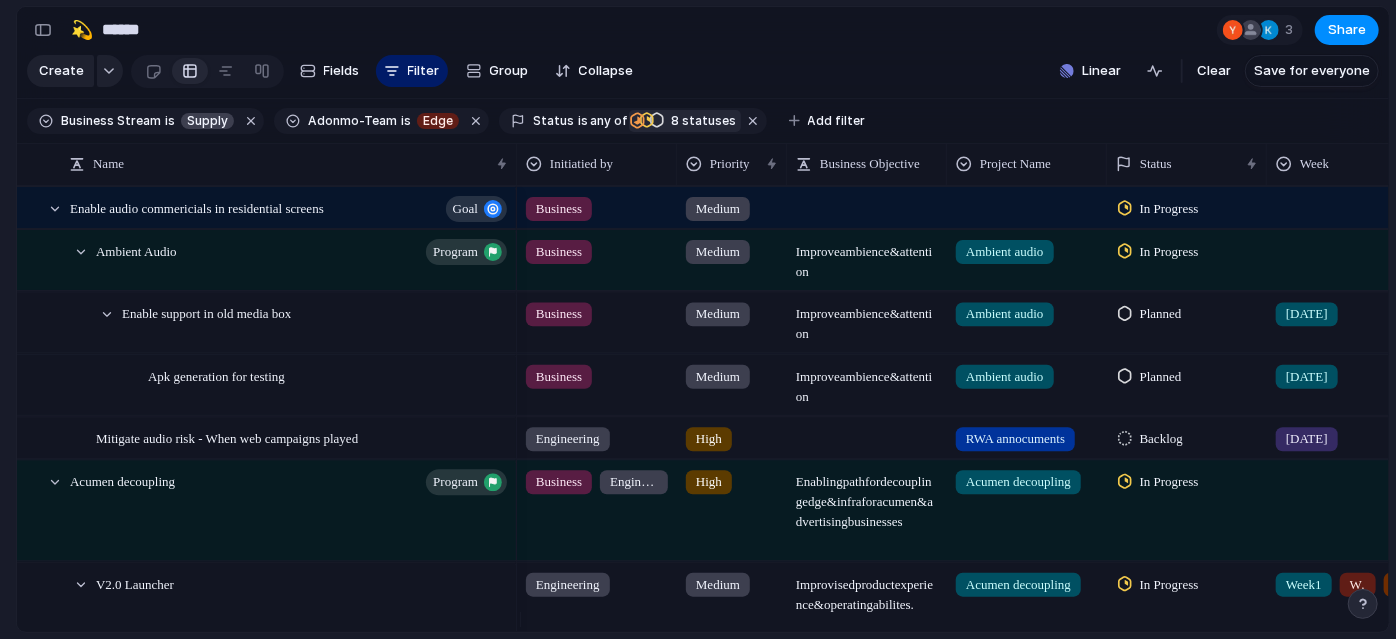 type 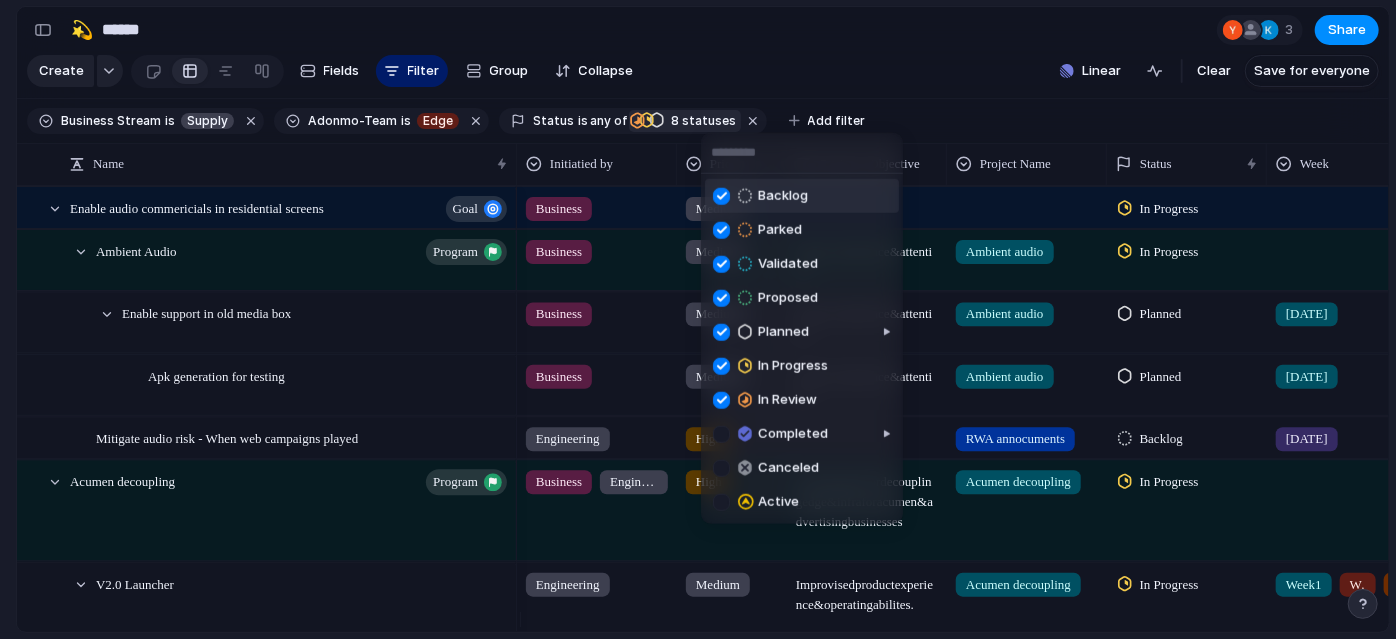 click at bounding box center [721, 195] 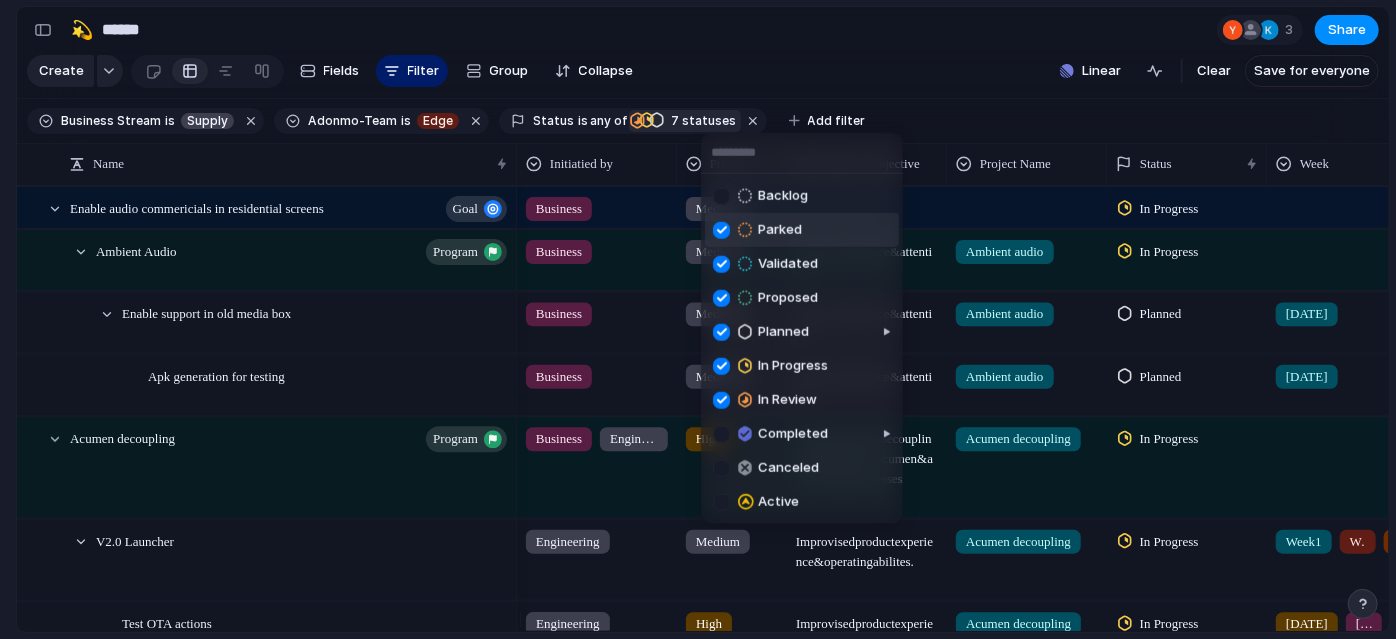 click at bounding box center [721, 229] 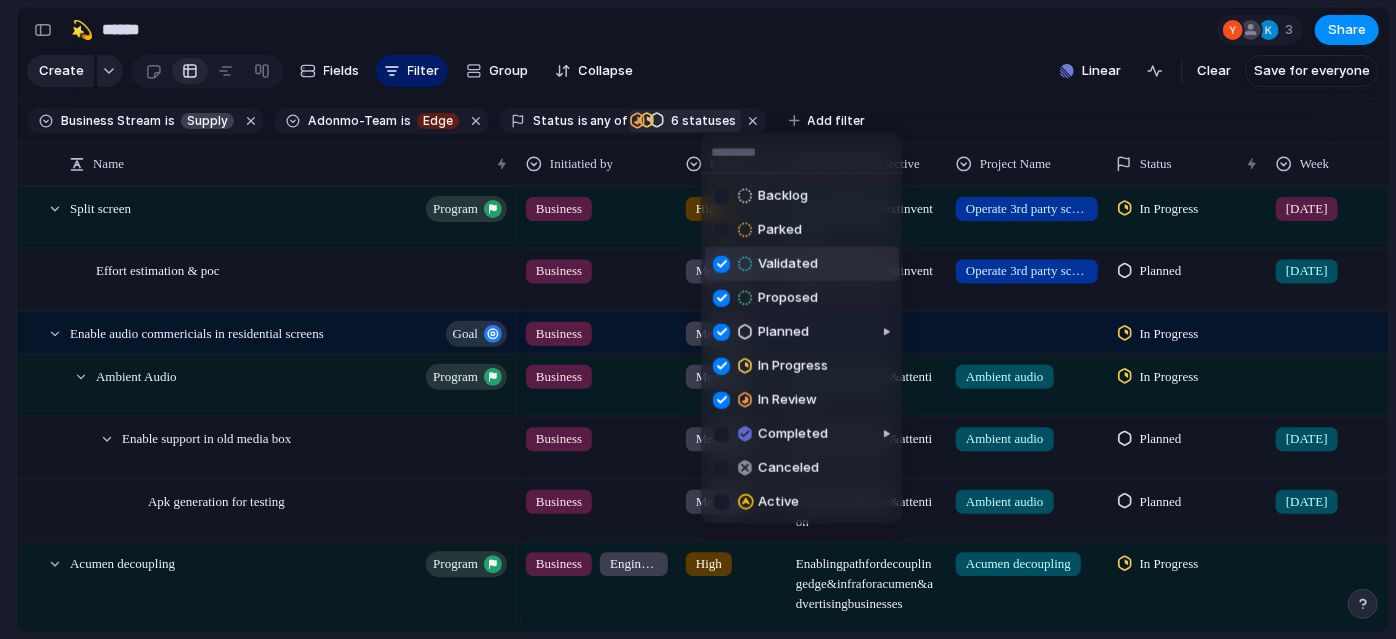 click on "Validated" at bounding box center [765, 264] 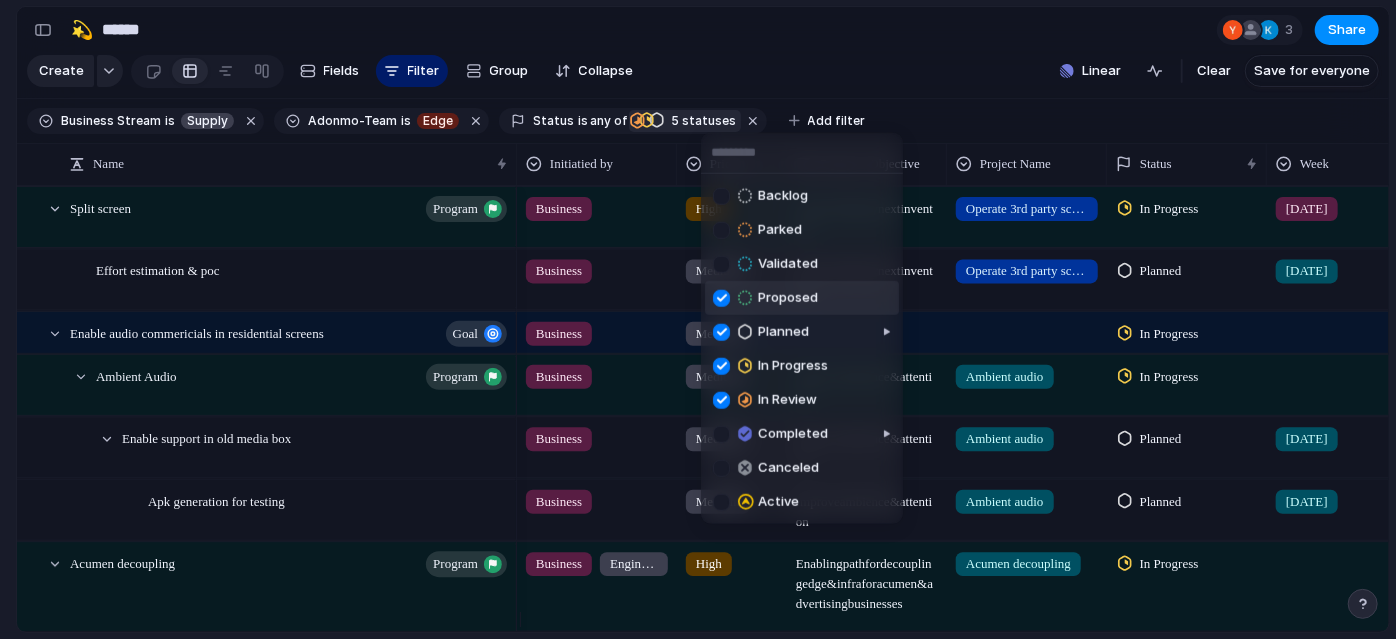 click on "Proposed" at bounding box center [802, 298] 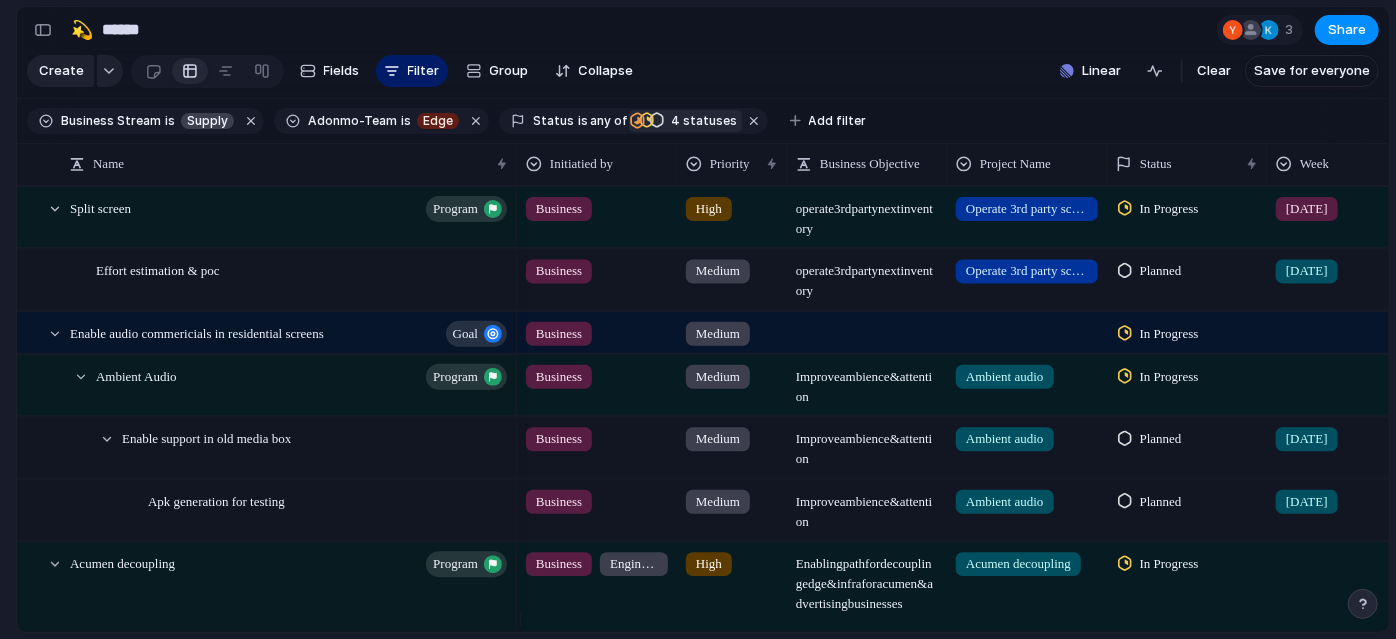 scroll, scrollTop: 0, scrollLeft: 119, axis: horizontal 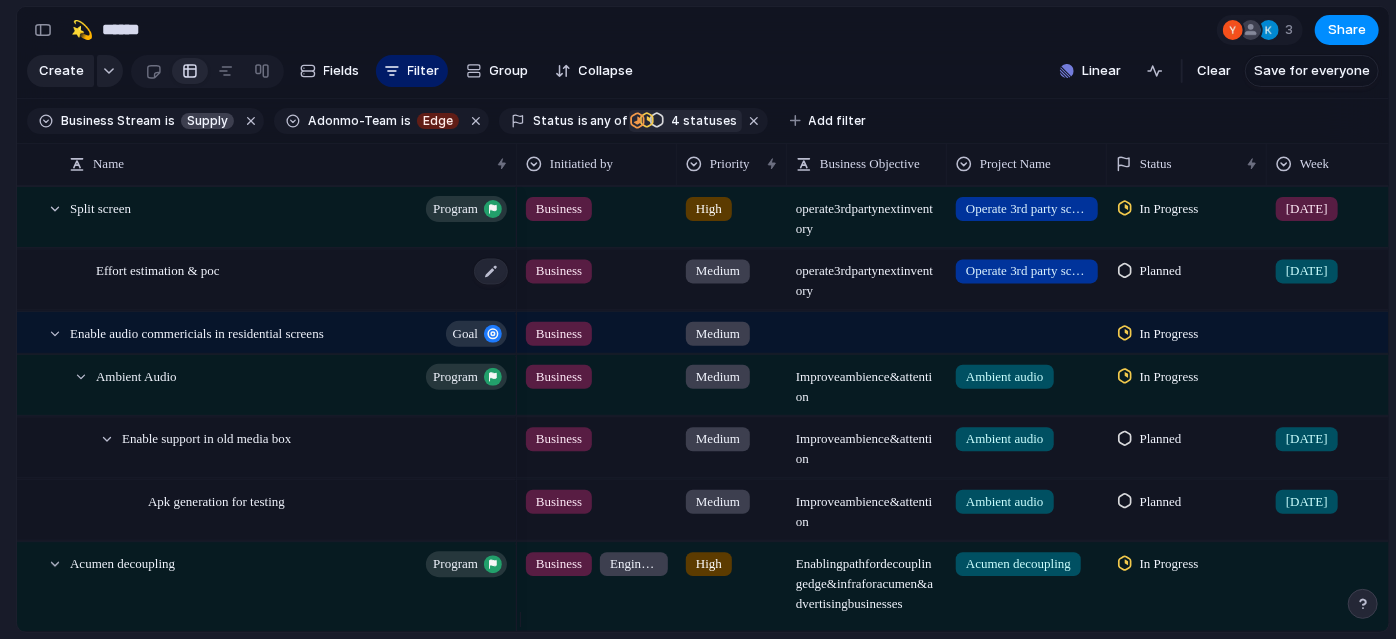 click on "Effort estimation & poc" at bounding box center (303, 280) 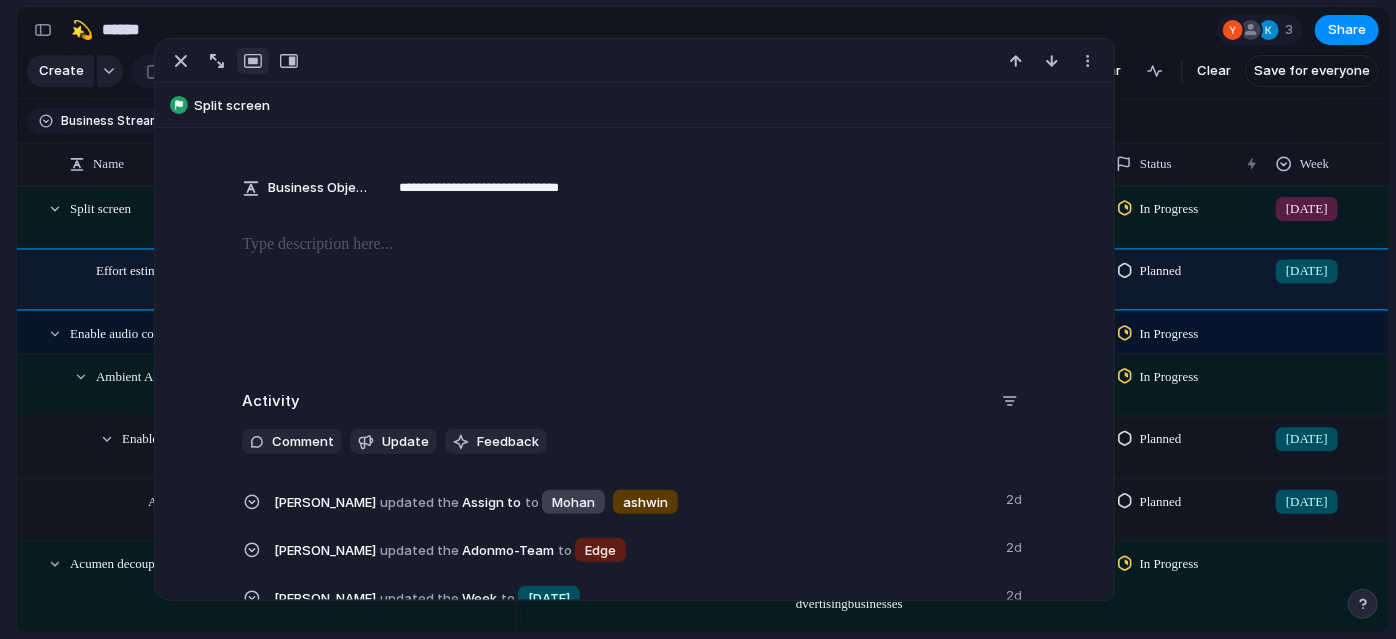 click at bounding box center (634, 245) 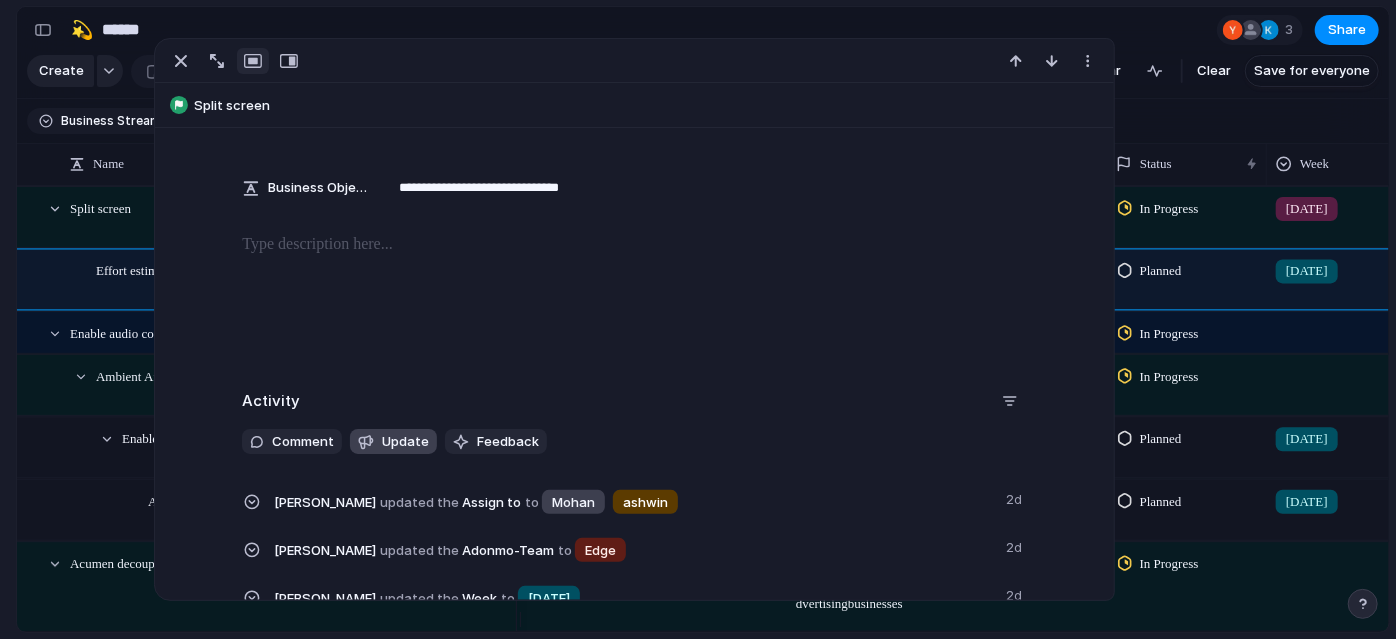 click on "Update" at bounding box center [405, 442] 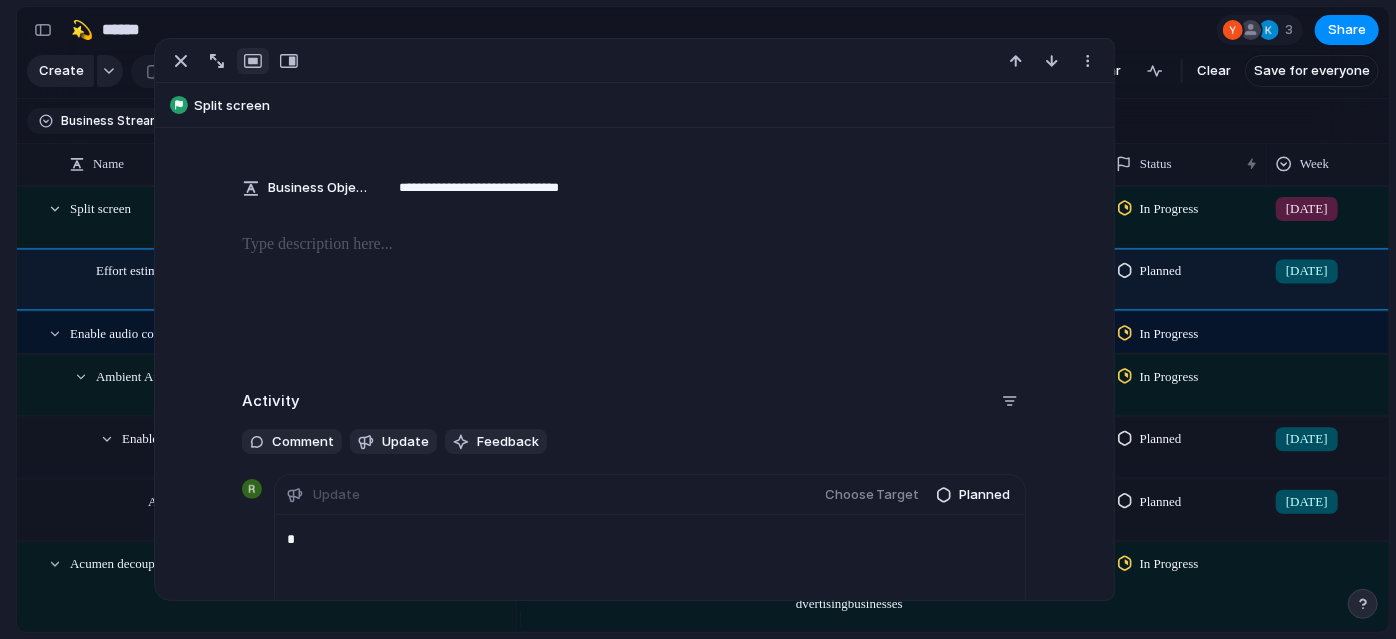 type 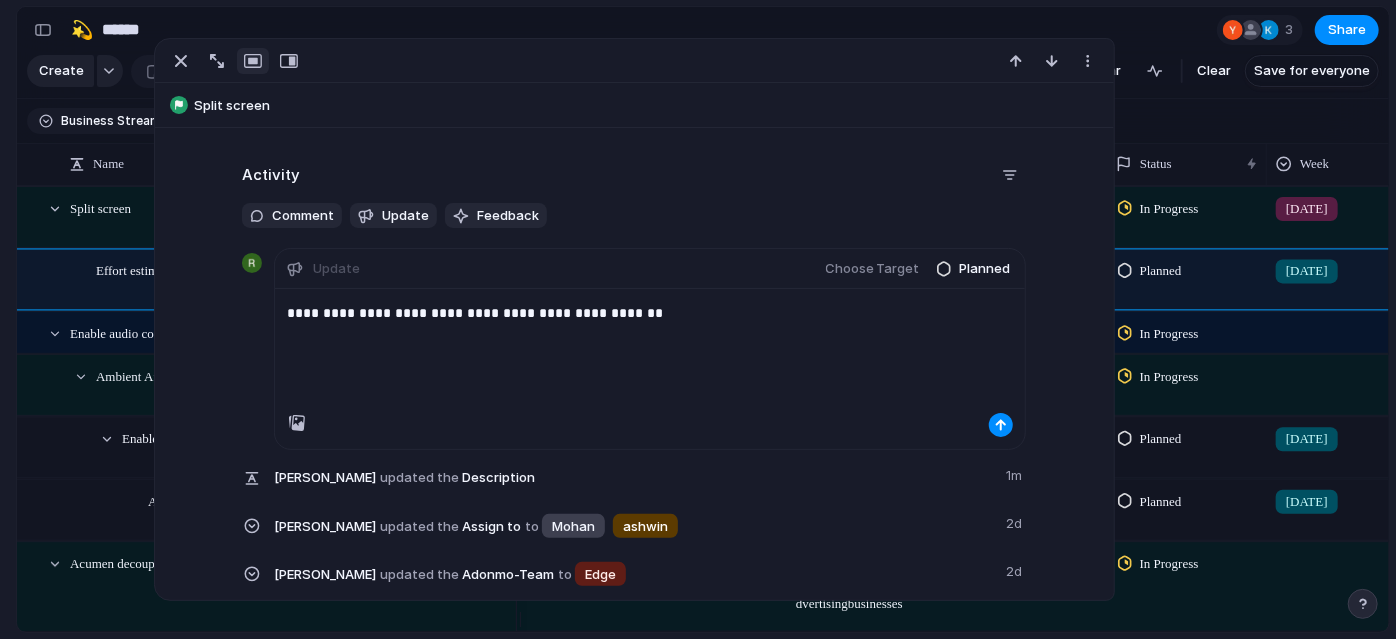 scroll, scrollTop: 704, scrollLeft: 0, axis: vertical 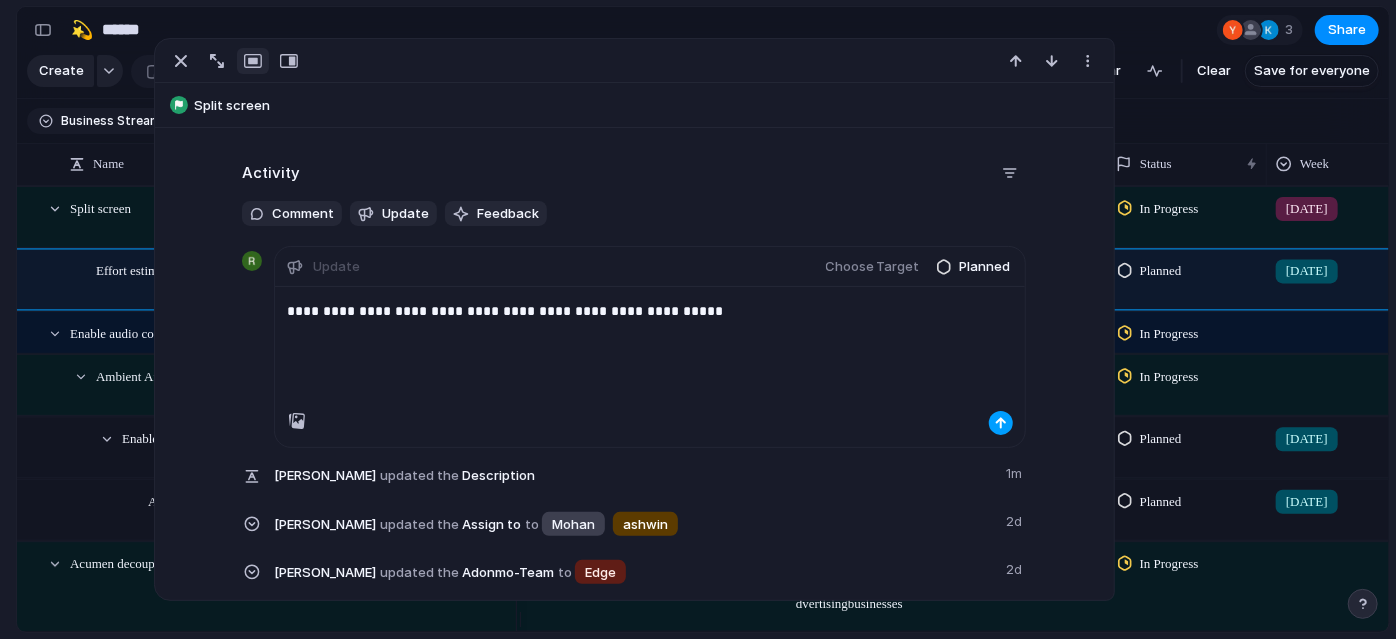 type 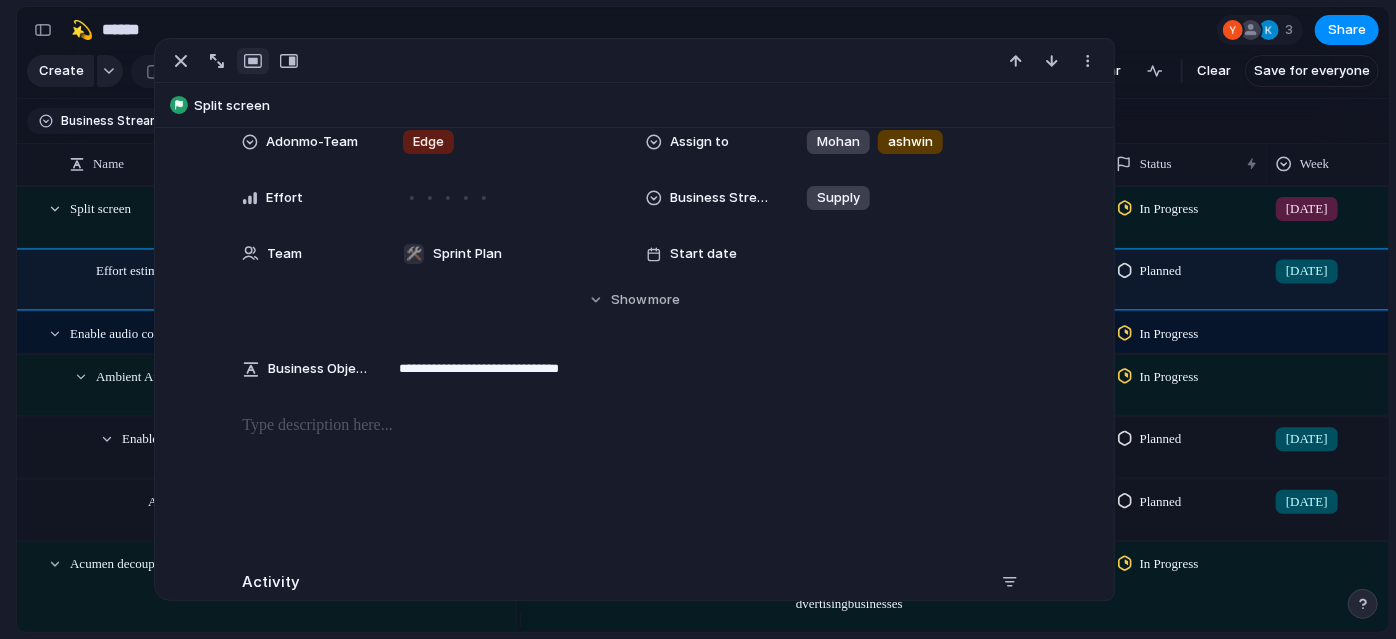 scroll, scrollTop: 597, scrollLeft: 0, axis: vertical 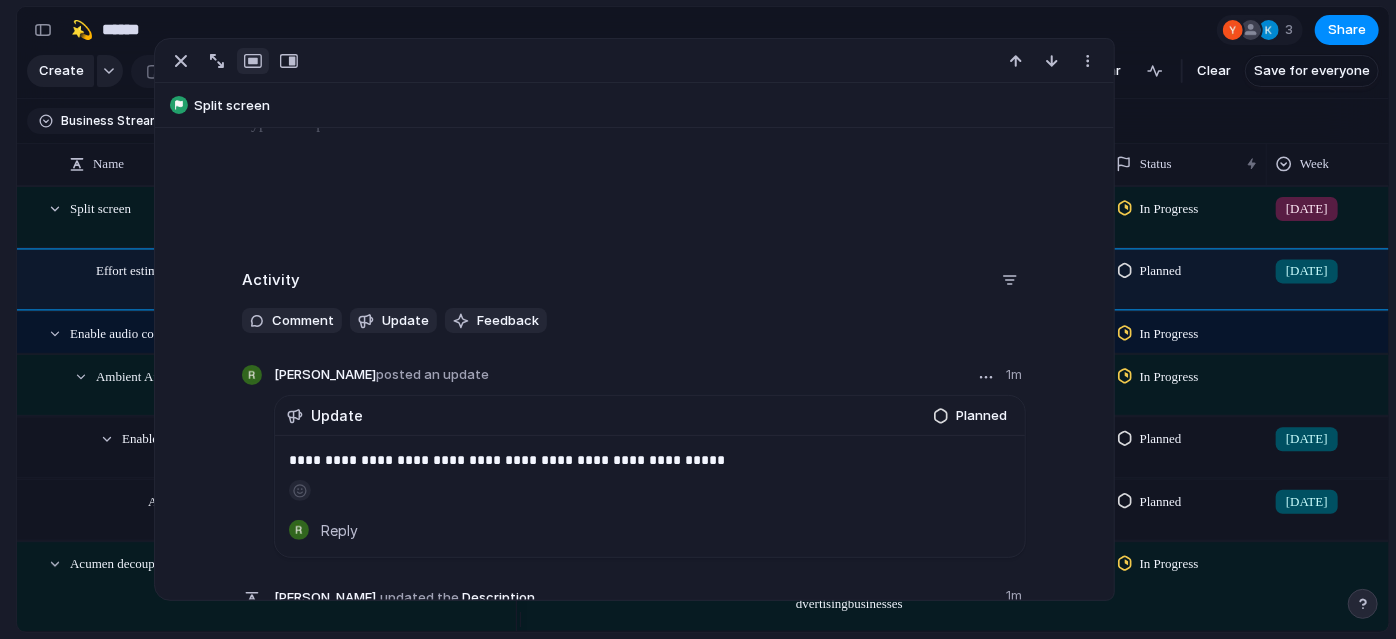 click on "**********" at bounding box center (650, 460) 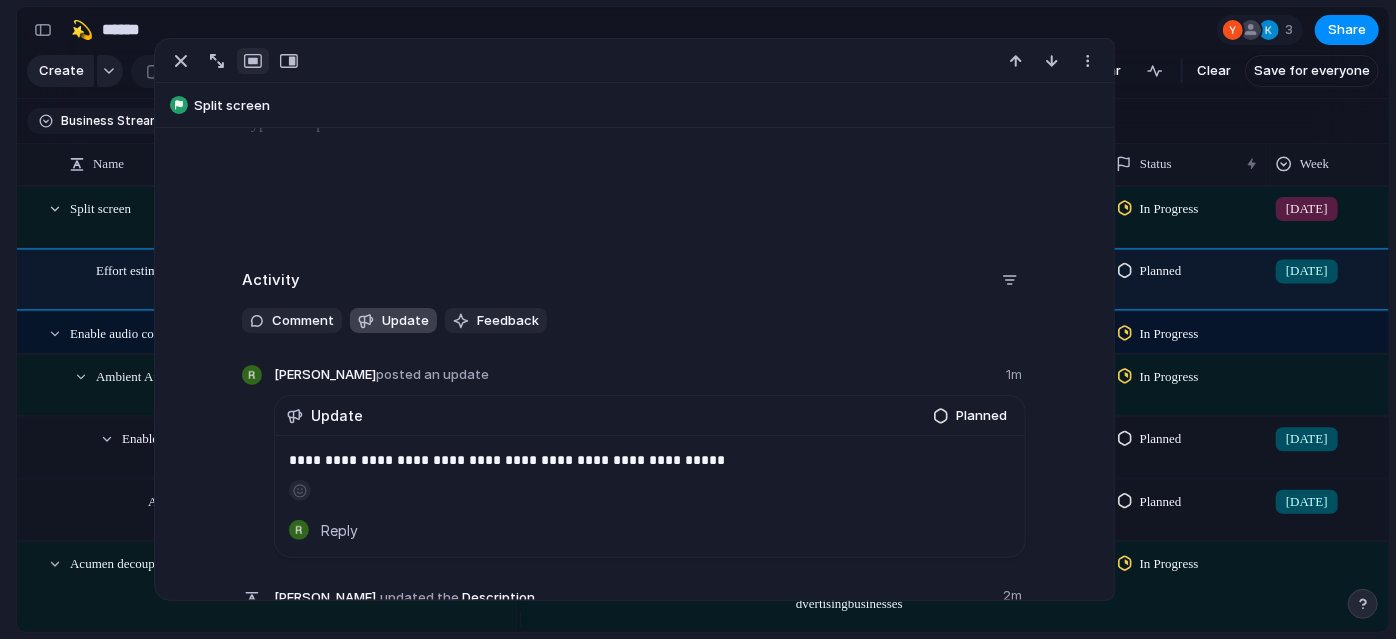 type 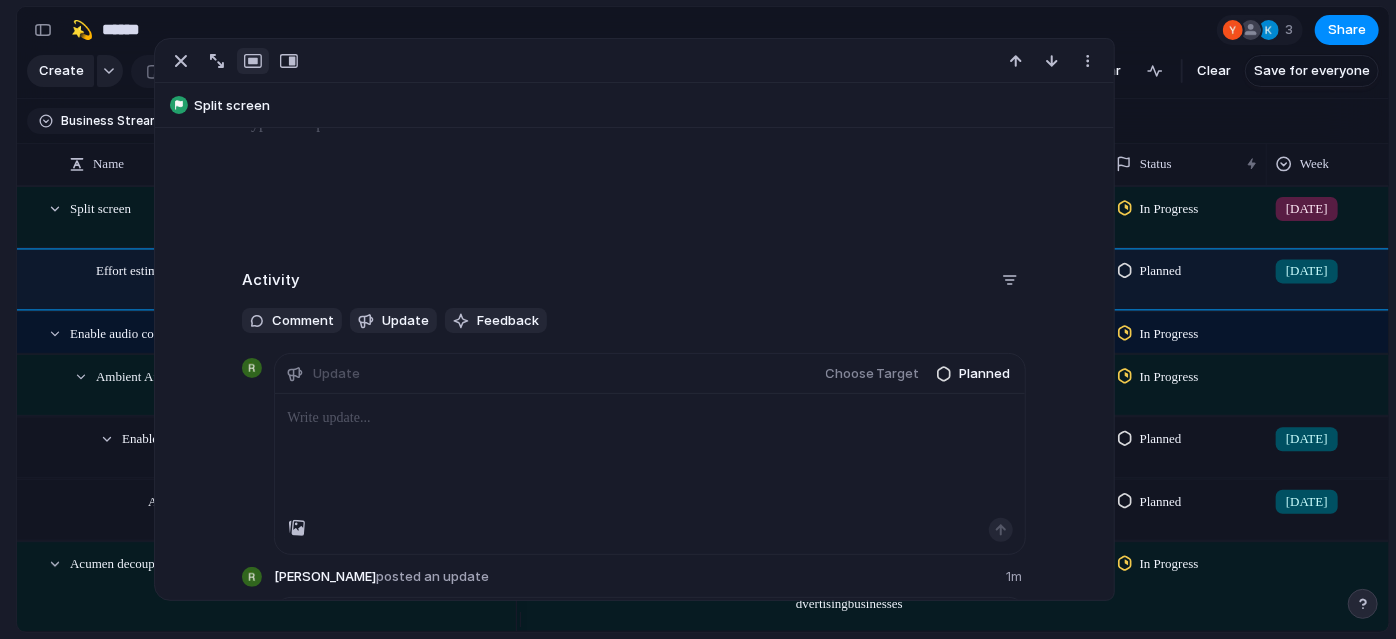 scroll, scrollTop: 848, scrollLeft: 0, axis: vertical 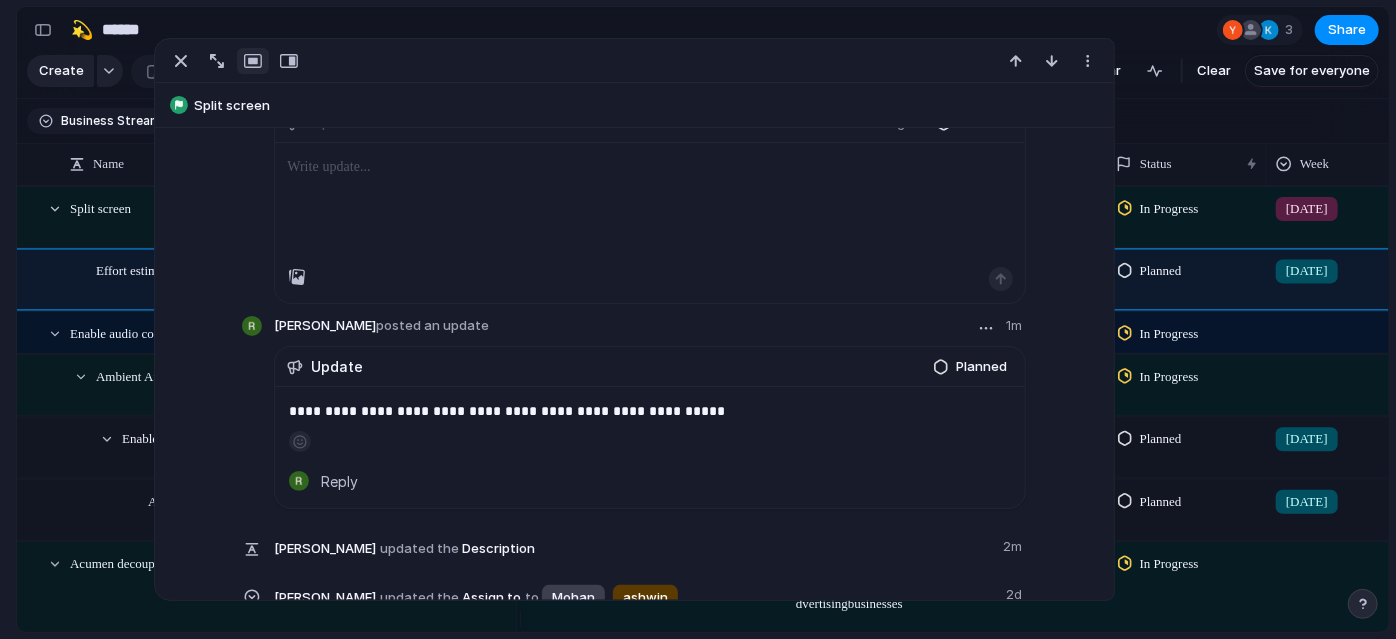 type 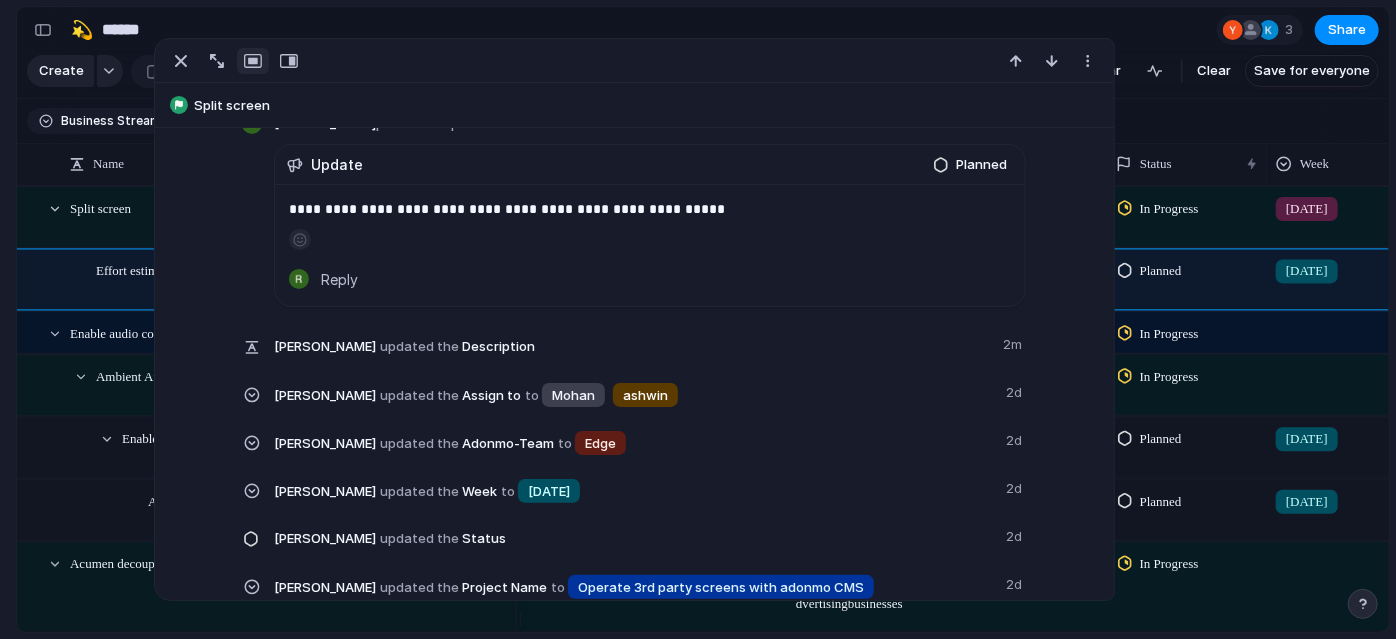 click on "**********" at bounding box center (634, 462) 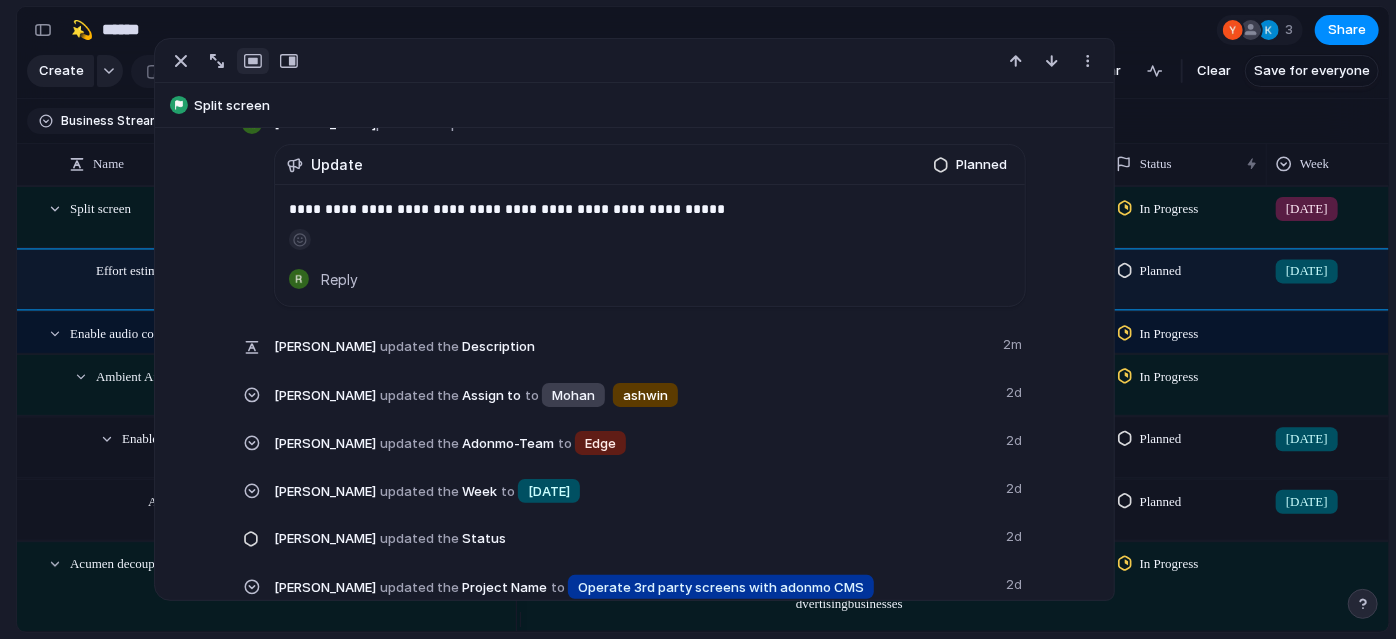 click on "**********" at bounding box center (650, 209) 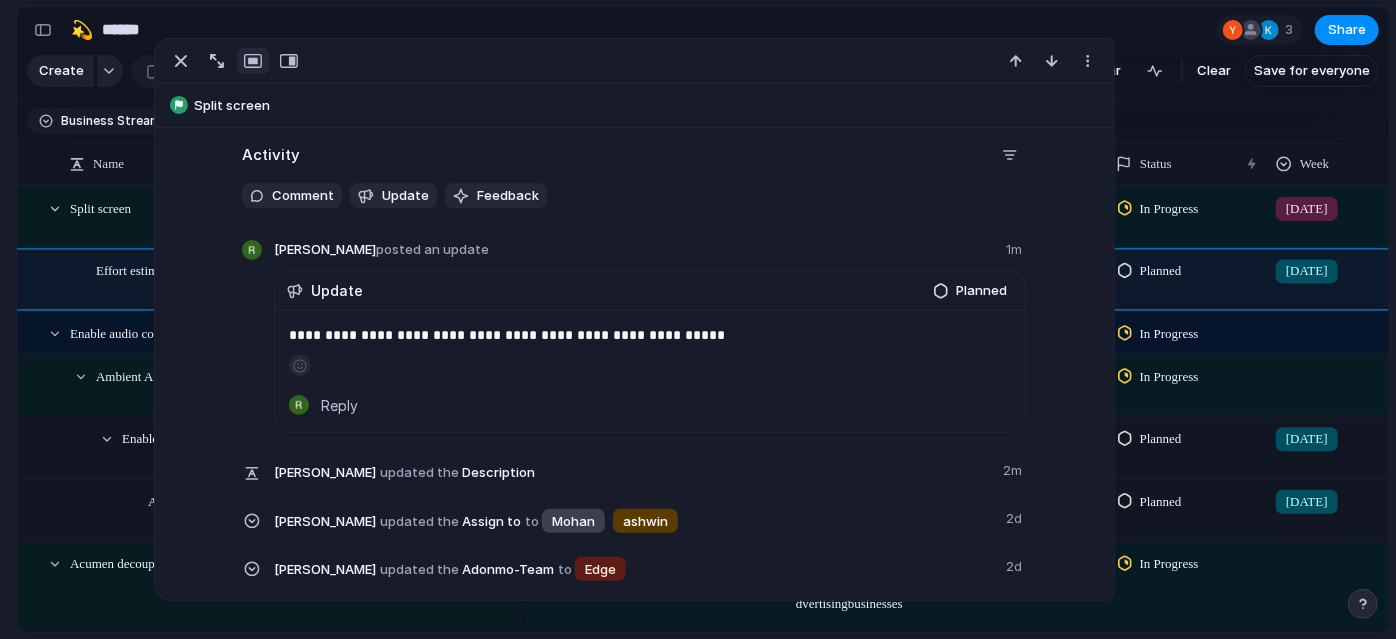 scroll, scrollTop: 720, scrollLeft: 0, axis: vertical 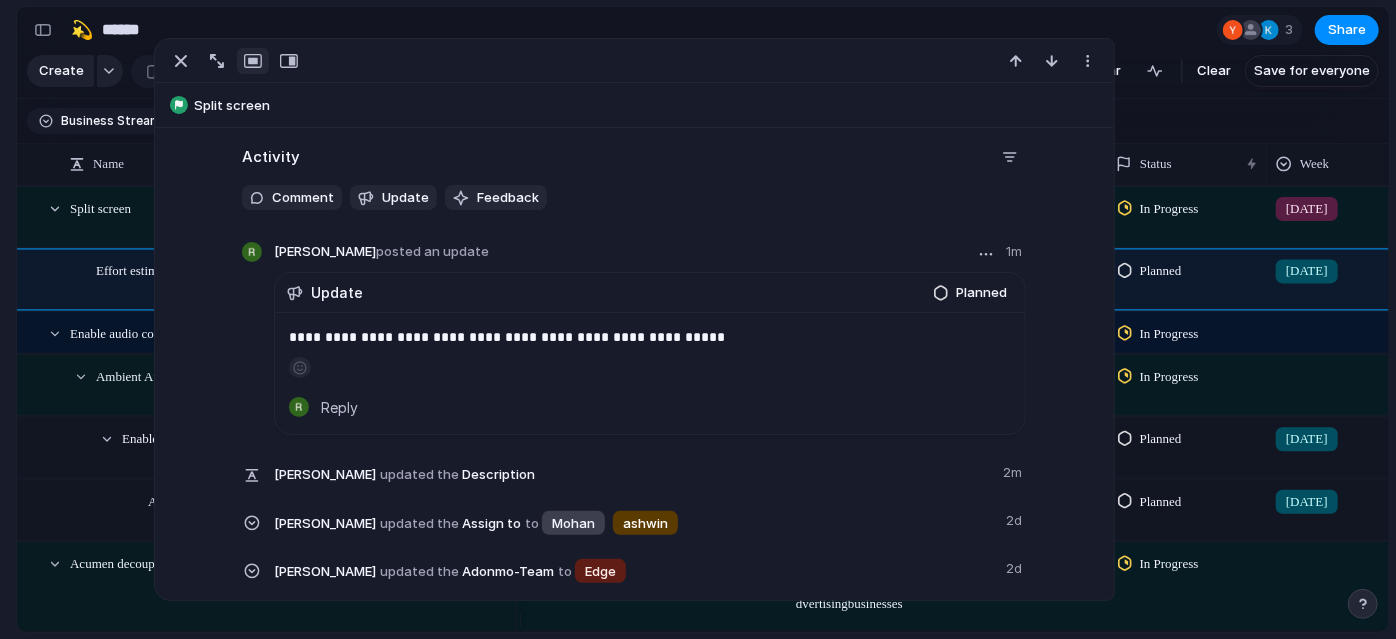 click on "Planned" at bounding box center [981, 293] 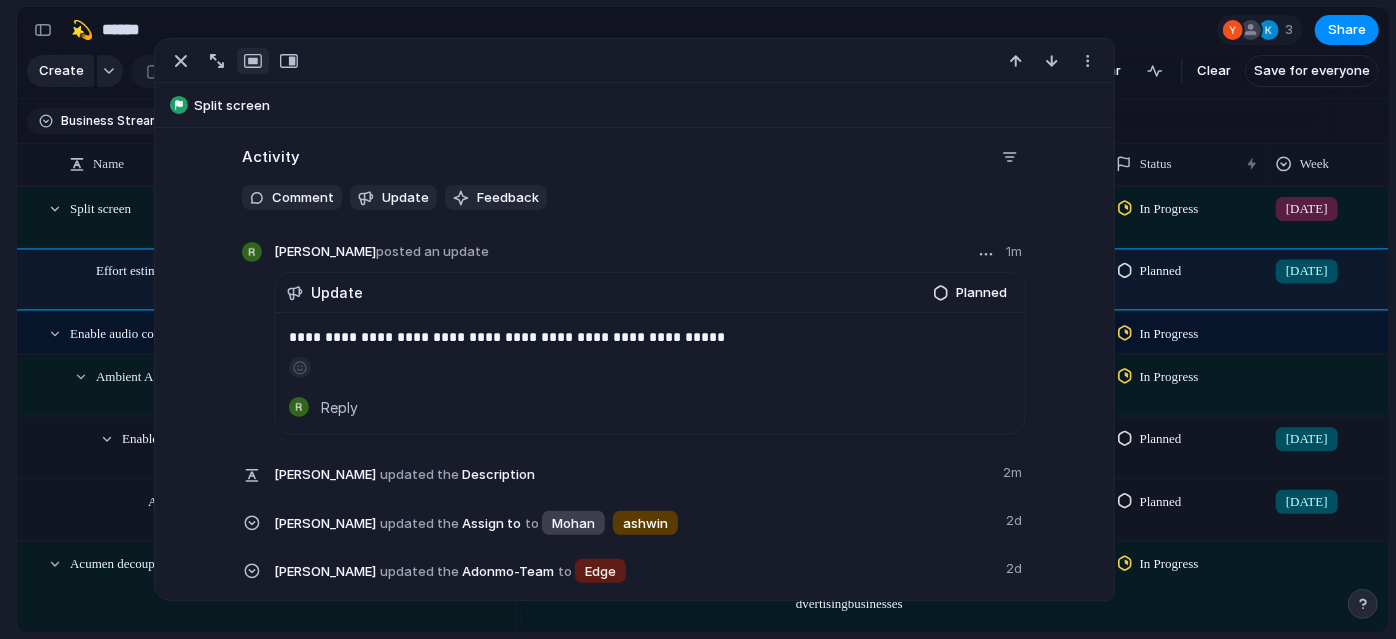 click at bounding box center (986, 254) 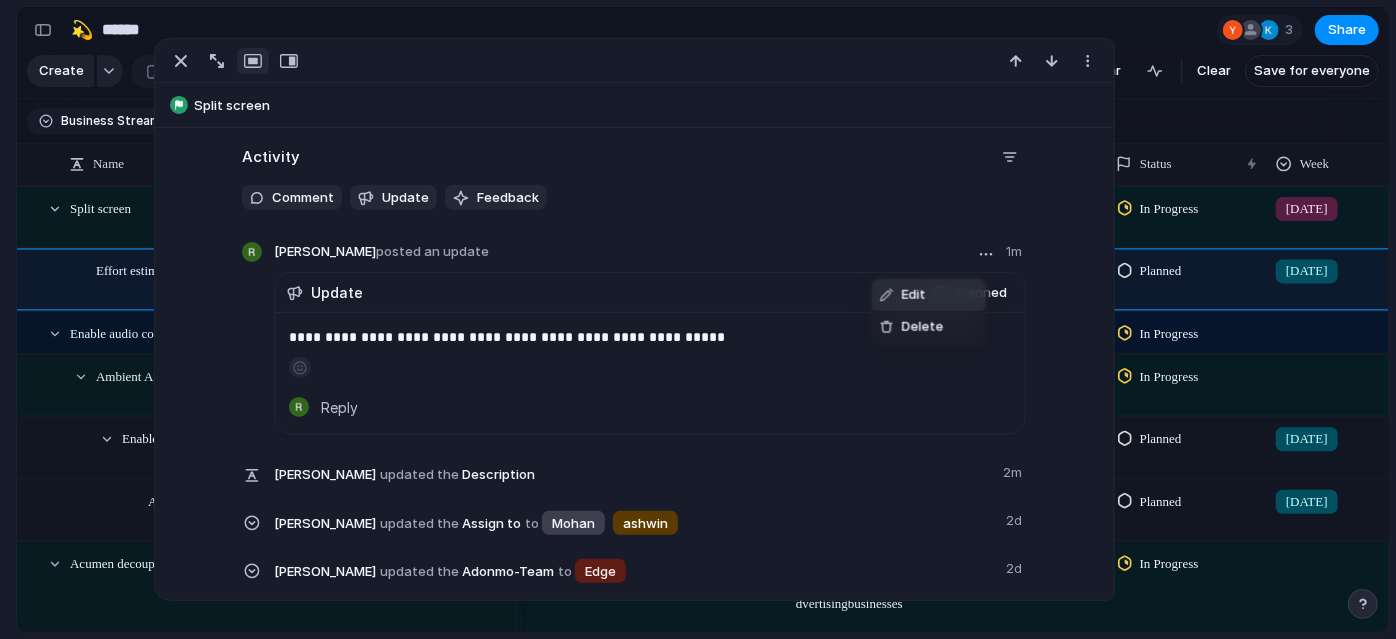 click on "Edit" at bounding box center (914, 295) 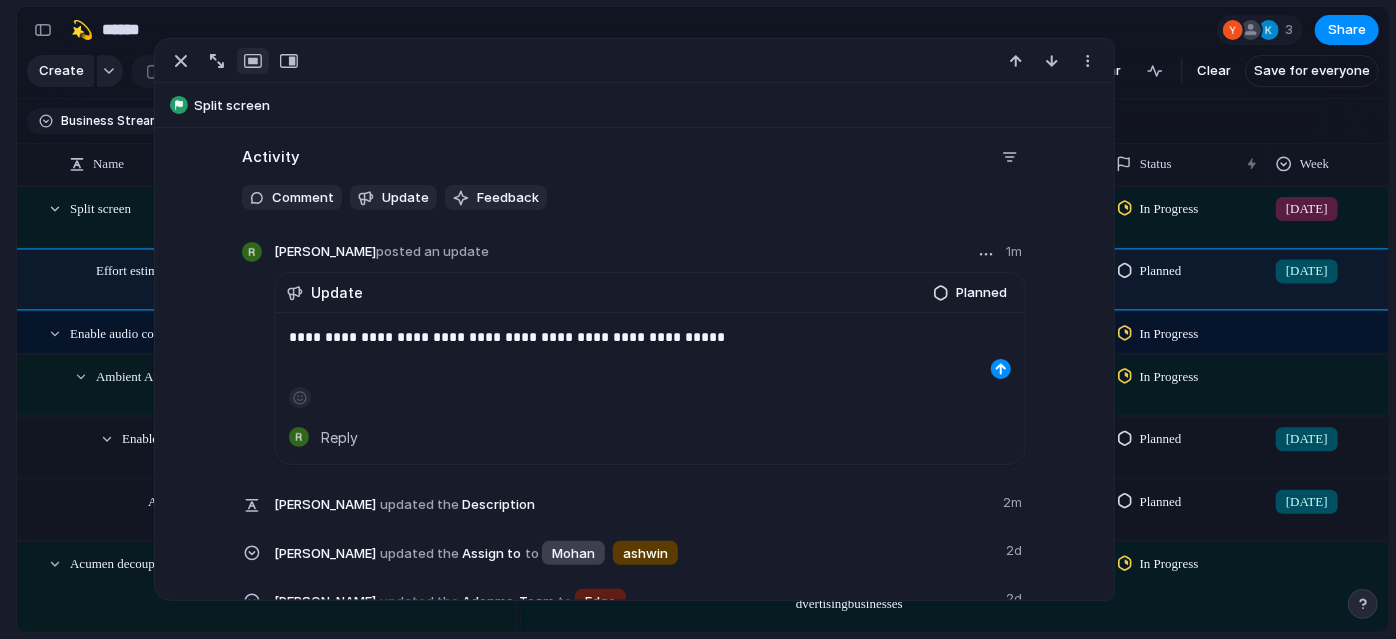 click on "**********" at bounding box center (650, 337) 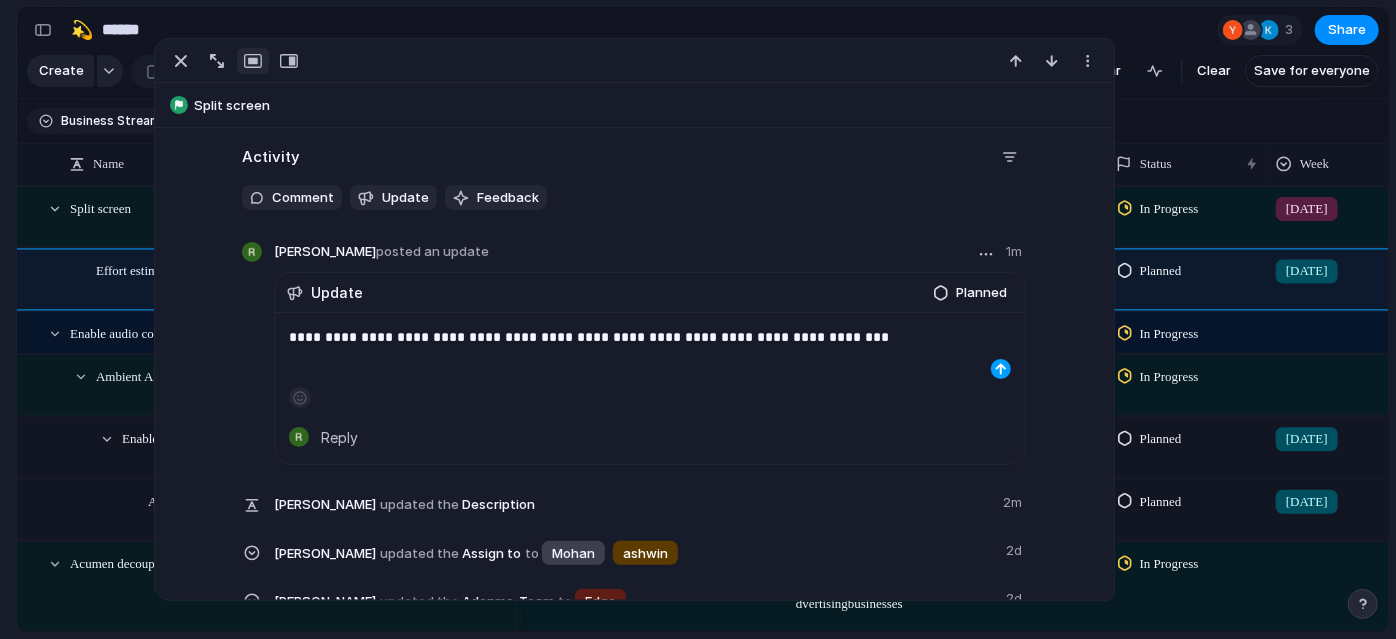 type 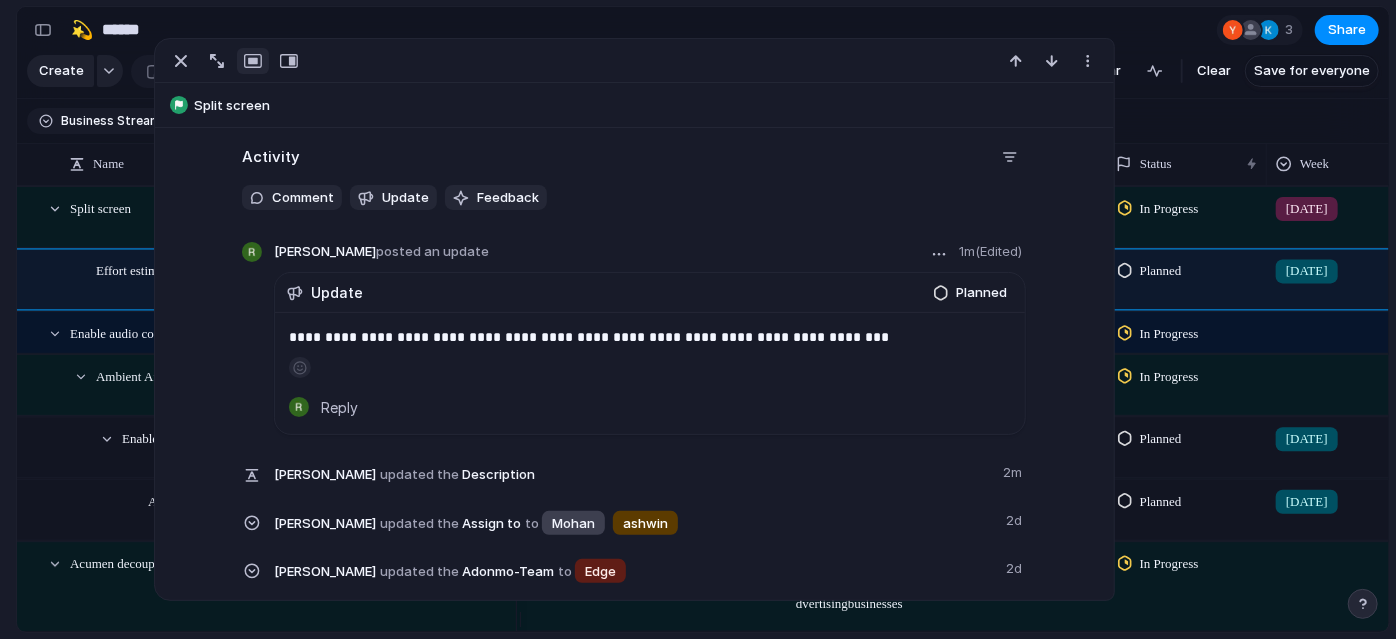 click on "🛠️ Sprint Plan Projects 🍎 June- Digital Plan 🧊 July Test 🤖 Week2 🍎 July- Supply / Edge Plan 📒 New view 💫 Supply
To pick up a draggable item, press the space bar.
While dragging, use the arrow keys to move the item.
Press space again to drop the item in its new position, or press escape to cancel.
Create view" at bounding box center [110, 312] 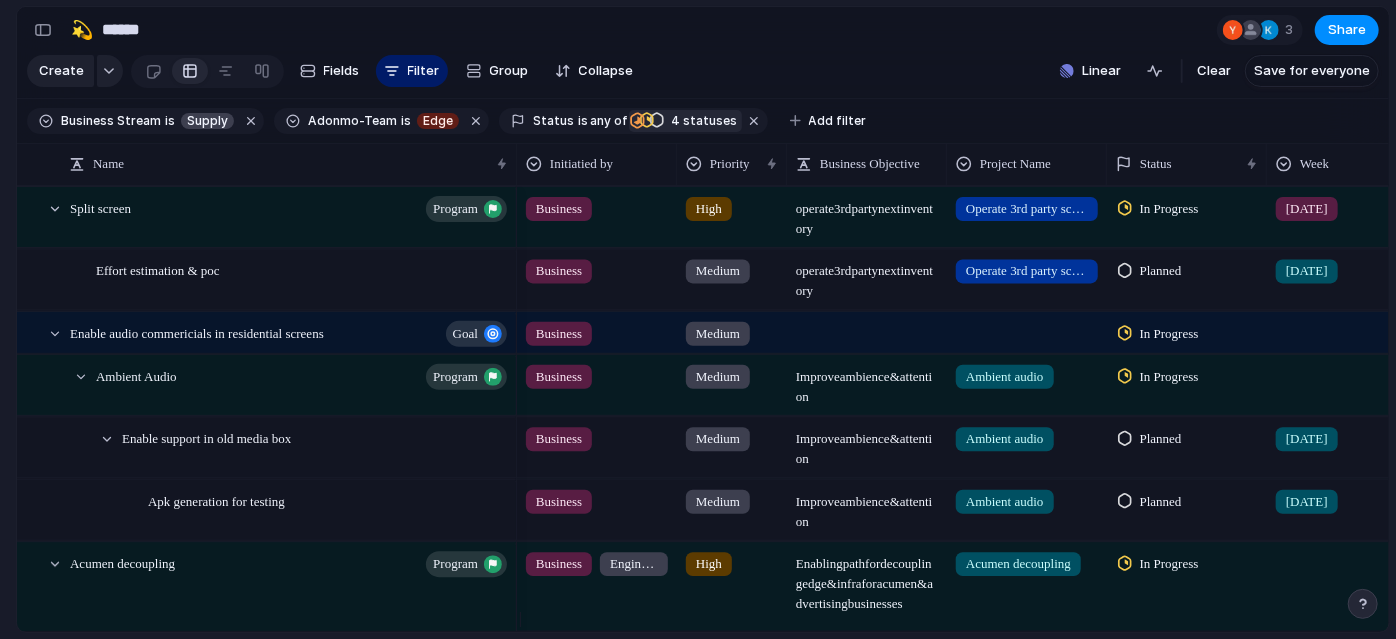 scroll, scrollTop: 0, scrollLeft: 141, axis: horizontal 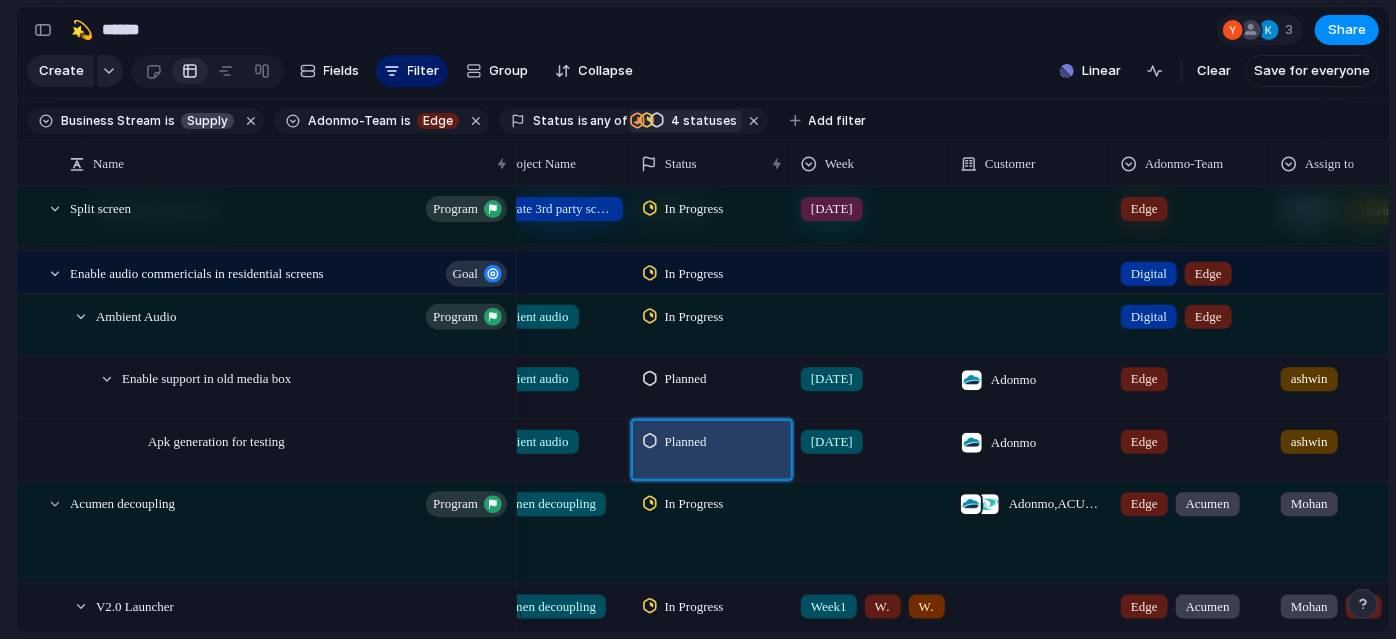 click on "Planned" at bounding box center (686, 441) 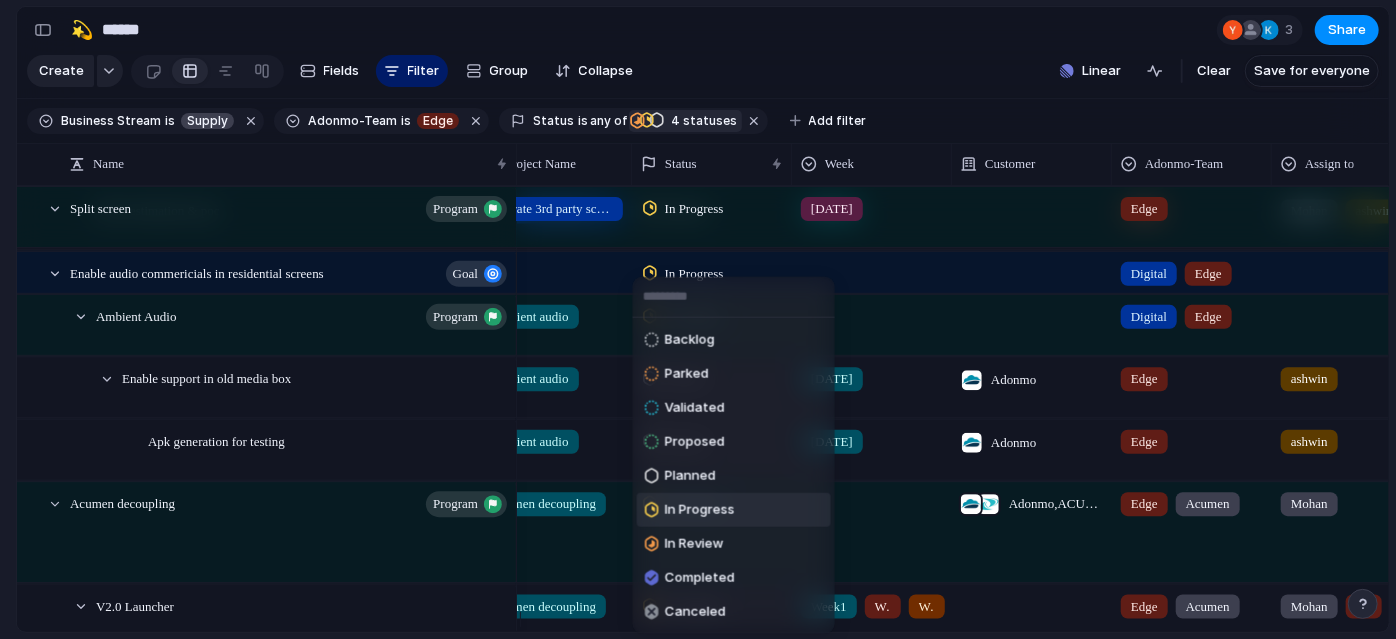 click on "In Progress" at bounding box center (700, 510) 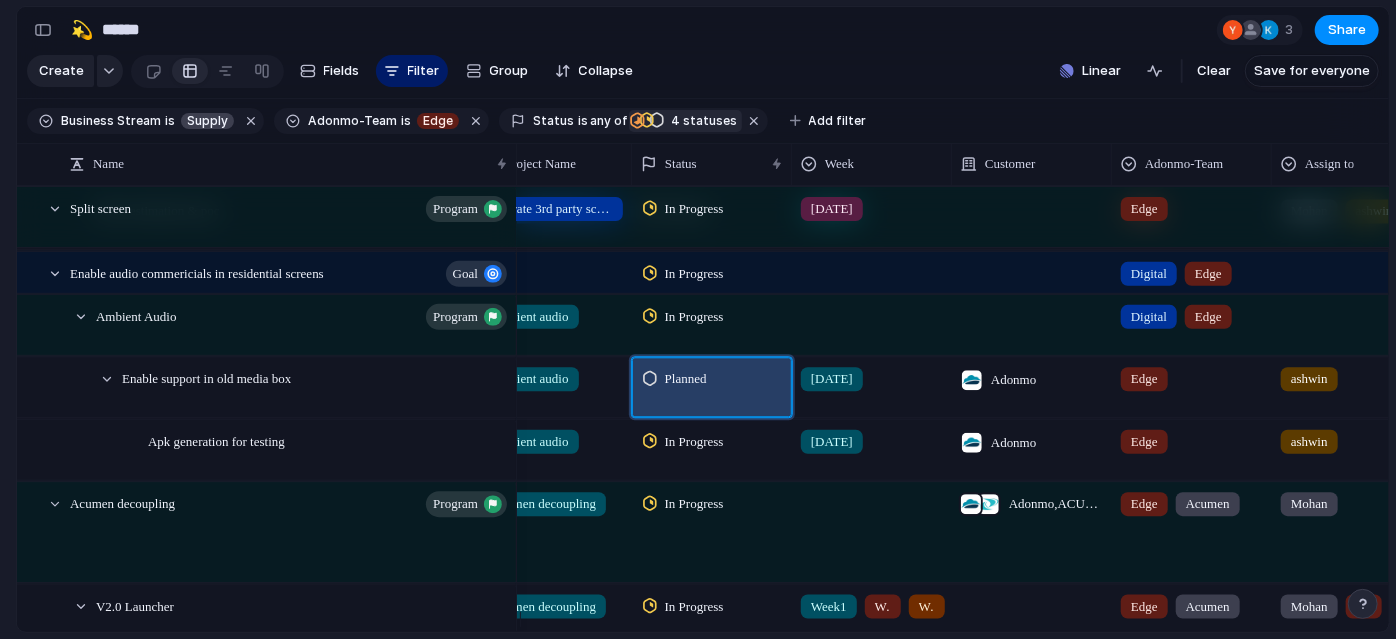 click on "Planned" at bounding box center (686, 379) 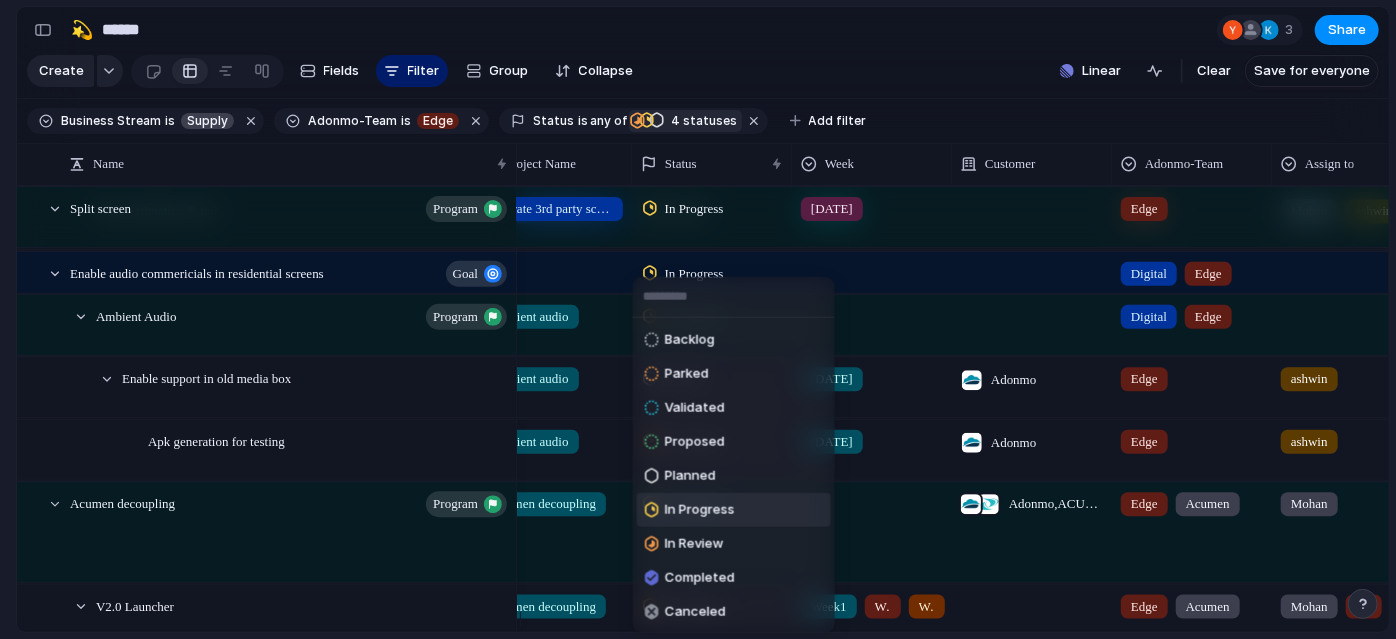 click on "In Progress" at bounding box center [700, 510] 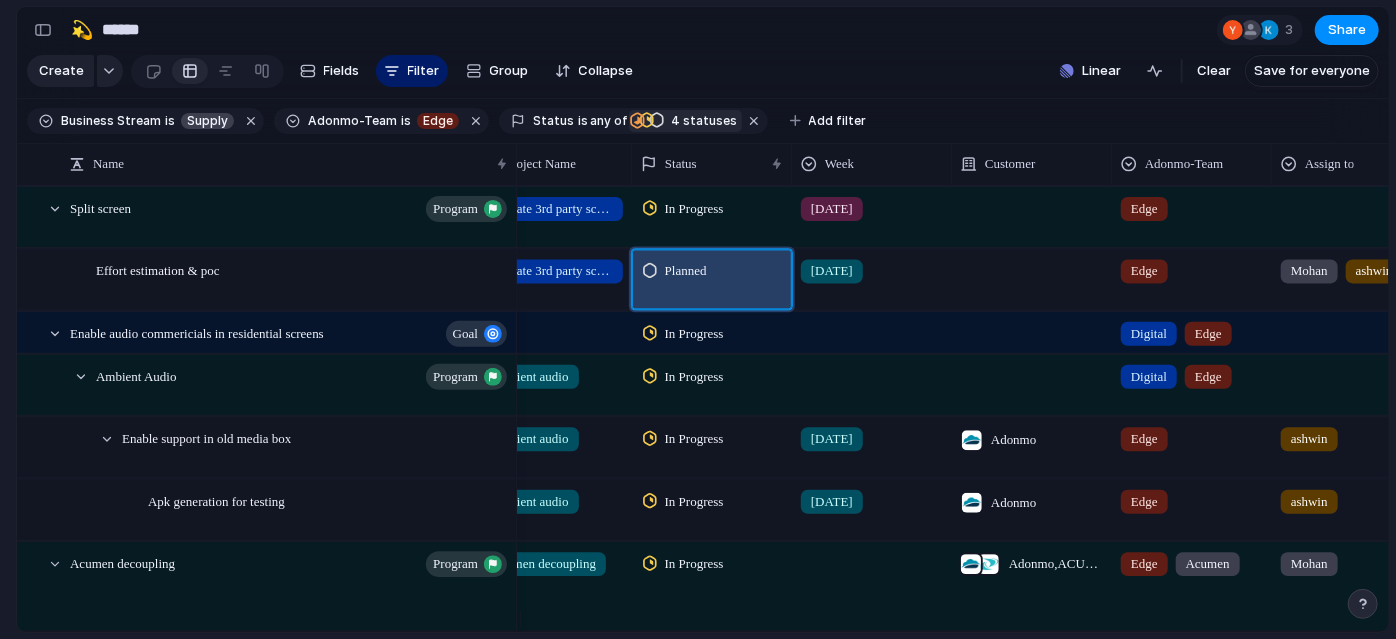 click on "Planned" at bounding box center [686, 271] 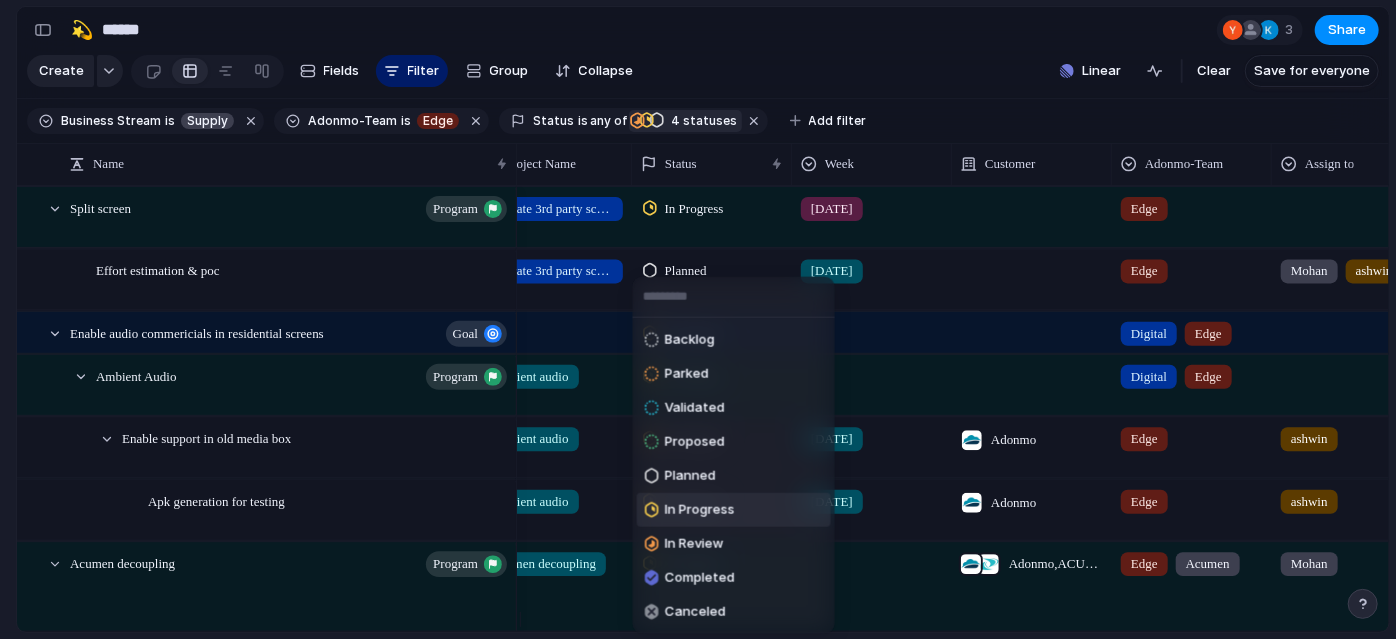 click on "In Progress" at bounding box center (700, 510) 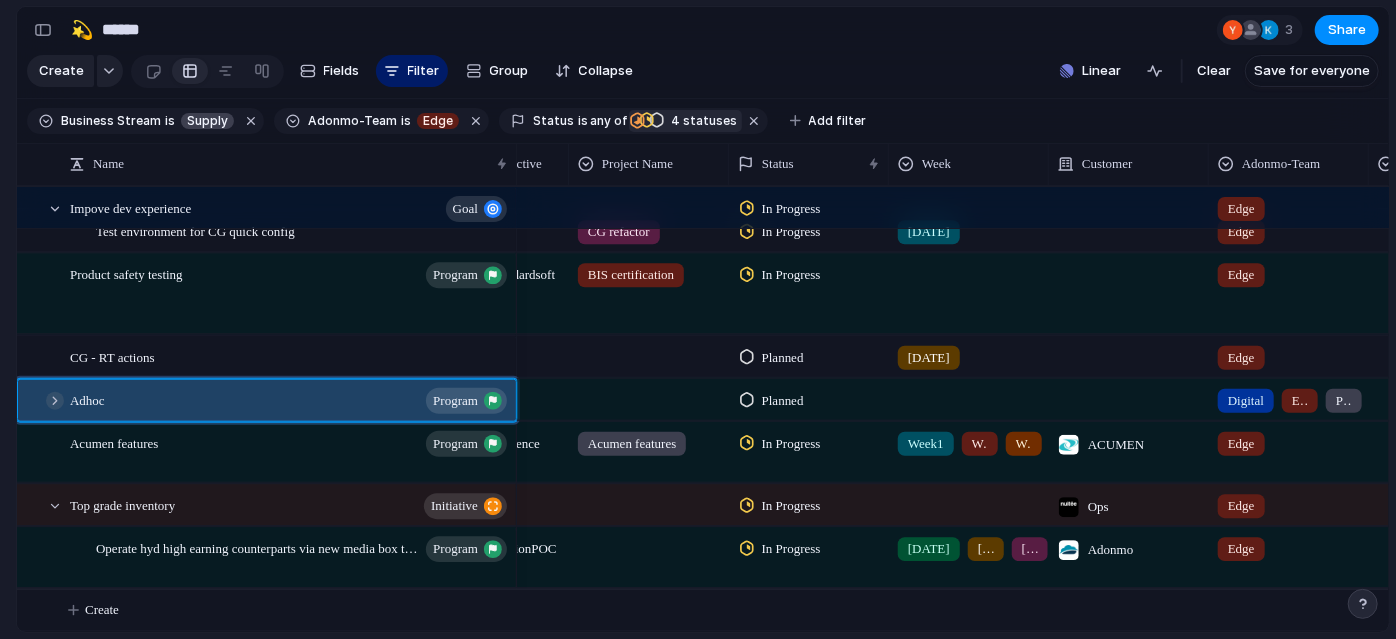 click at bounding box center [55, 400] 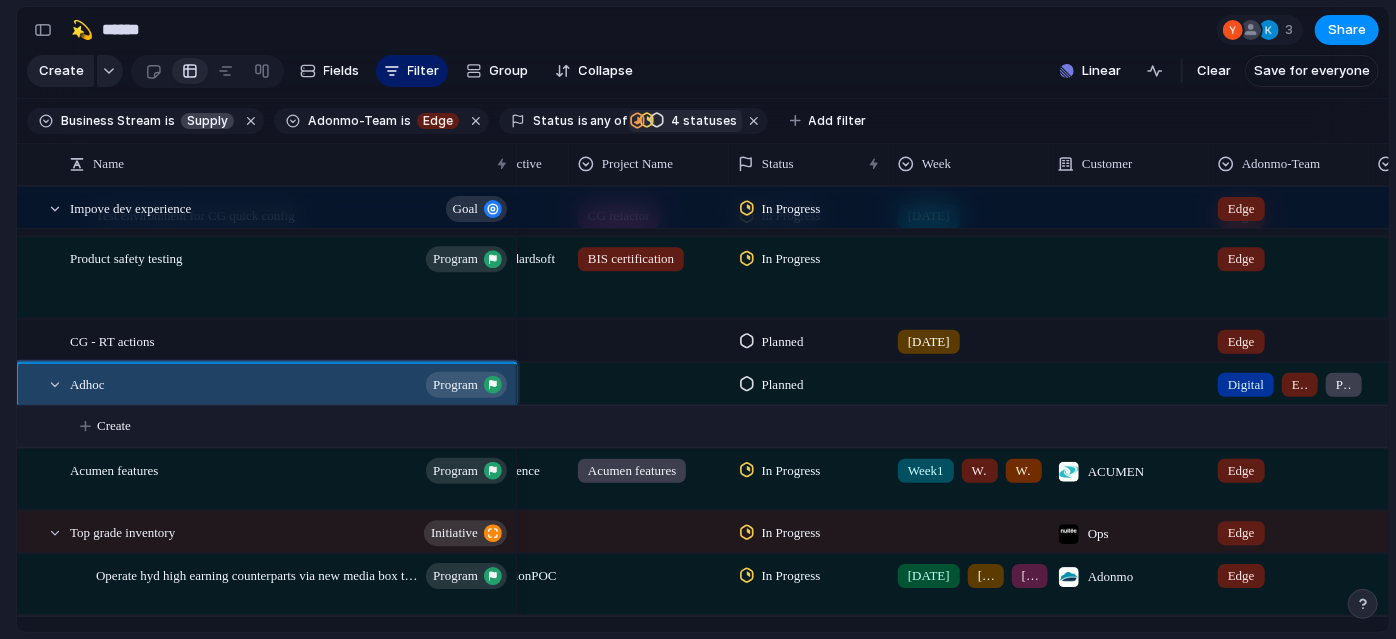 type 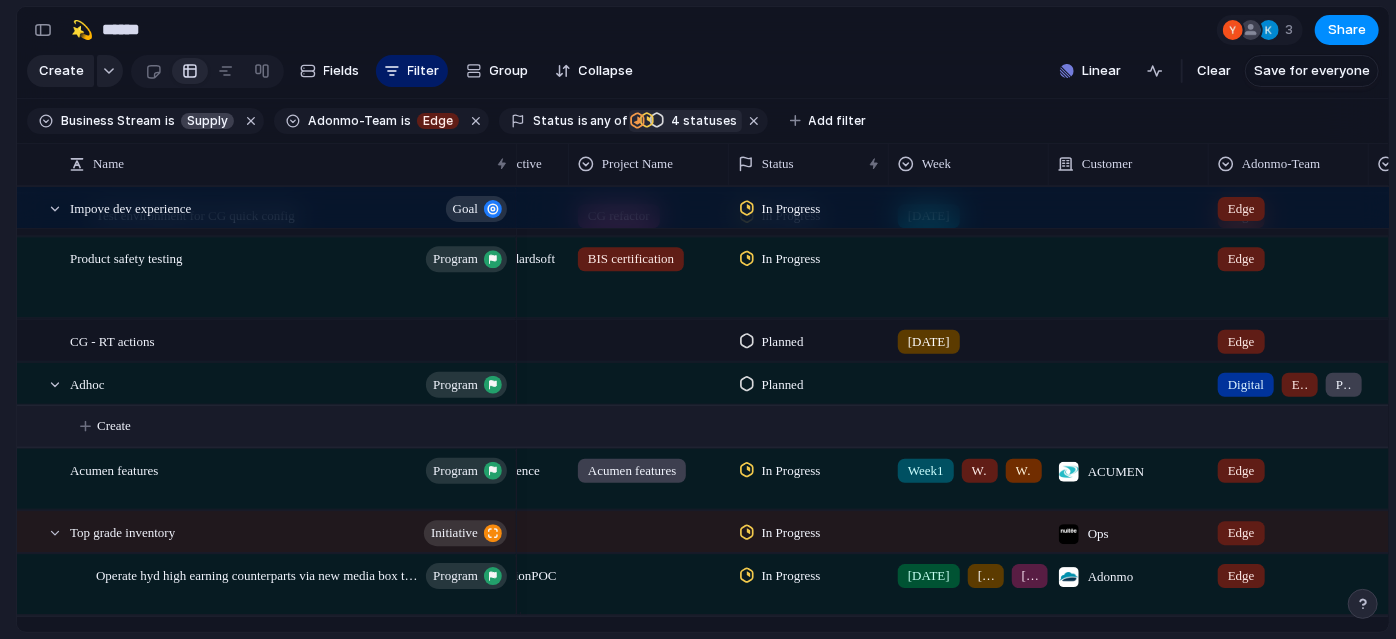 click on "Create" at bounding box center (734, 425) 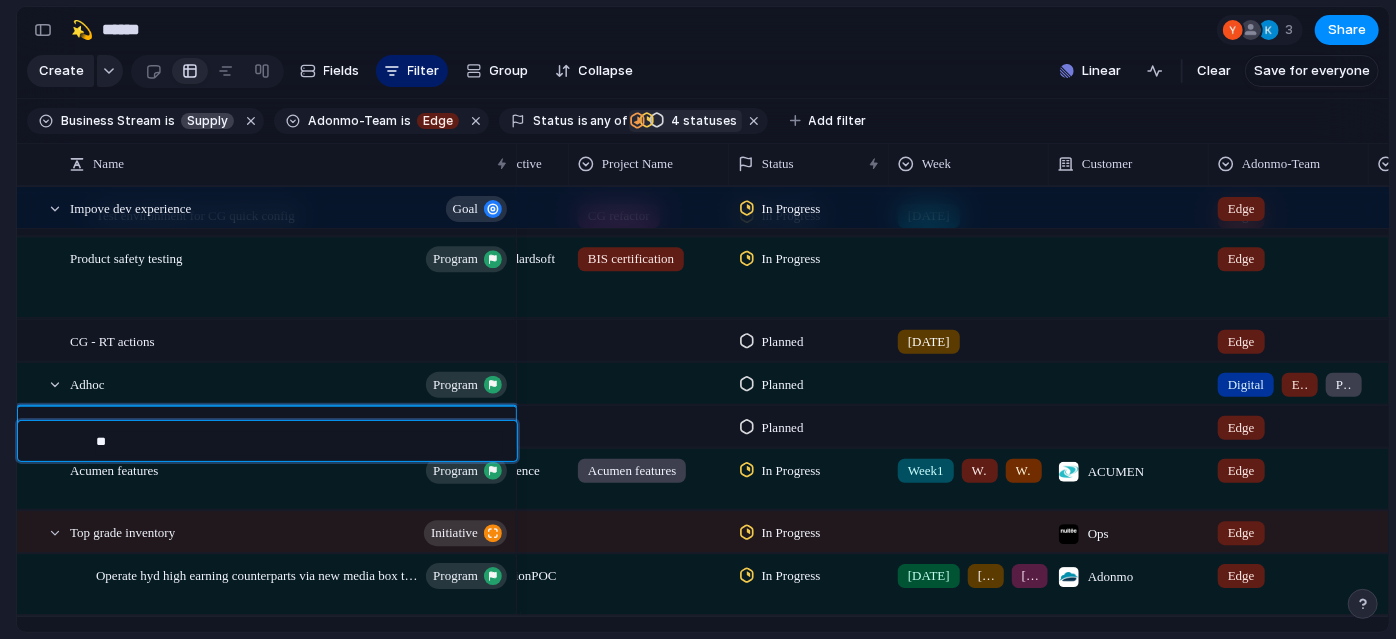 type on "*" 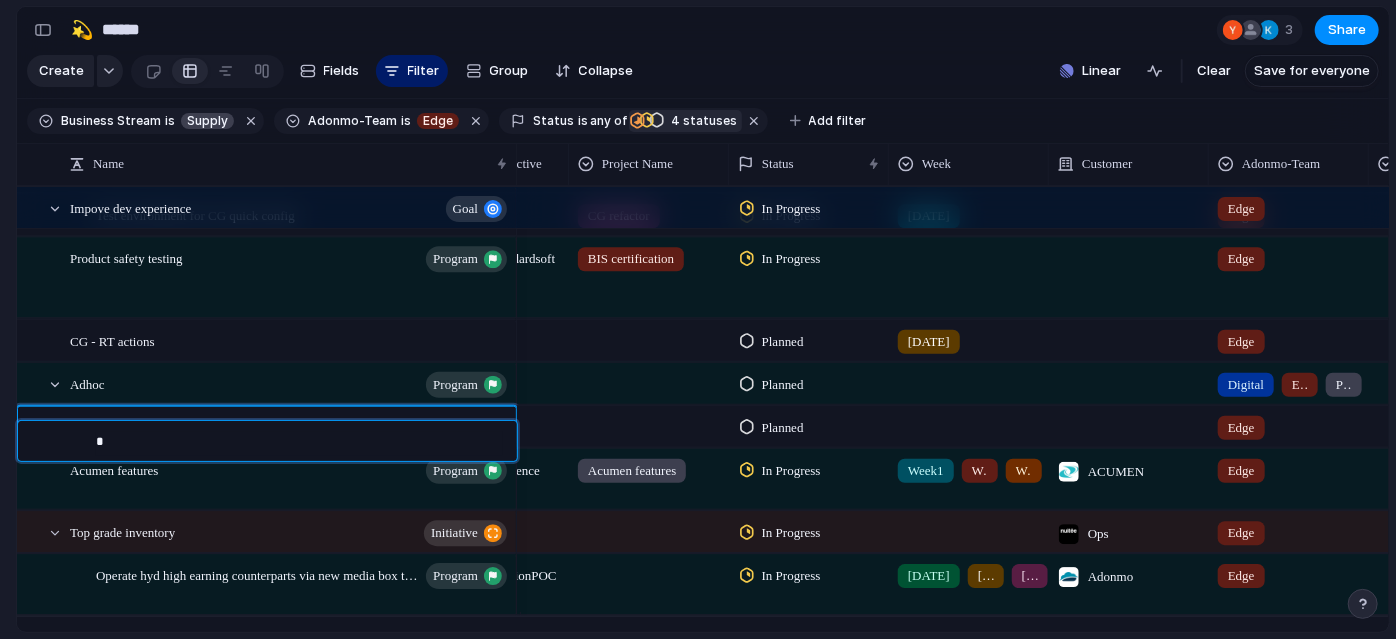 type 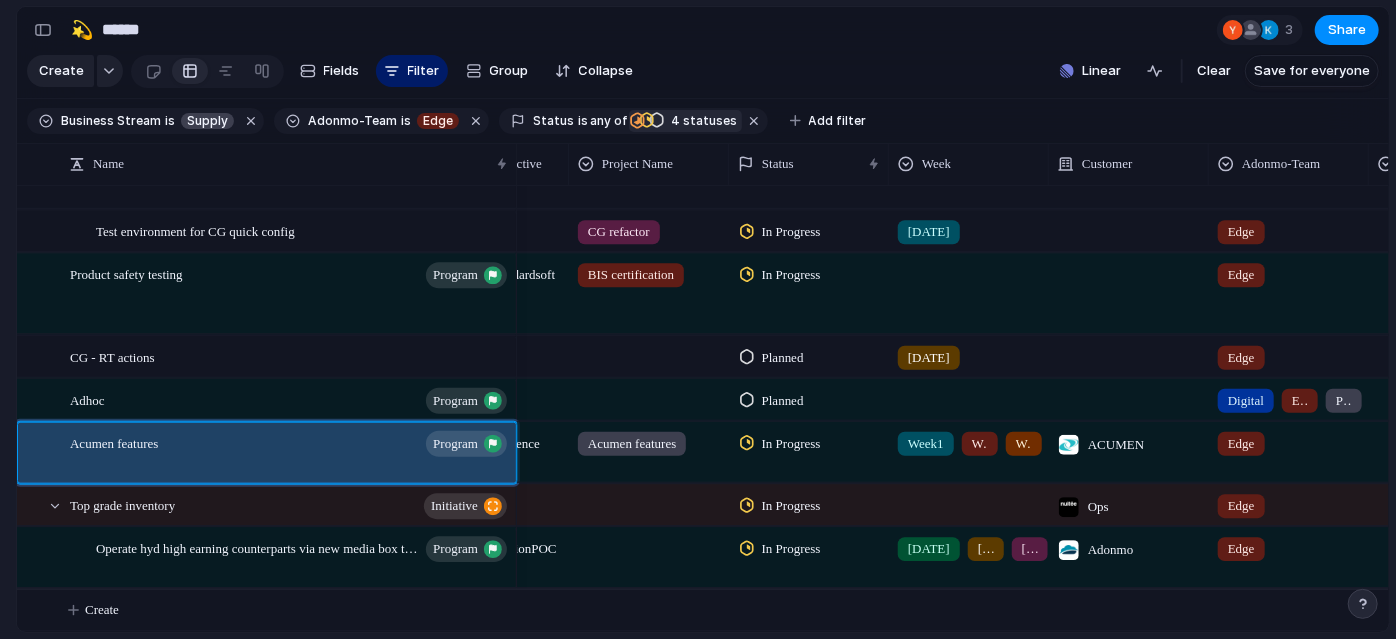 scroll, scrollTop: 0, scrollLeft: 0, axis: both 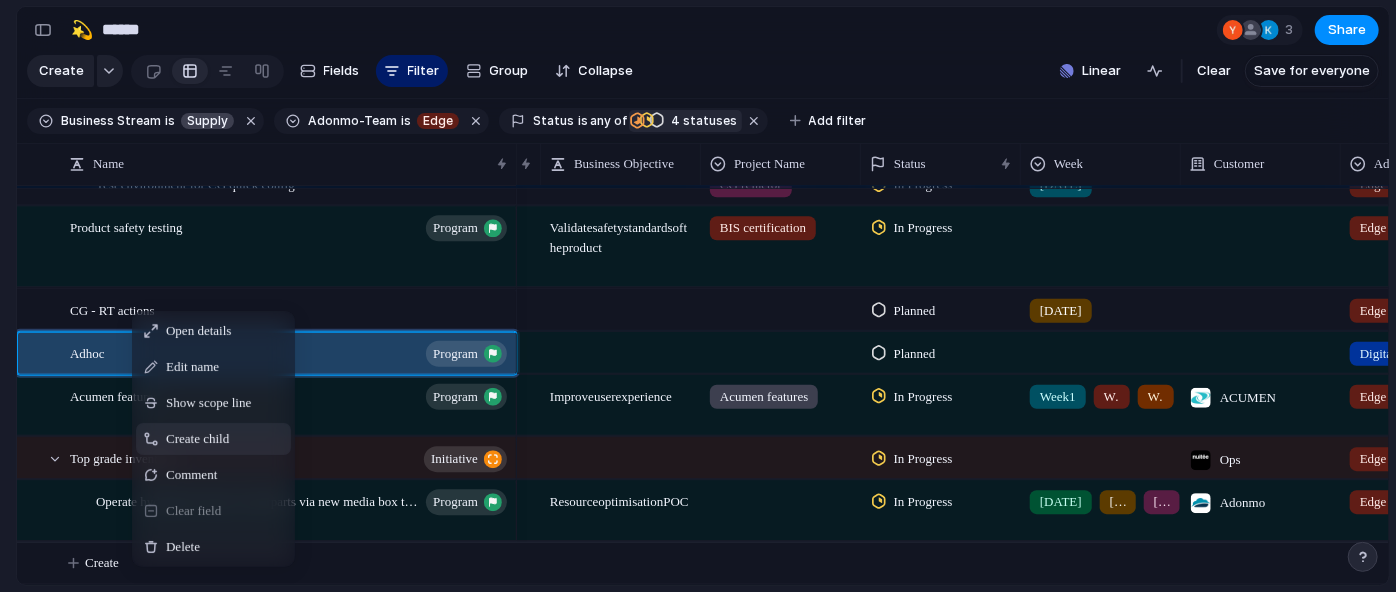 click on "Create child" at bounding box center (197, 439) 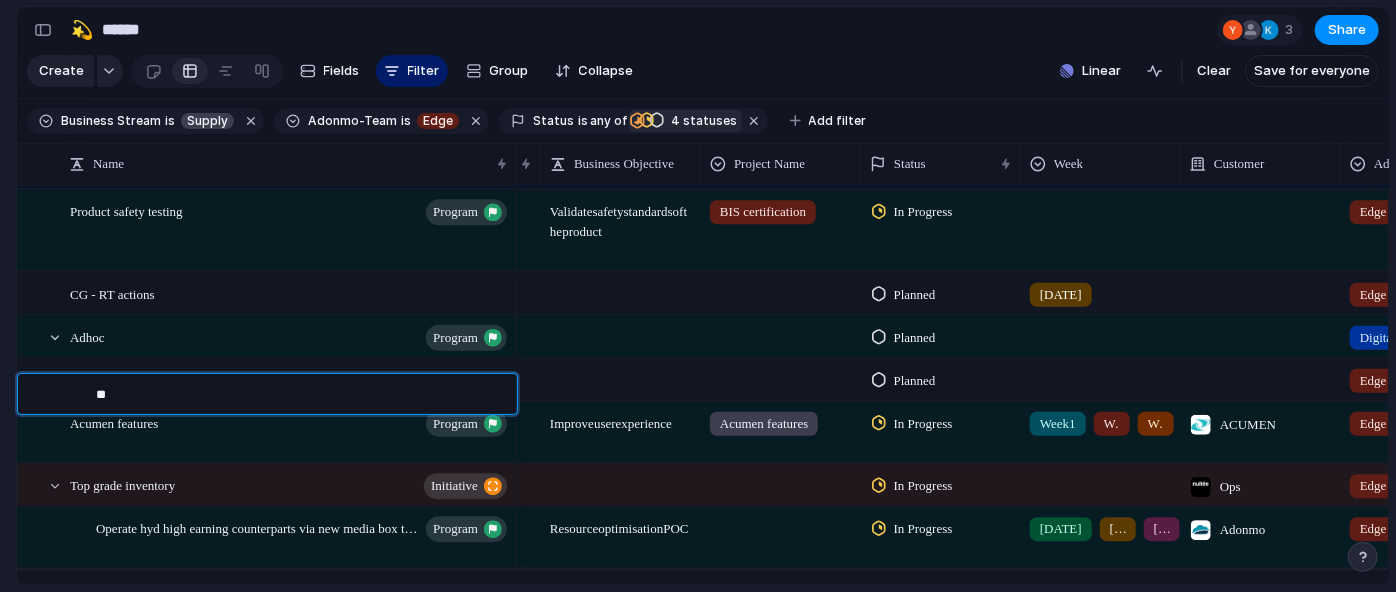 type on "*" 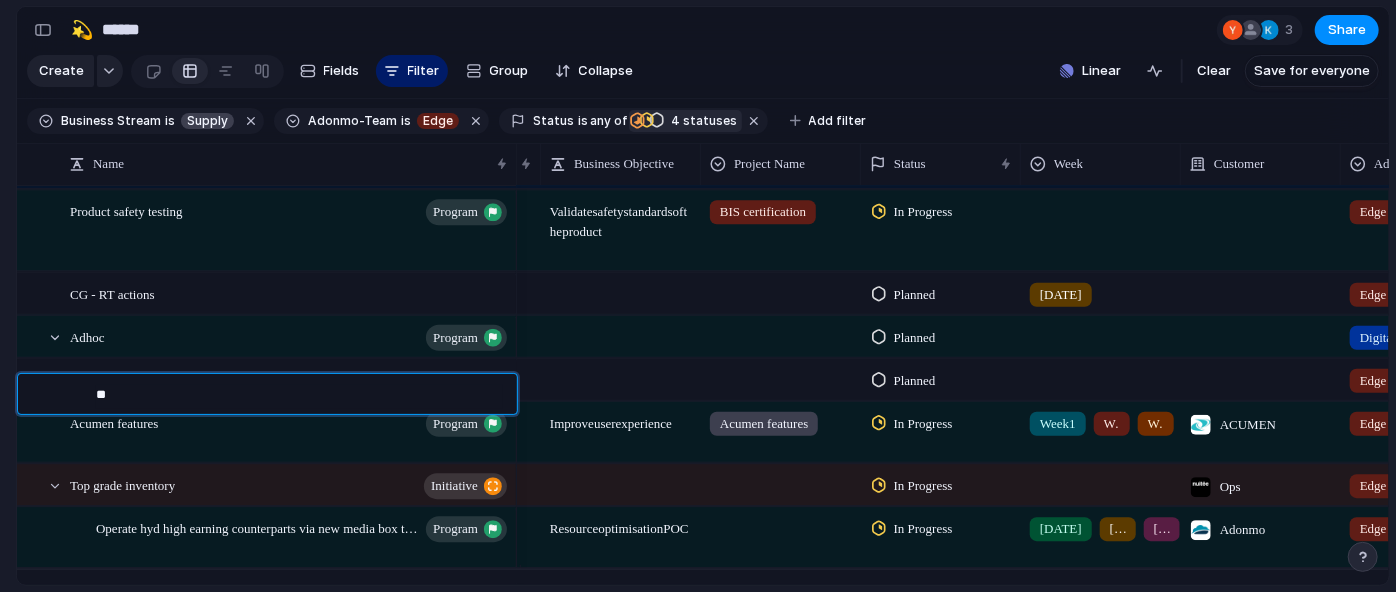 type on "*" 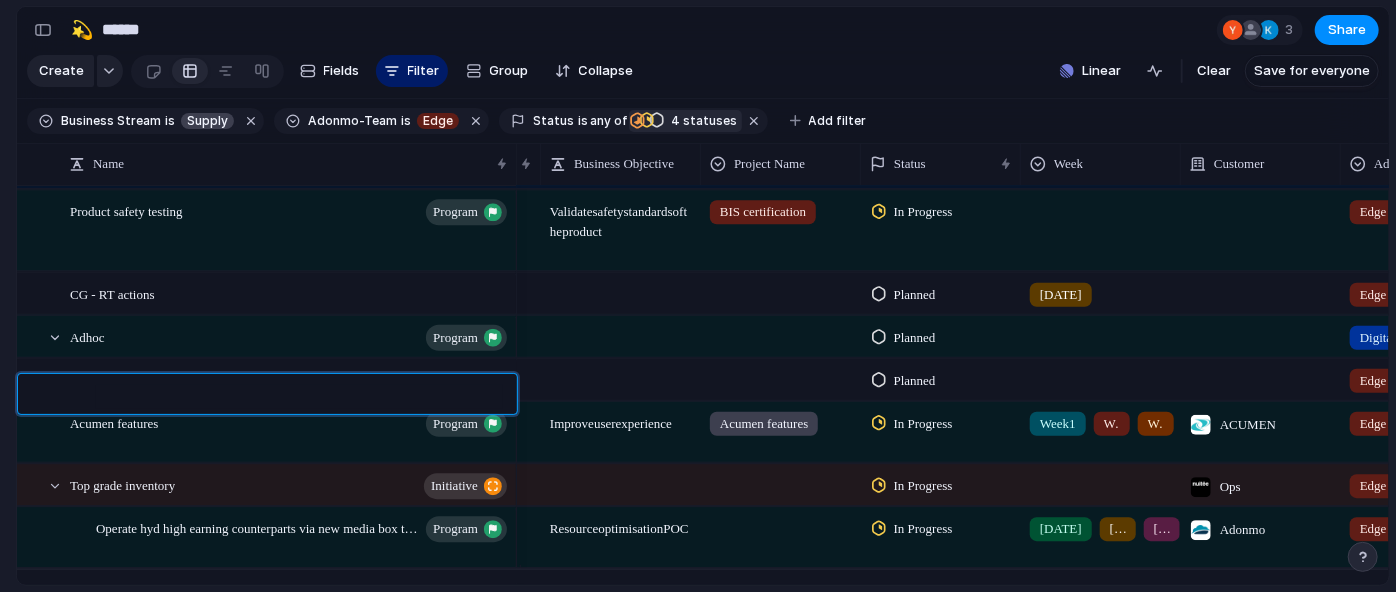 type on "*" 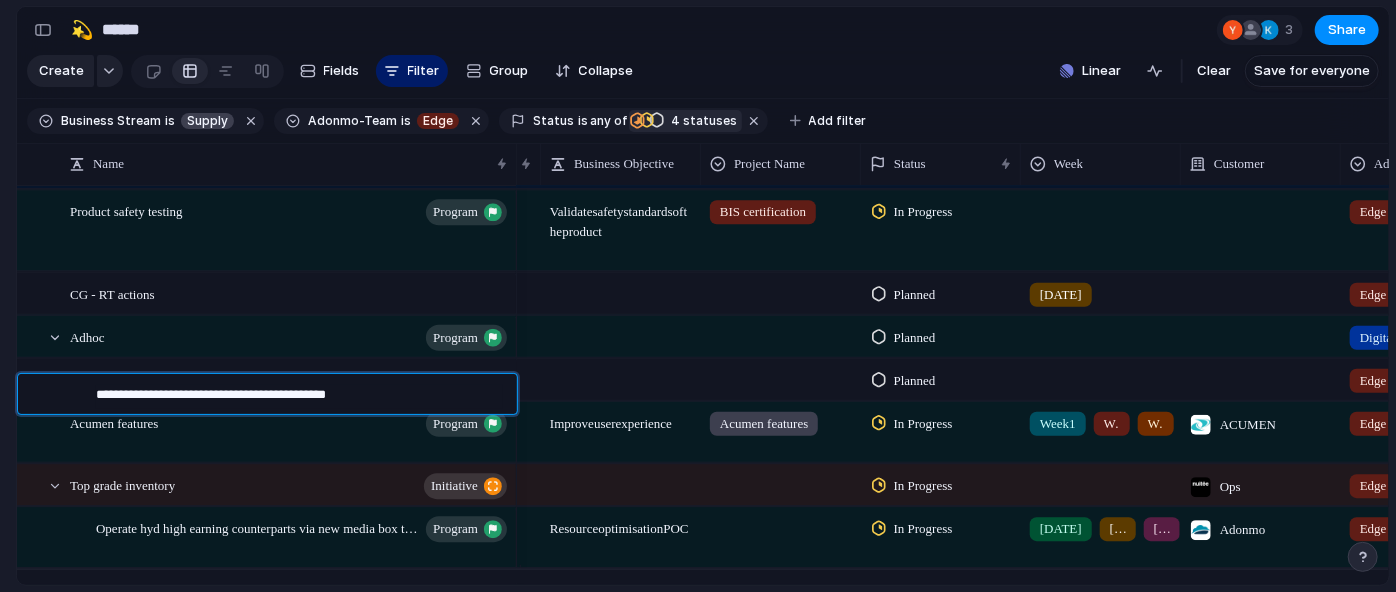 type on "**********" 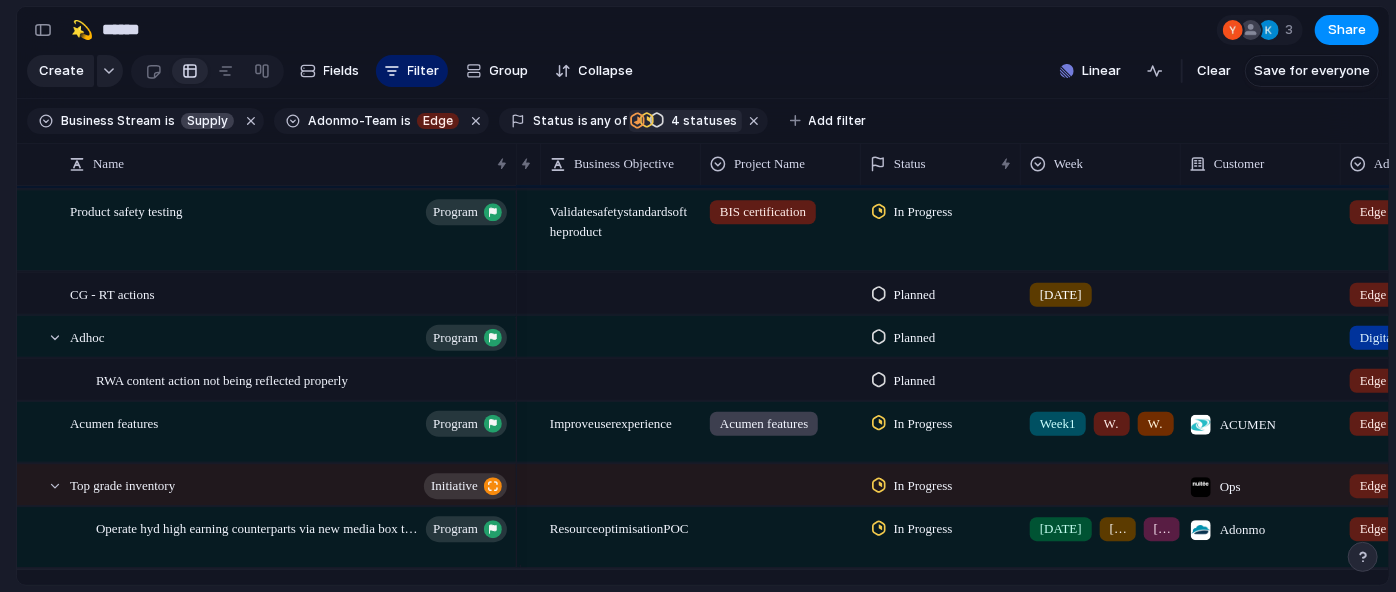 click at bounding box center [781, 375] 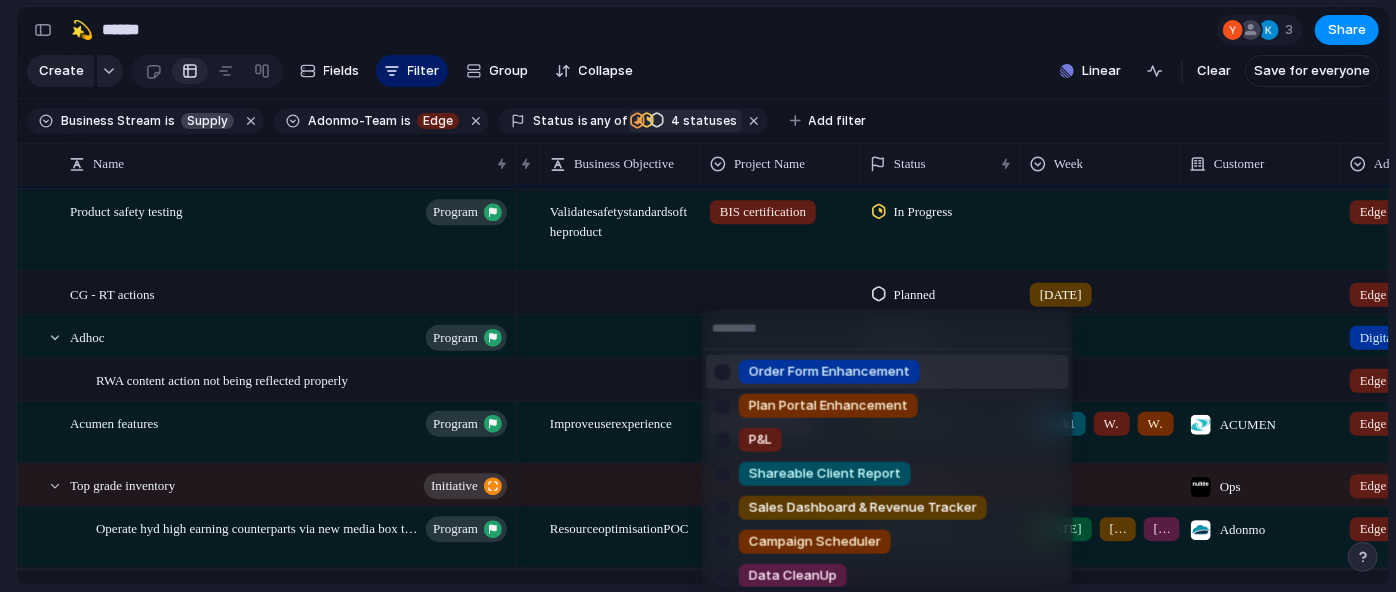 click on "Order Form Enhancement   Plan Portal Enhancement   P&L   Shareable Client Report   Sales Dashboard & Revenue Tracker   Campaign Scheduler   Data CleanUp   Third Party Onboard   Sales Mailers   User SignIn & Autth   Sub Grouping   Acumen features   Inventory onboarding & mapping   TGI   RWA annocuments   Ambient audio   OIS - offline tracking support   3rd party log report service providerintegration   BIS certification   Wybor screen testing & integration    Ra next onboarding   Bell plus onboarding   Acumen decoupling   3rd party inventory onboarding   Operate 3rd party screens with adonmo CMS   Adhoc   adhc   Adbeets CMS integration   CG refactor" at bounding box center [698, 296] 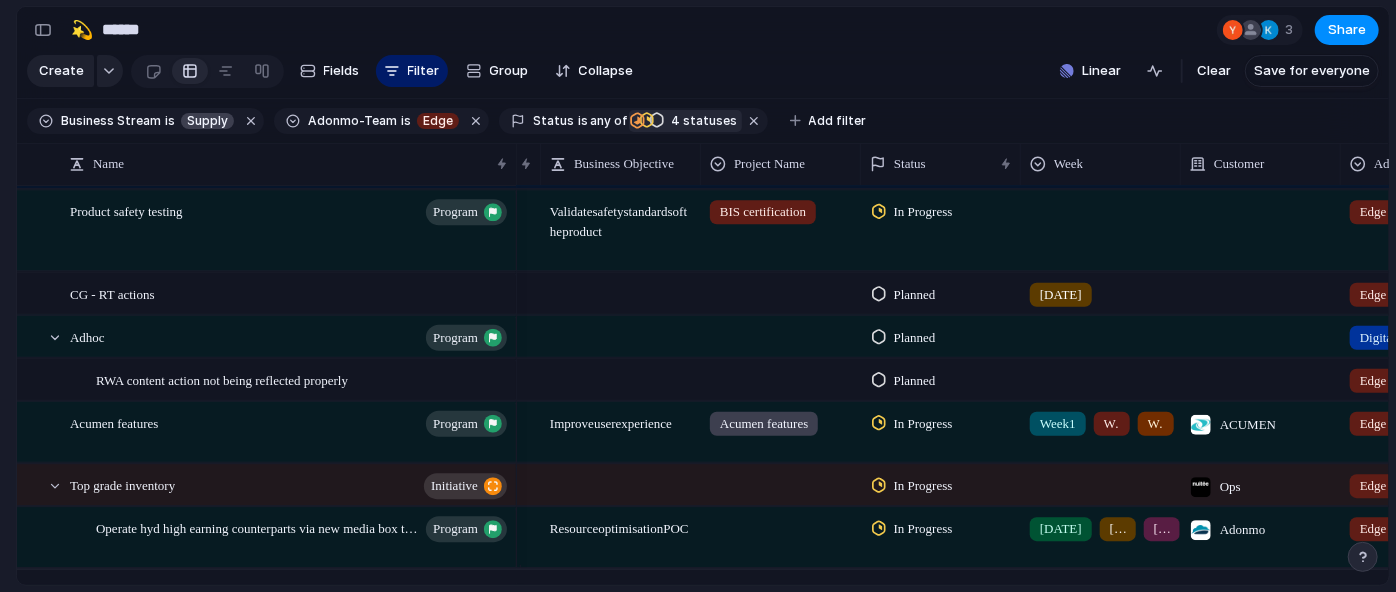click at bounding box center (621, 364) 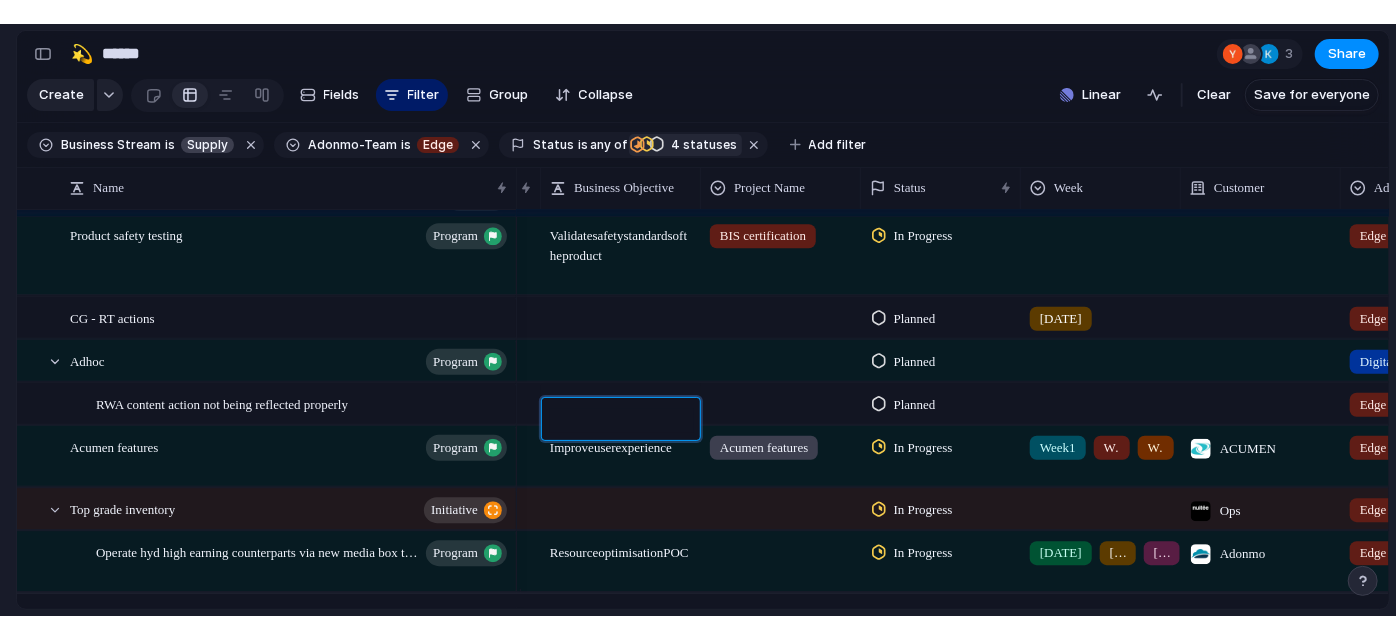 scroll, scrollTop: 1178, scrollLeft: 0, axis: vertical 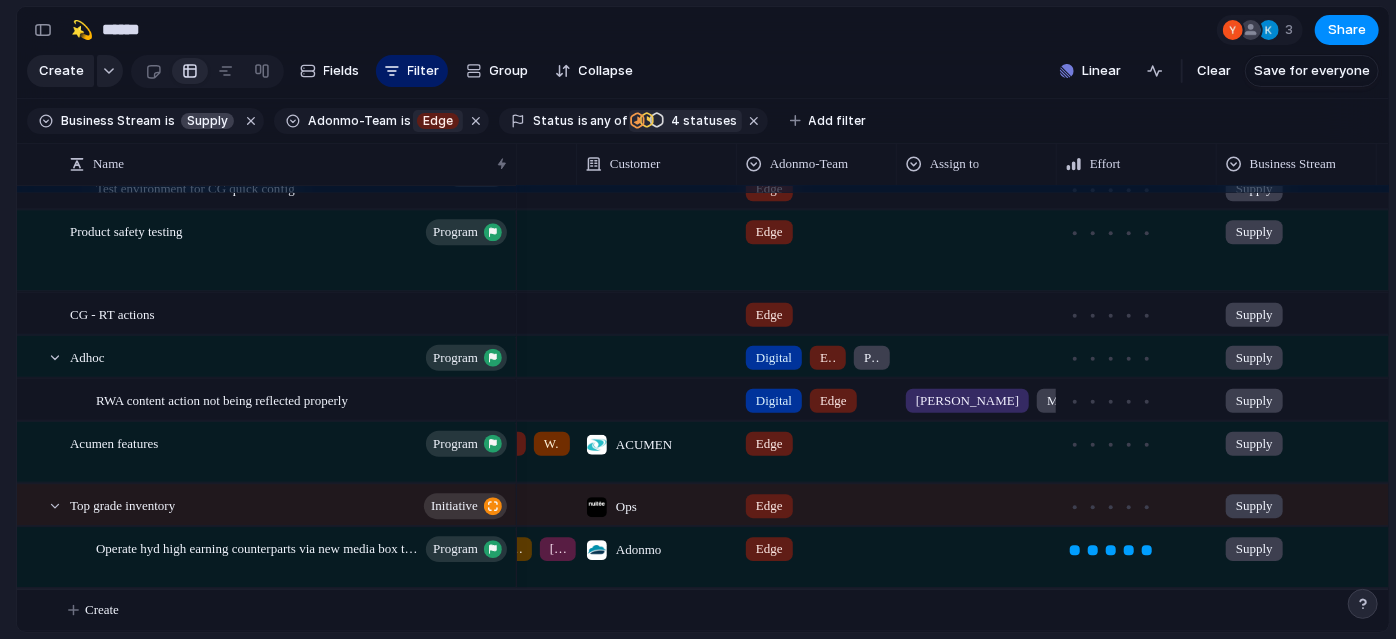 type 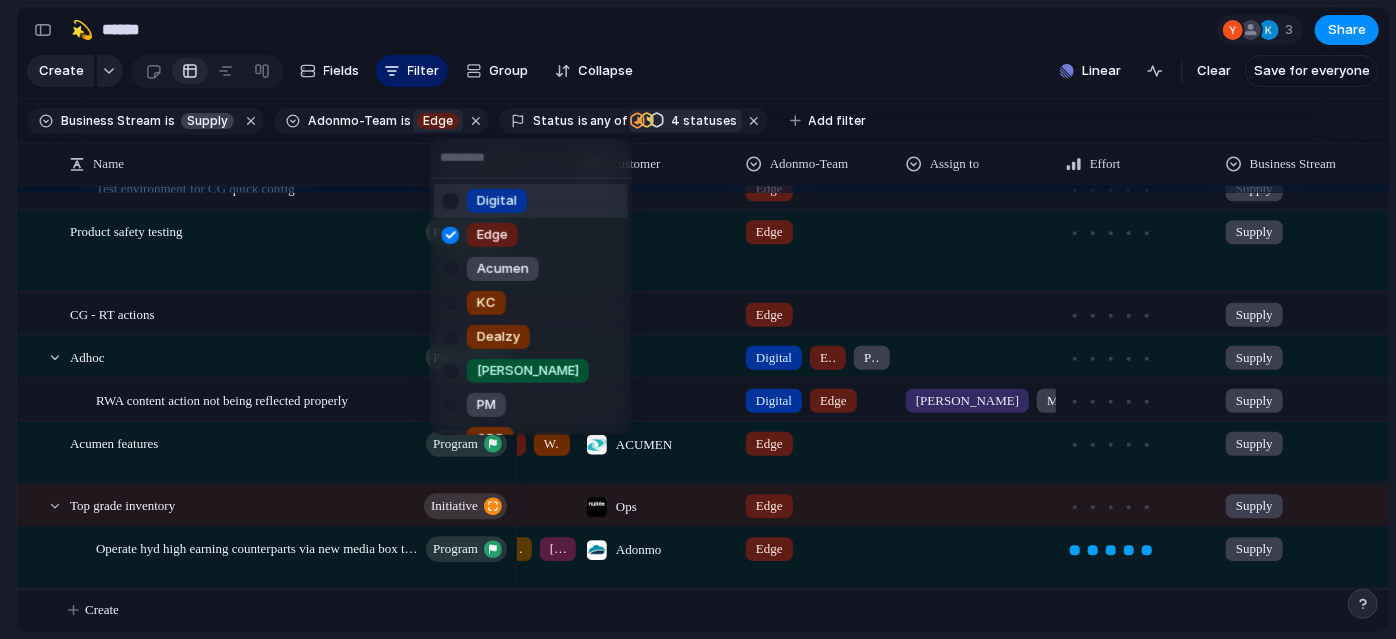 drag, startPoint x: 446, startPoint y: 205, endPoint x: 448, endPoint y: 226, distance: 21.095022 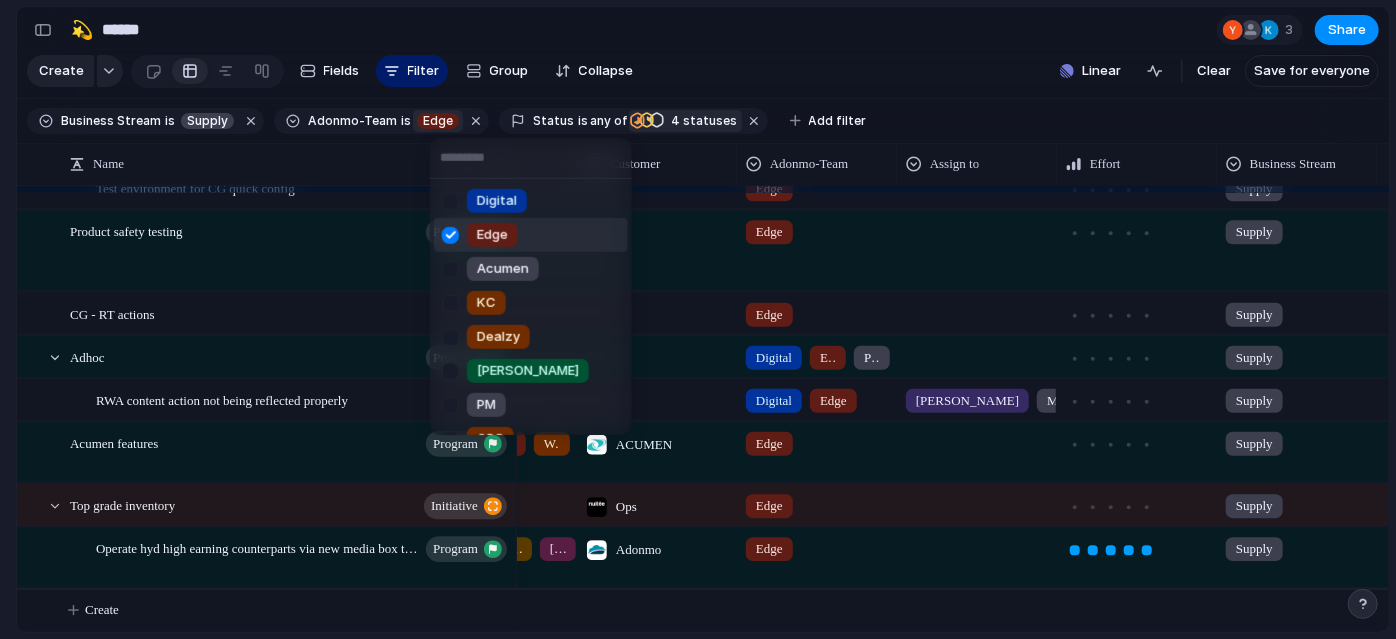 click at bounding box center (450, 234) 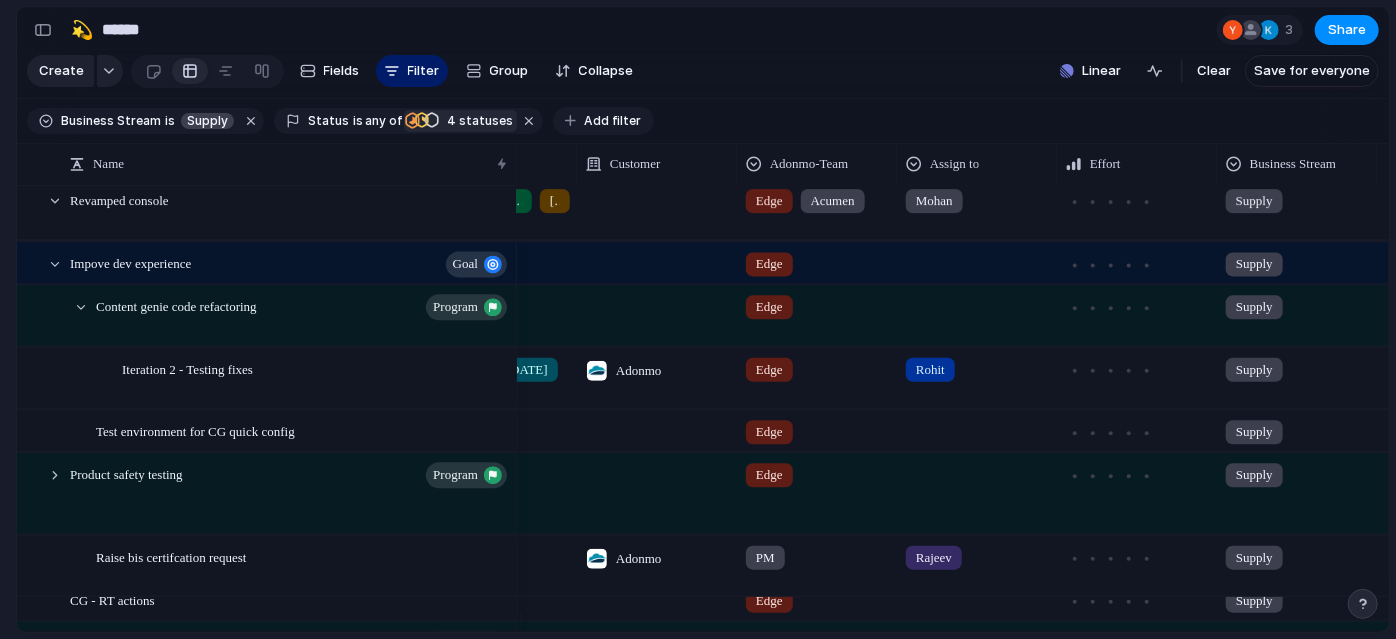 type 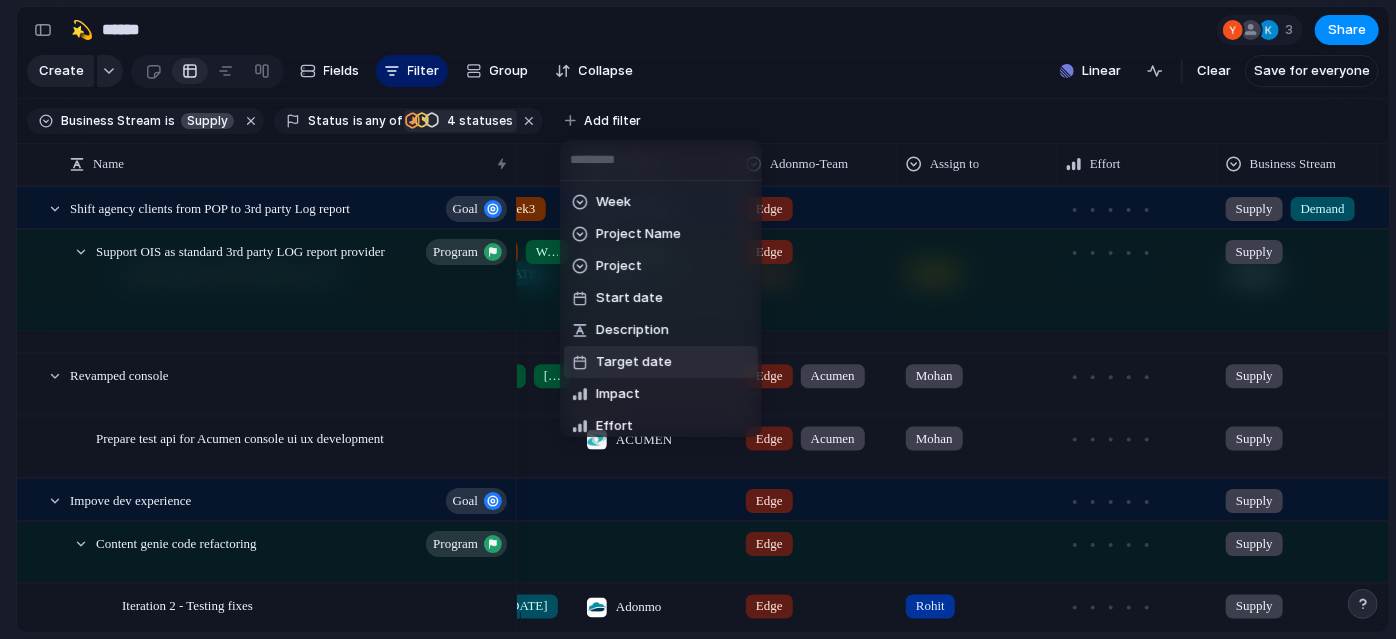 scroll, scrollTop: 118, scrollLeft: 0, axis: vertical 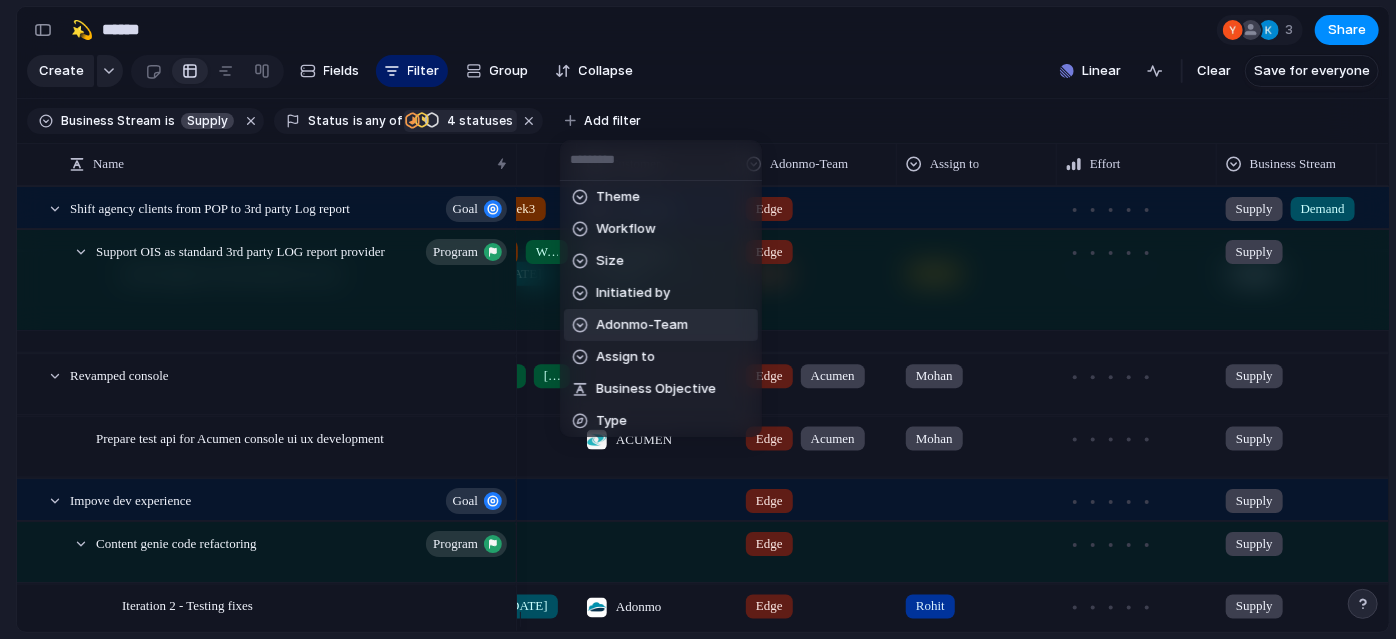 click on "Adonmo-Team" at bounding box center (642, 325) 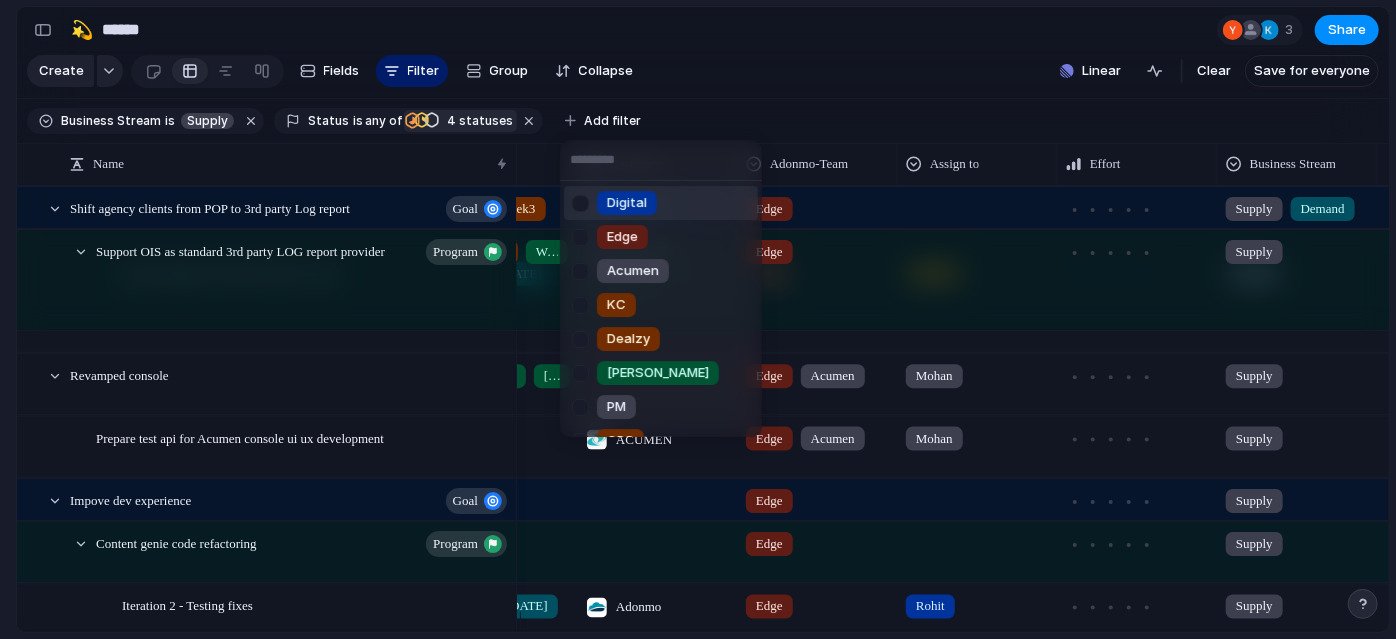 click on "Digital" at bounding box center [661, 203] 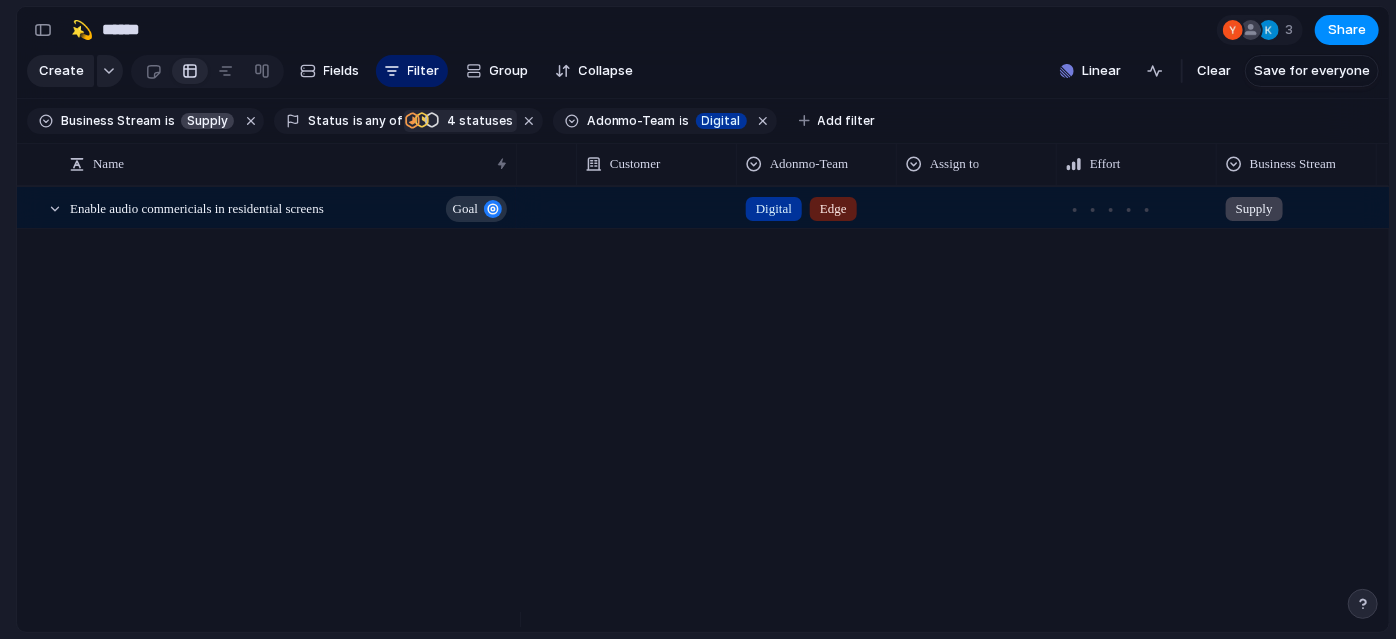 scroll, scrollTop: 35, scrollLeft: 0, axis: vertical 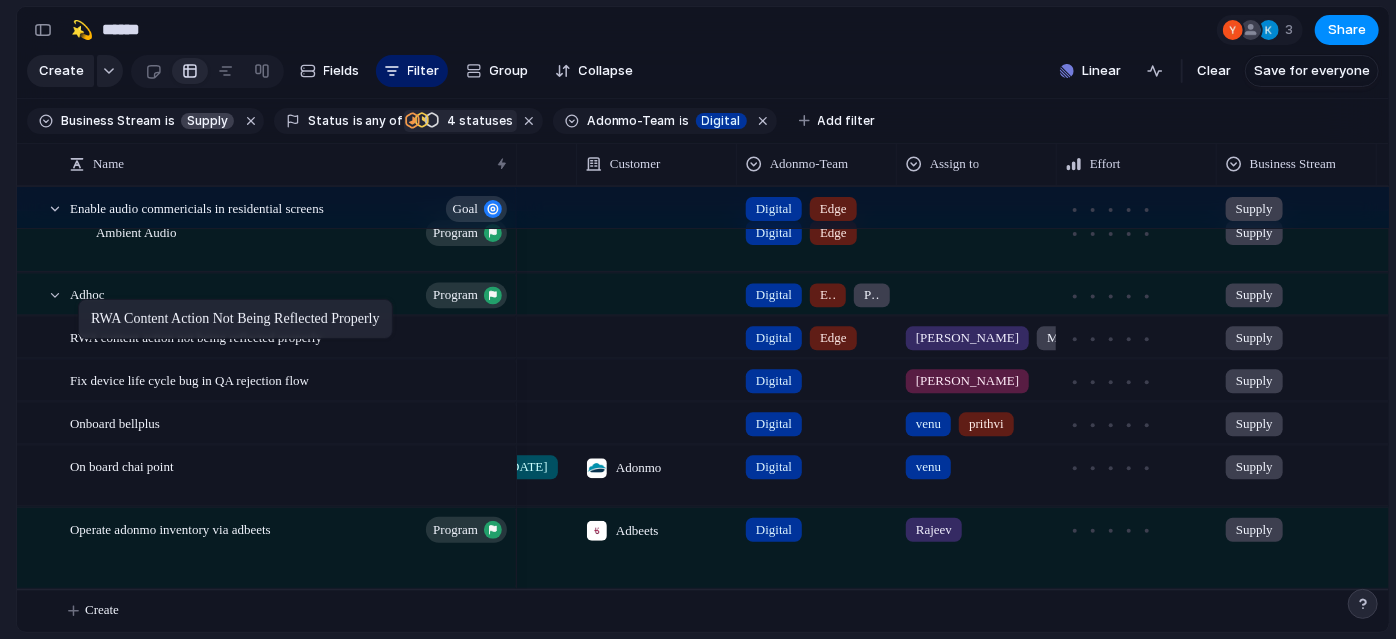 drag, startPoint x: 170, startPoint y: 334, endPoint x: 88, endPoint y: 303, distance: 87.66413 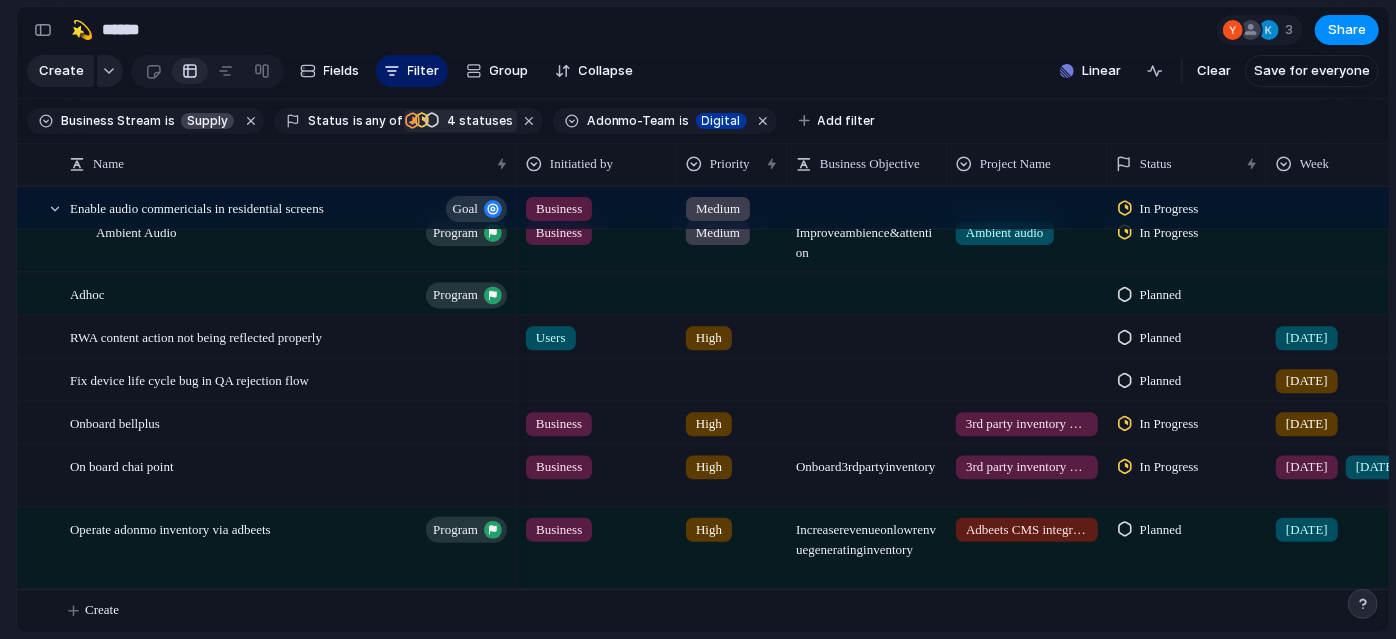 click at bounding box center (1027, 333) 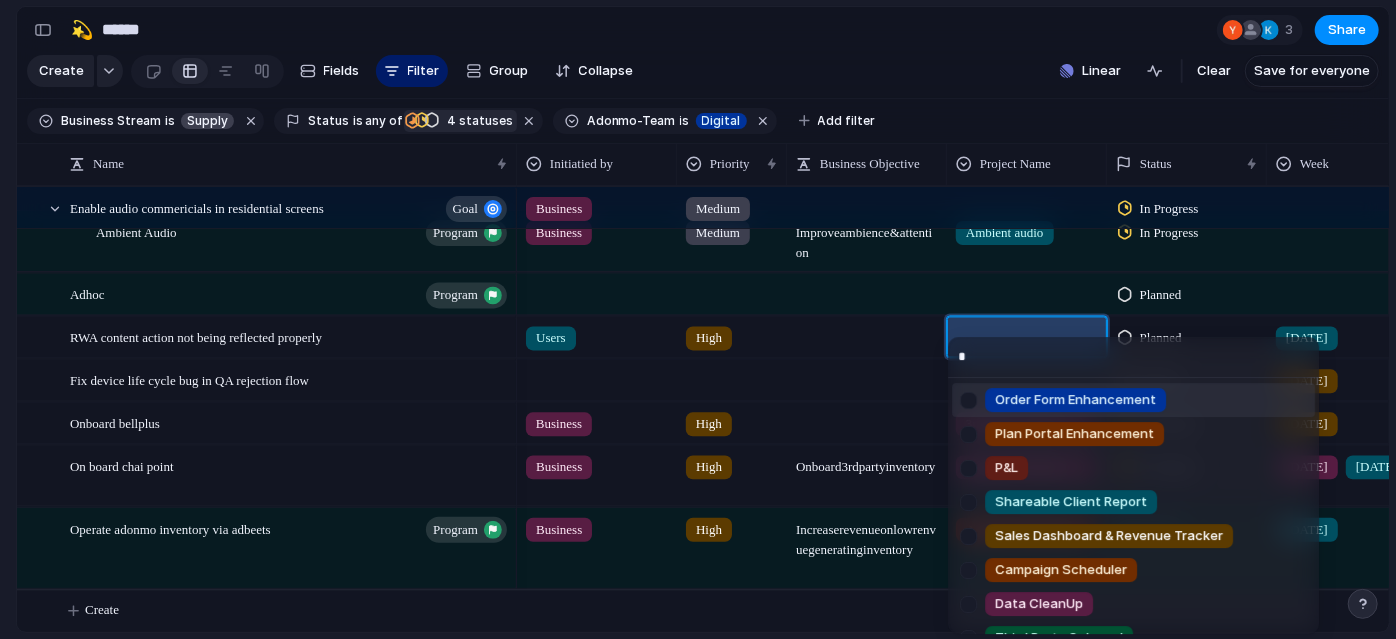 type on "**" 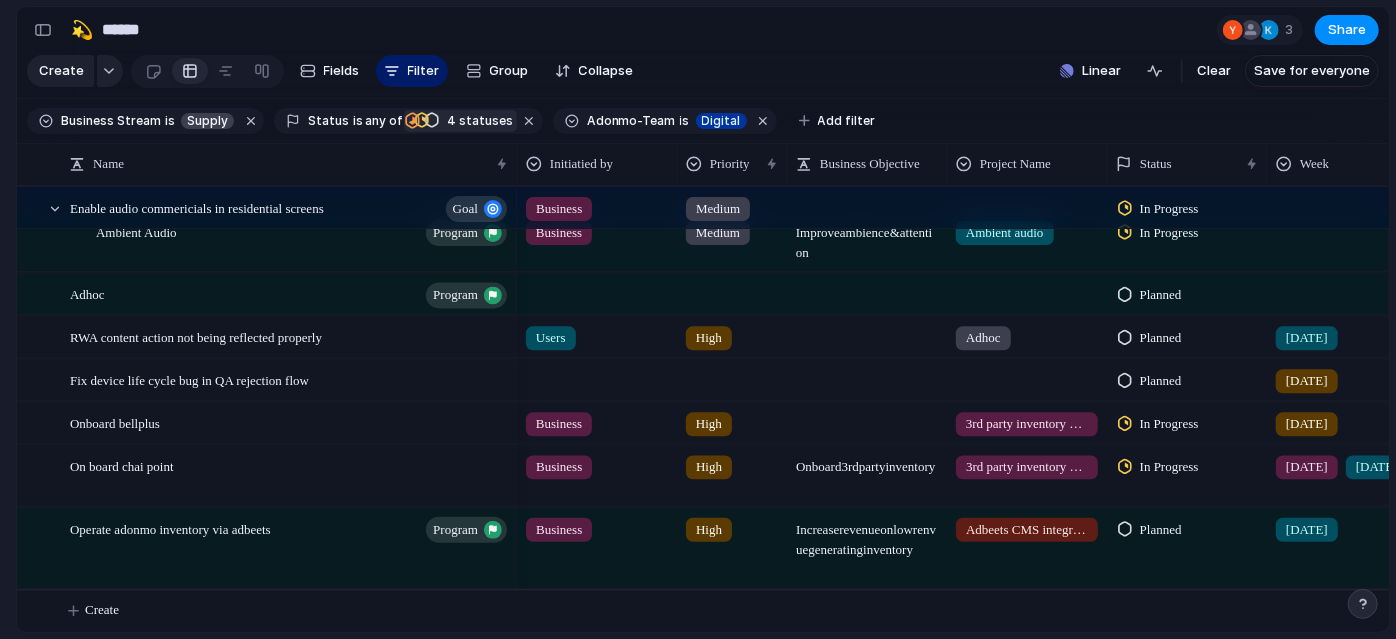 click on "Keep using Index You're approaching the free limit of 300 work items Upgrade plan" at bounding box center (8, 535) 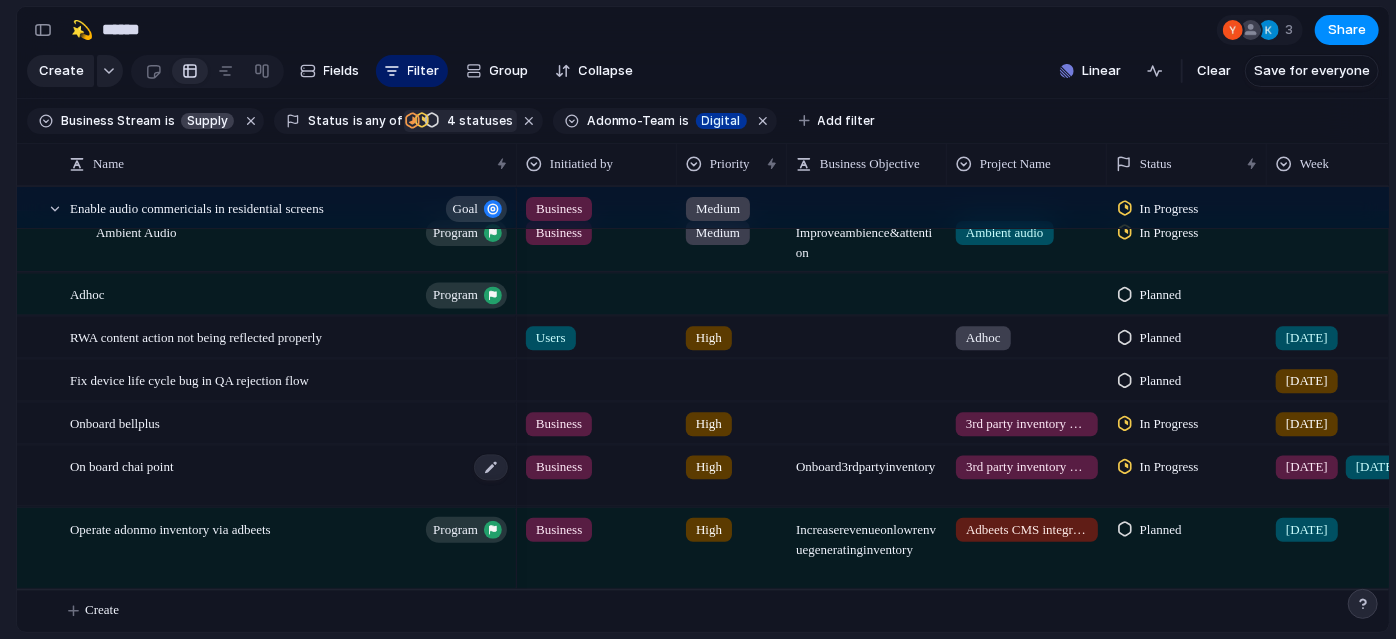 scroll, scrollTop: 34, scrollLeft: 0, axis: vertical 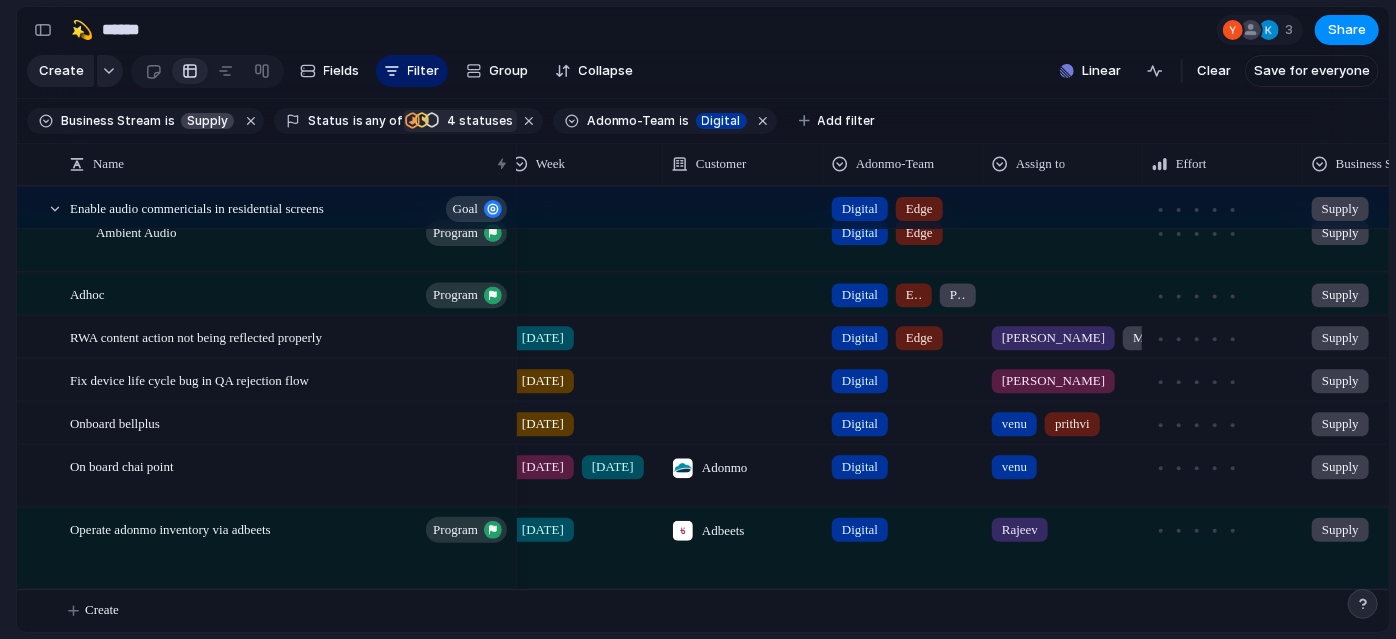 click on "Digital" at bounding box center [860, 424] 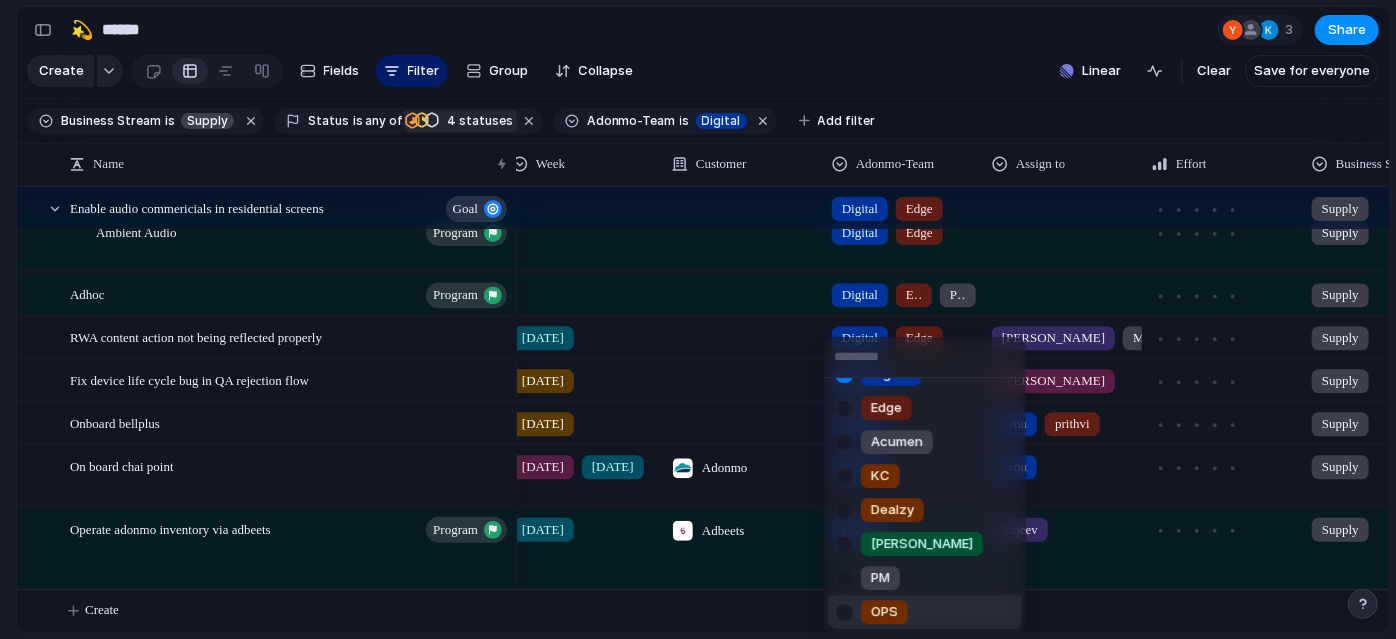 click at bounding box center (844, 612) 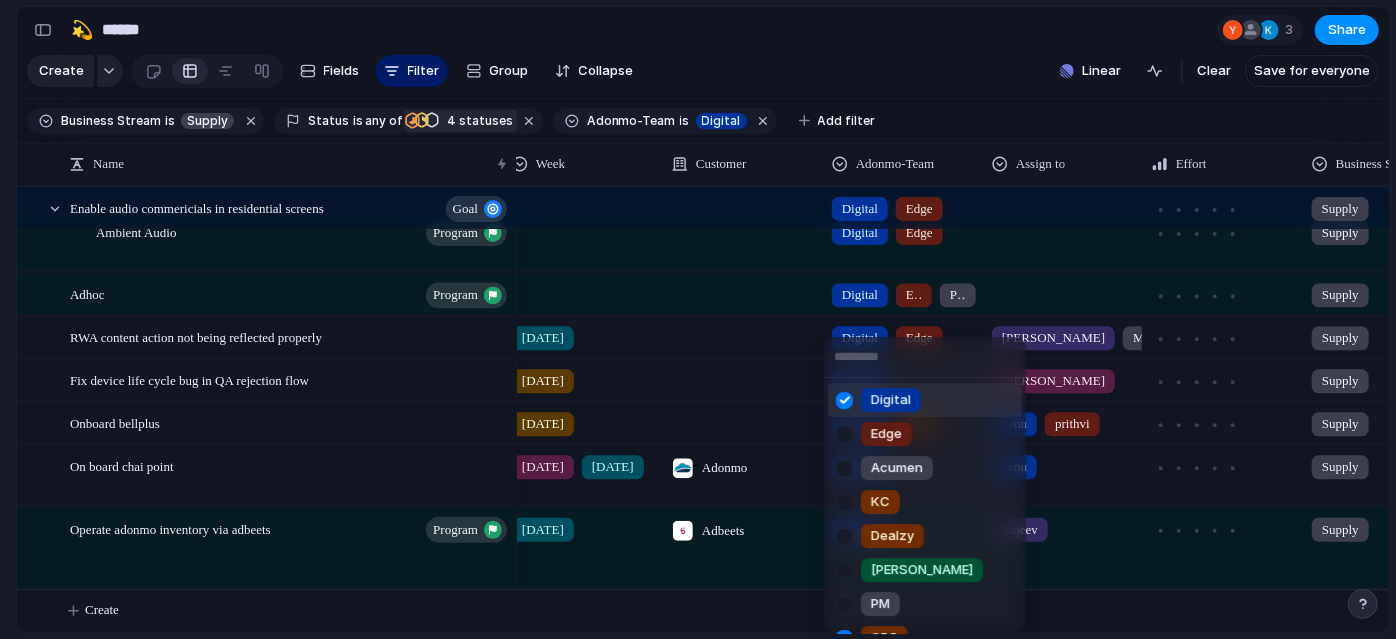 click at bounding box center [844, 400] 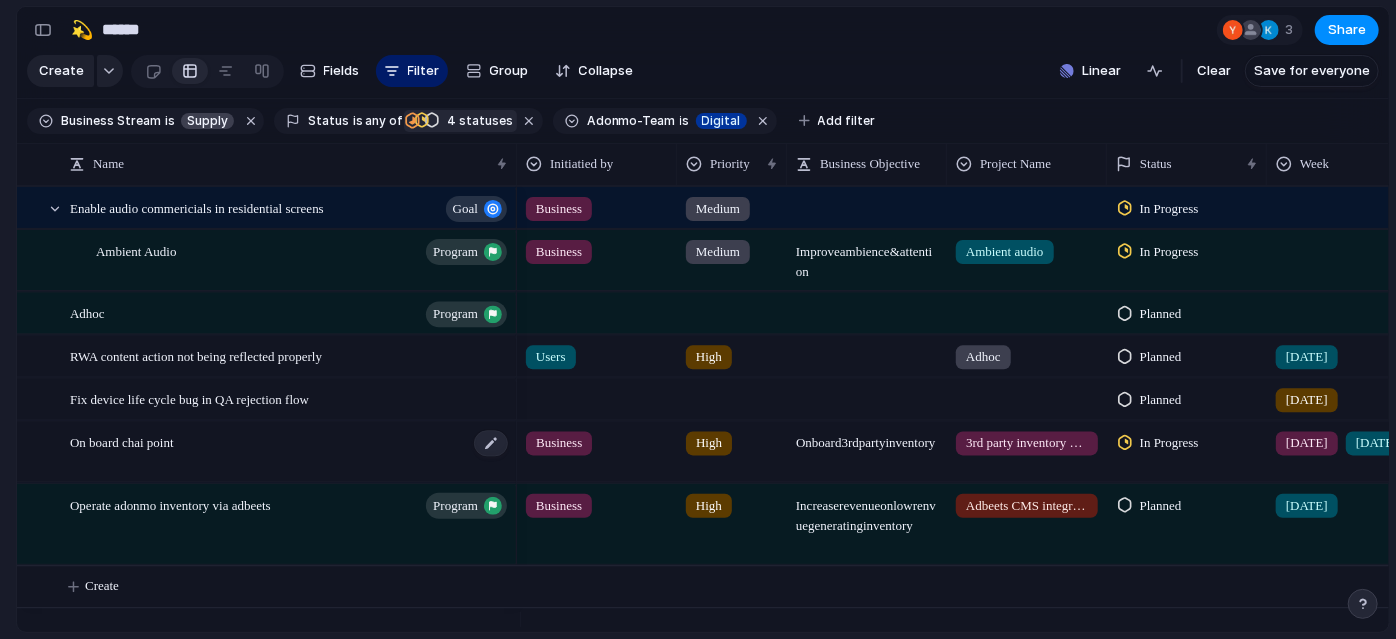 click on "On board chai point" at bounding box center [122, 441] 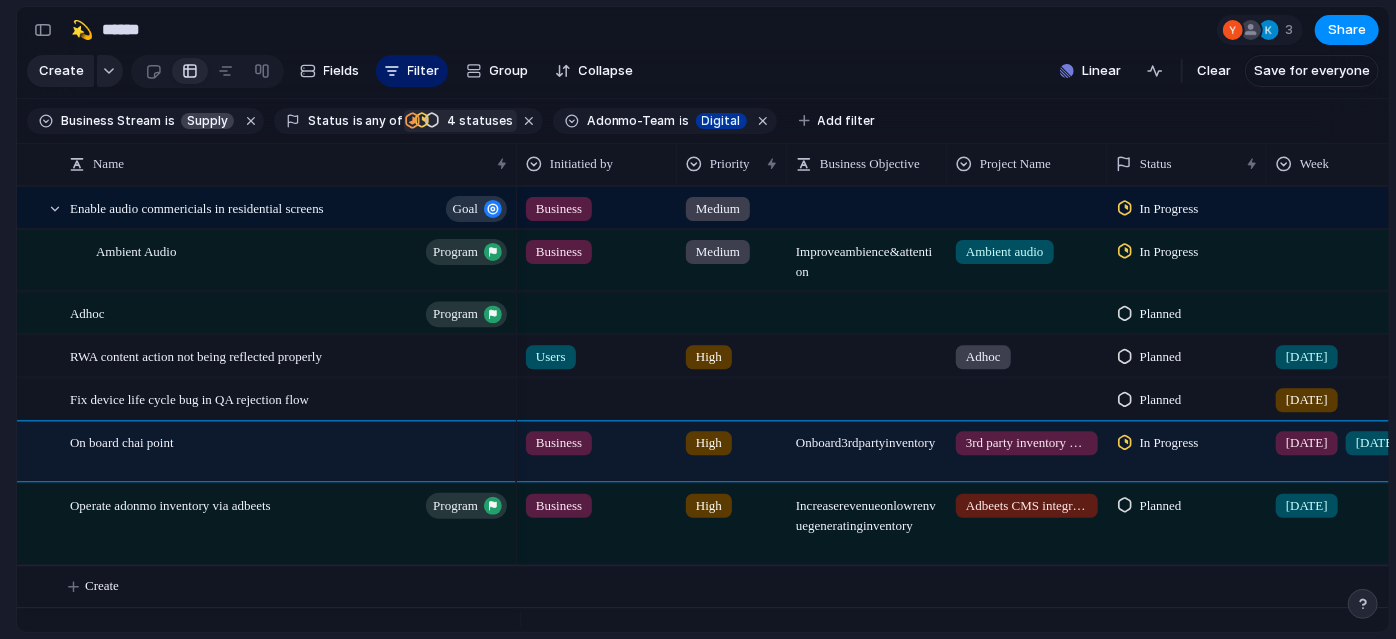 click on "🛠️ Sprint Plan Projects 🍎 June- Digital Plan 🧊 July Test 🤖 Week2 🍎 July- Supply / Edge Plan 📒 New view 💫 Supply
To pick up a draggable item, press the space bar.
While dragging, use the arrow keys to move the item.
Press space again to drop the item in its new position, or press escape to cancel.
Create view" at bounding box center (110, 312) 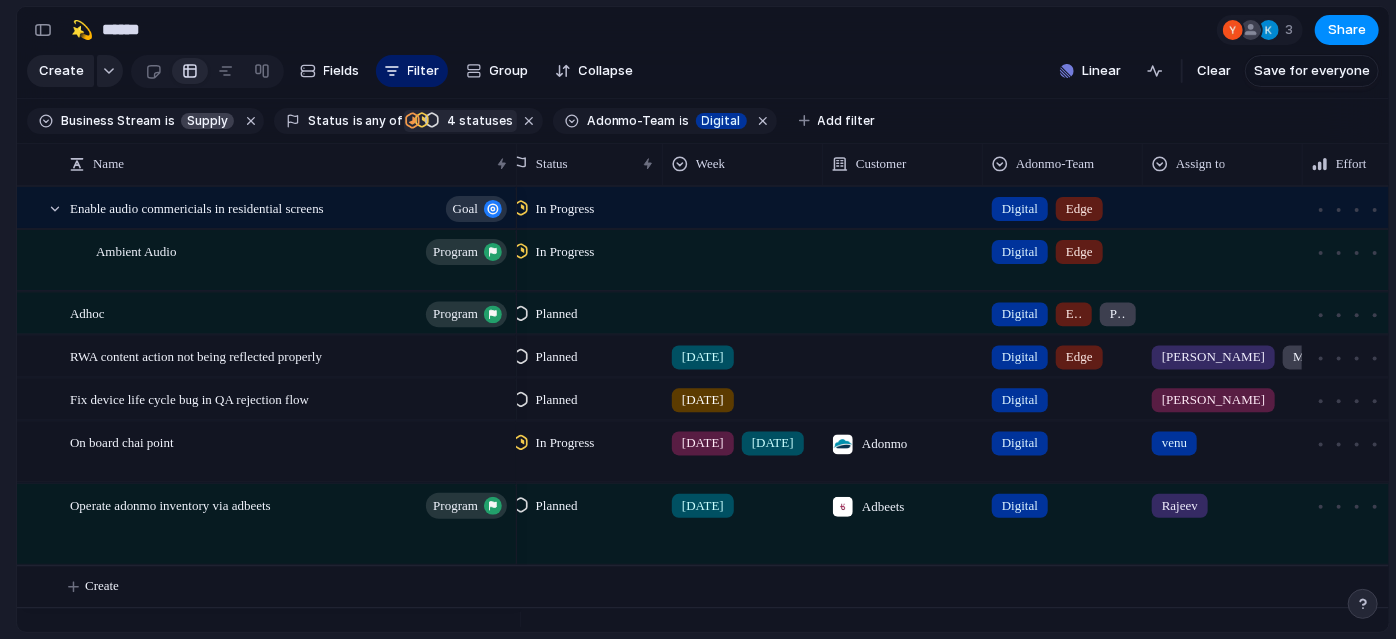 click on "Digital" at bounding box center [1020, 443] 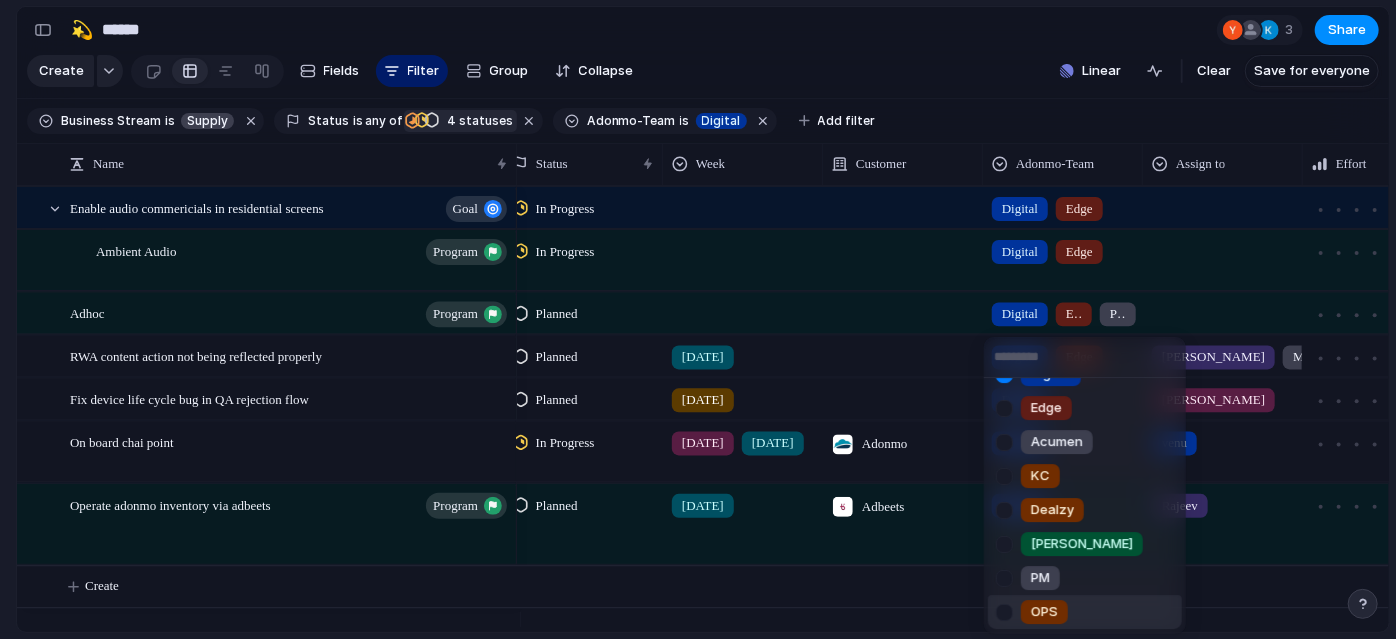 click at bounding box center (1004, 612) 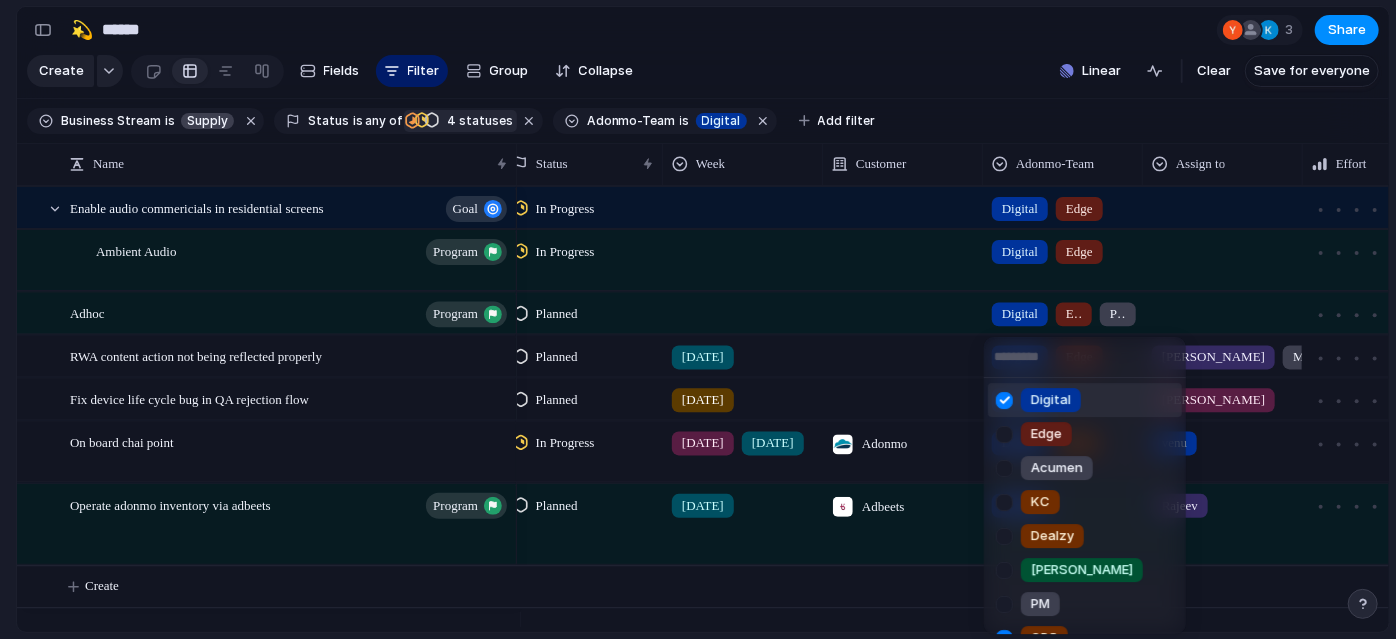 click at bounding box center [1004, 400] 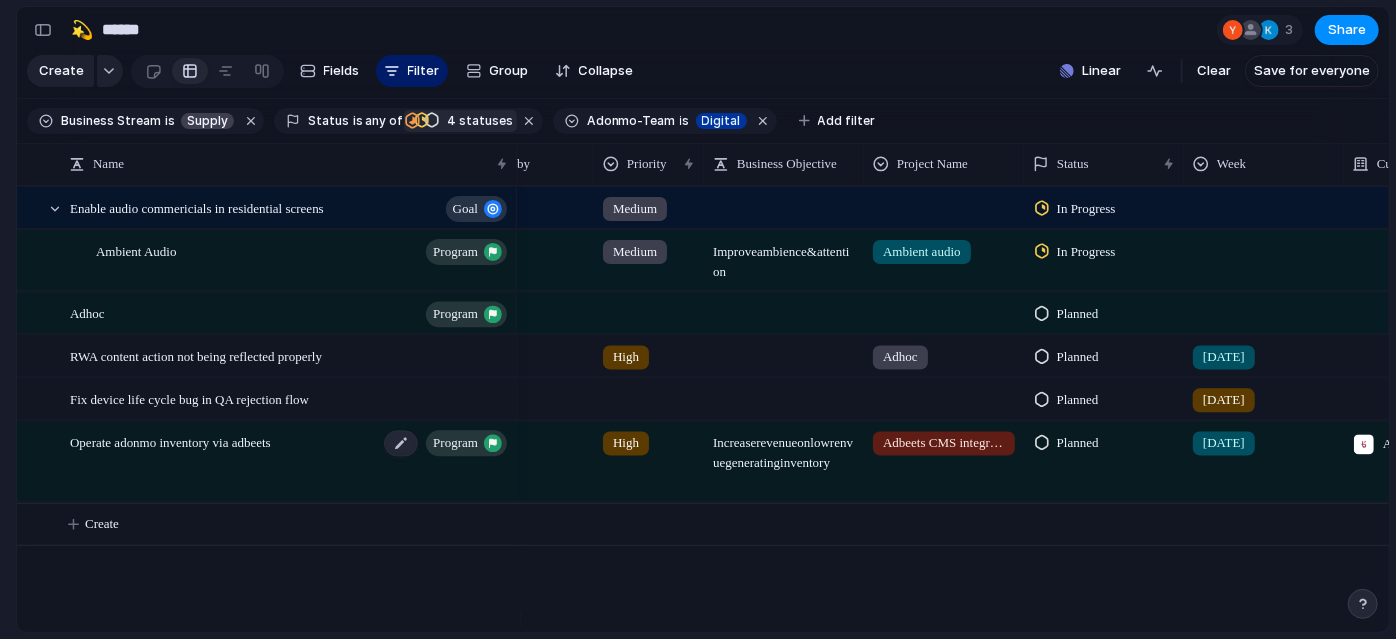 click on "Operate adonmo inventory via adbeets" at bounding box center [170, 441] 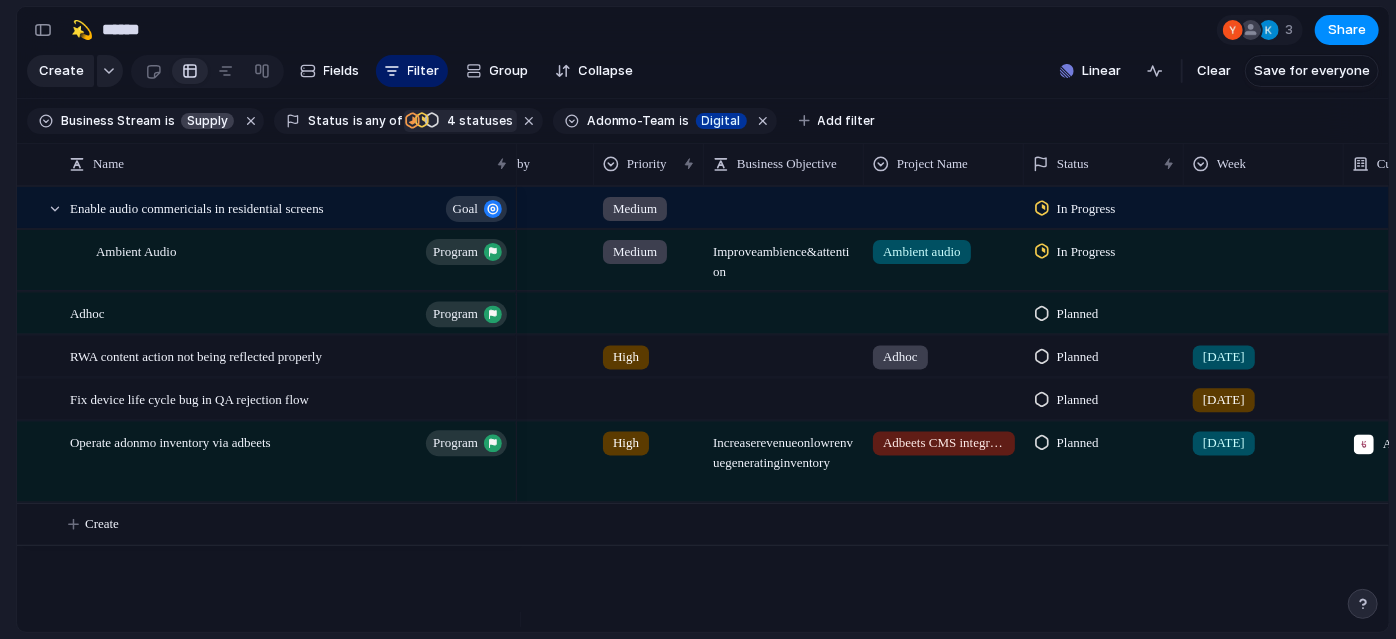 click on "🛠️ Sprint Plan Projects 🍎 June- Digital Plan 🧊 July Test 🤖 Week2 🍎 July- Supply / Edge Plan 📒 New view 💫 Supply
To pick up a draggable item, press the space bar.
While dragging, use the arrow keys to move the item.
Press space again to drop the item in its new position, or press escape to cancel.
Create view" at bounding box center [110, 312] 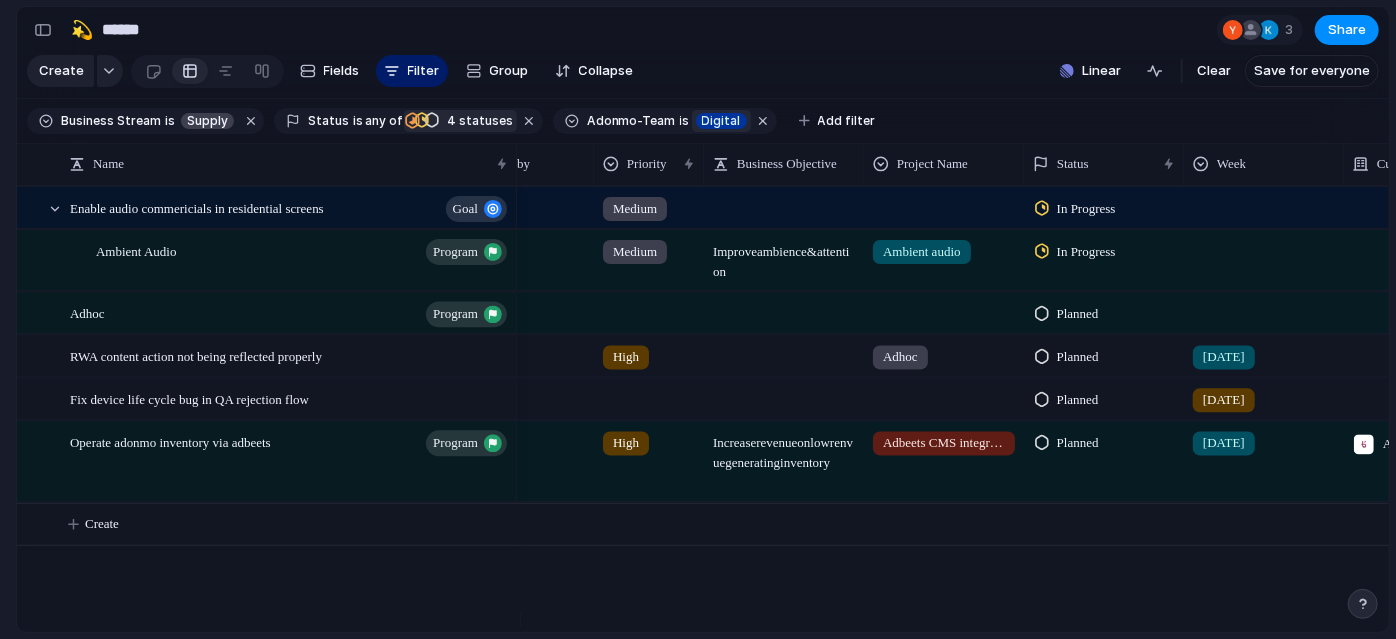 click on "Digital" at bounding box center [721, 121] 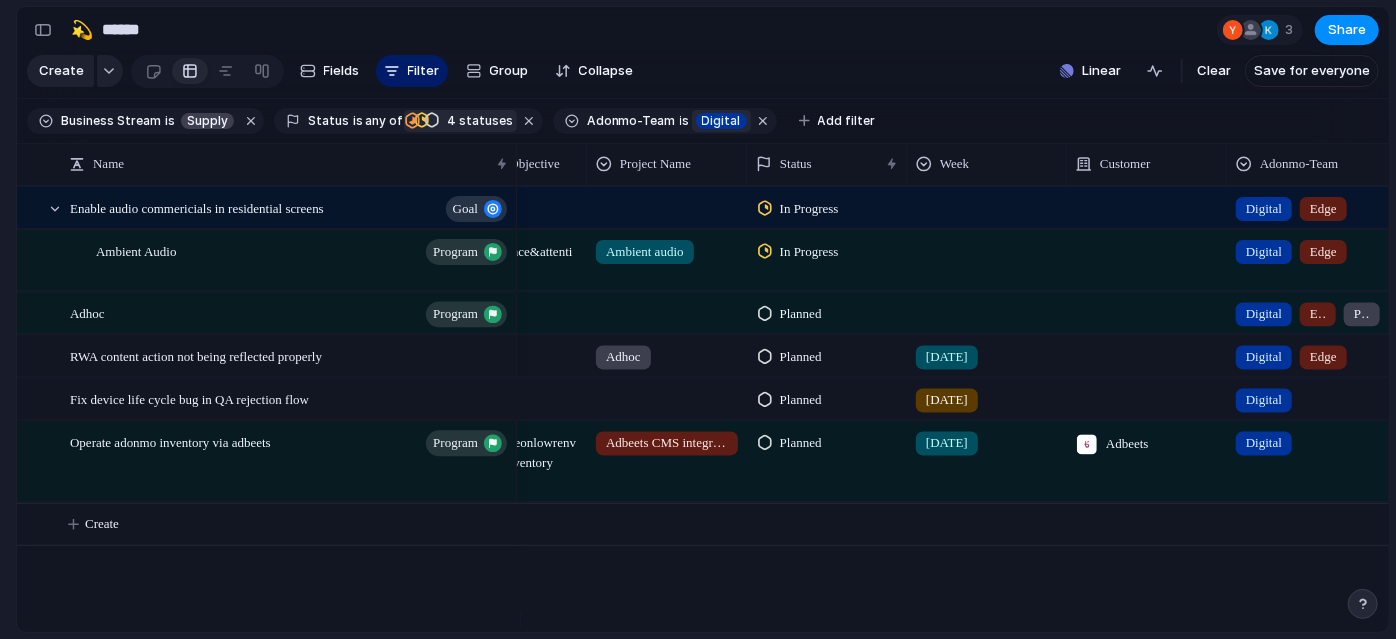 click on "Planned" at bounding box center [827, 396] 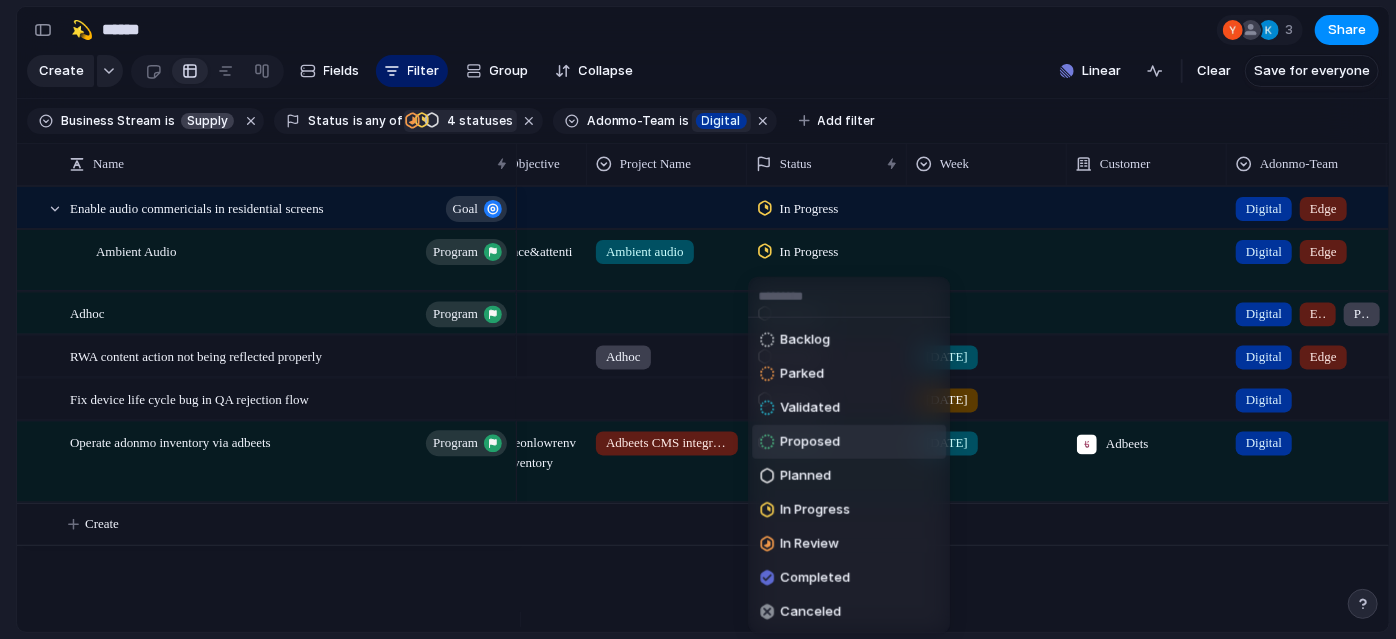 click on "Proposed" at bounding box center (810, 442) 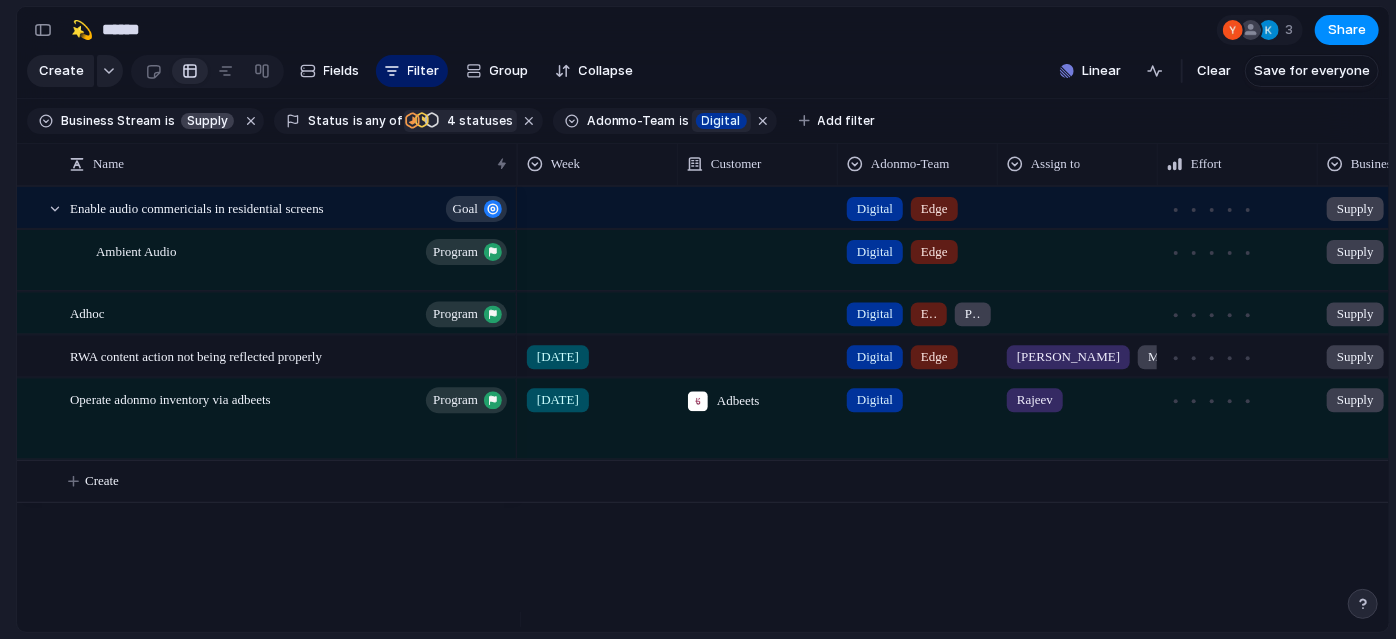 click on "Digital" at bounding box center [875, 400] 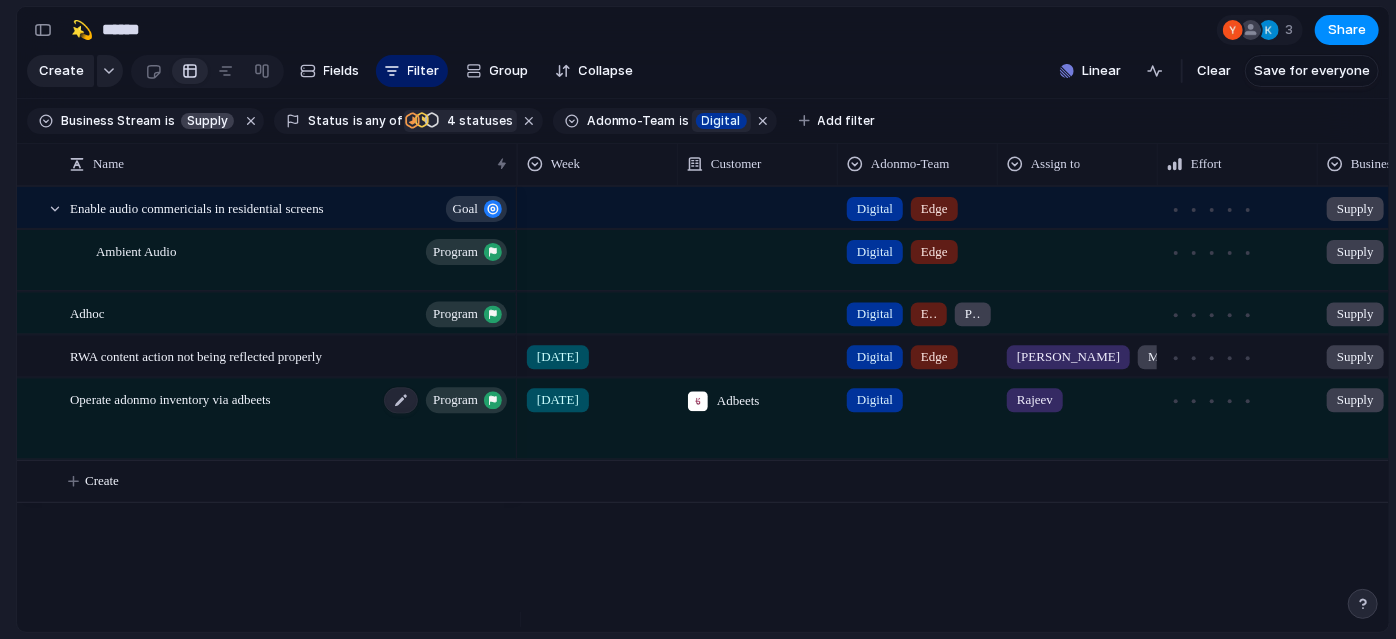click on "Operate adonmo inventory via adbeets" at bounding box center (170, 398) 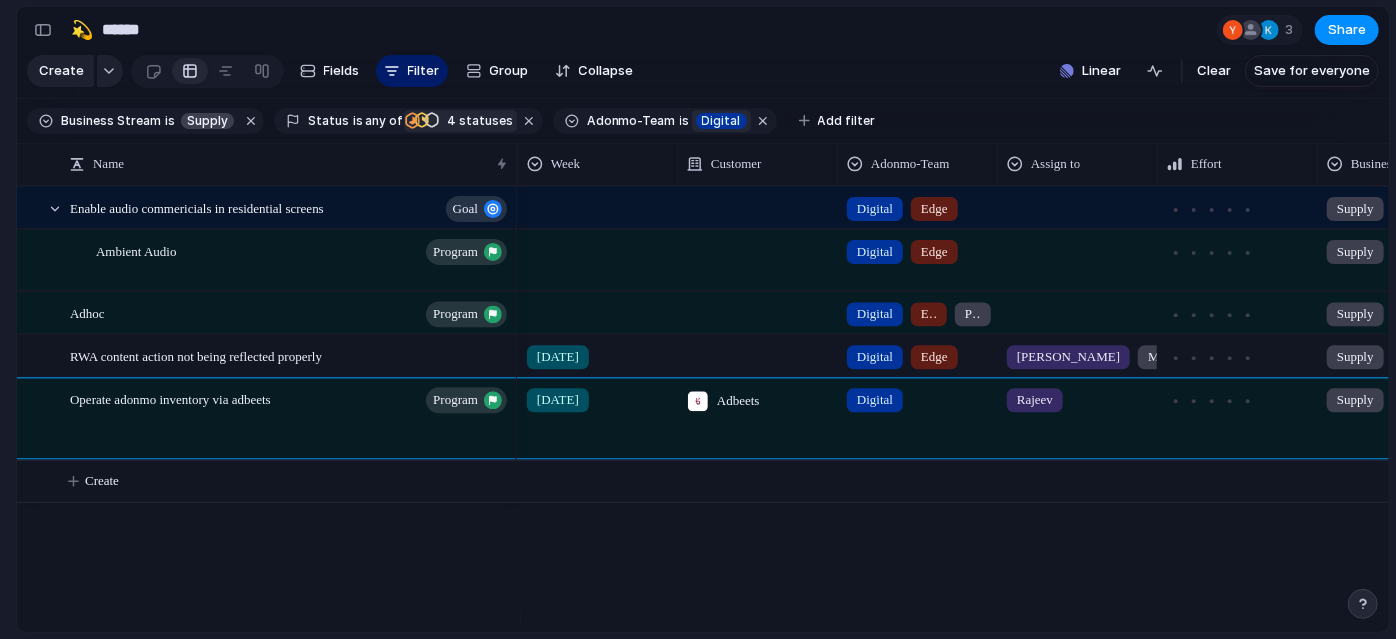 click on "🛠️ Sprint Plan Projects 🍎 June- Digital Plan 🧊 July Test 🤖 Week2 🍎 July- Supply / Edge Plan 📒 New view 💫 Supply
To pick up a draggable item, press the space bar.
While dragging, use the arrow keys to move the item.
Press space again to drop the item in its new position, or press escape to cancel.
Create view" at bounding box center (110, 312) 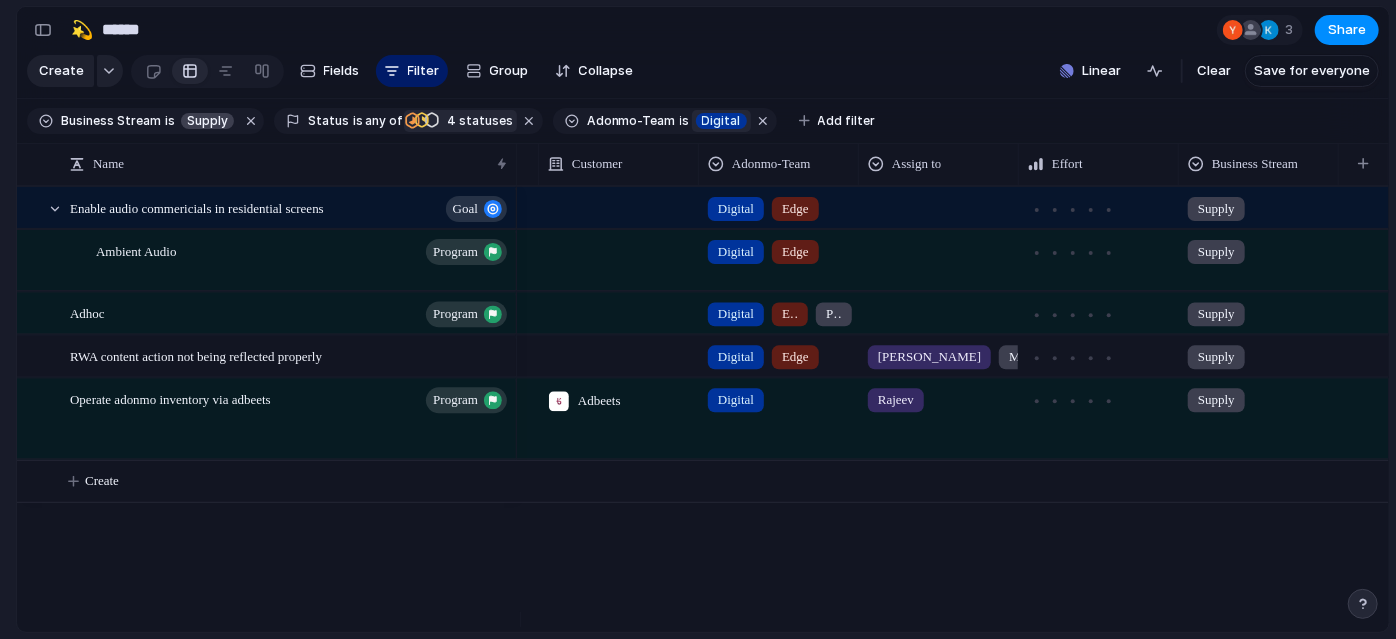 click on "Digital" at bounding box center (736, 400) 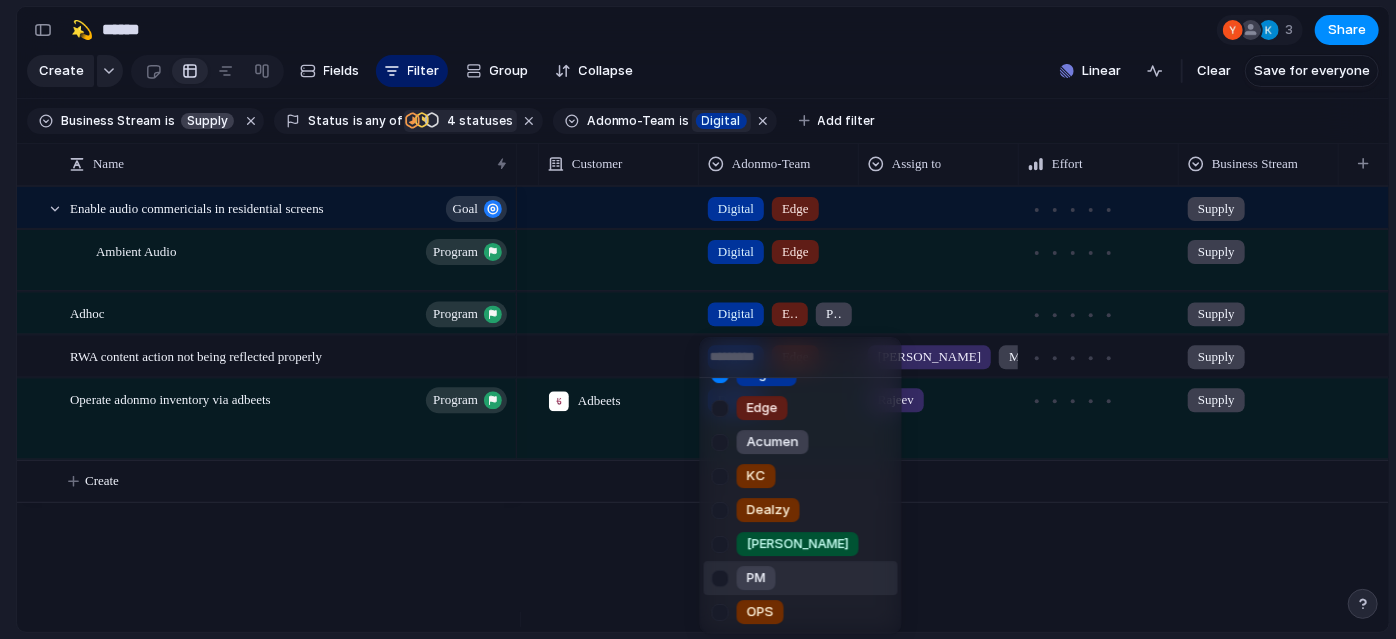 click at bounding box center [720, 578] 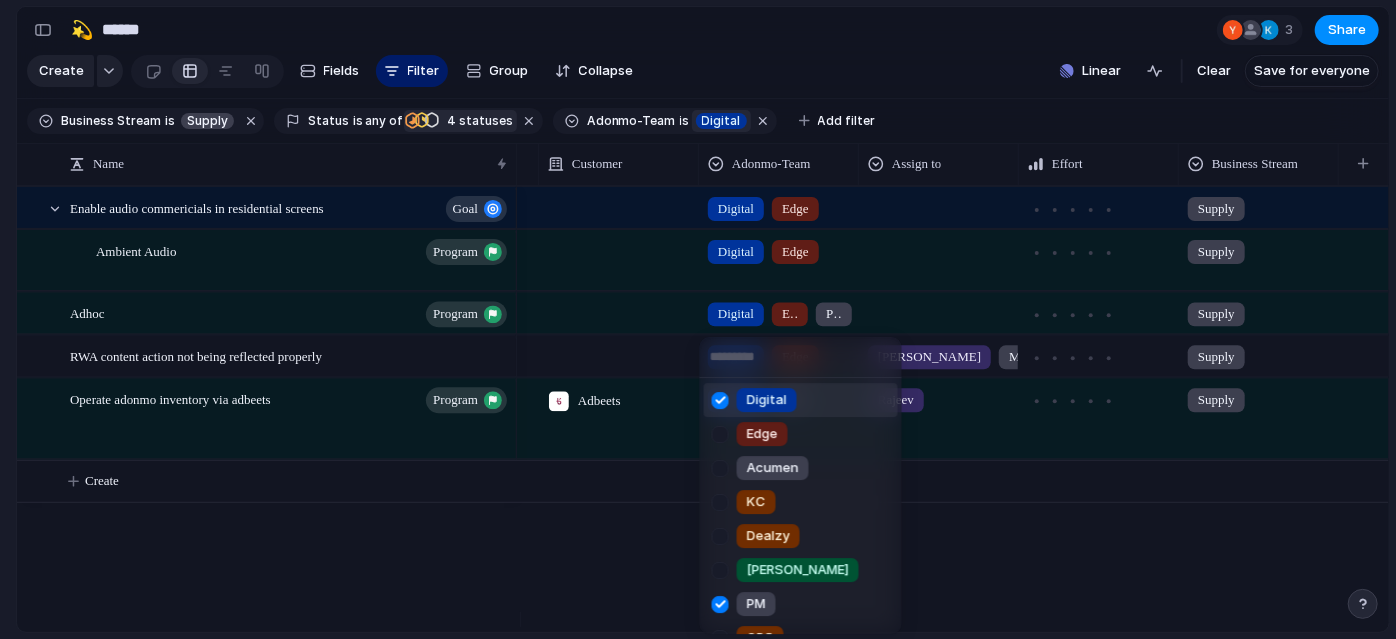 click at bounding box center [720, 400] 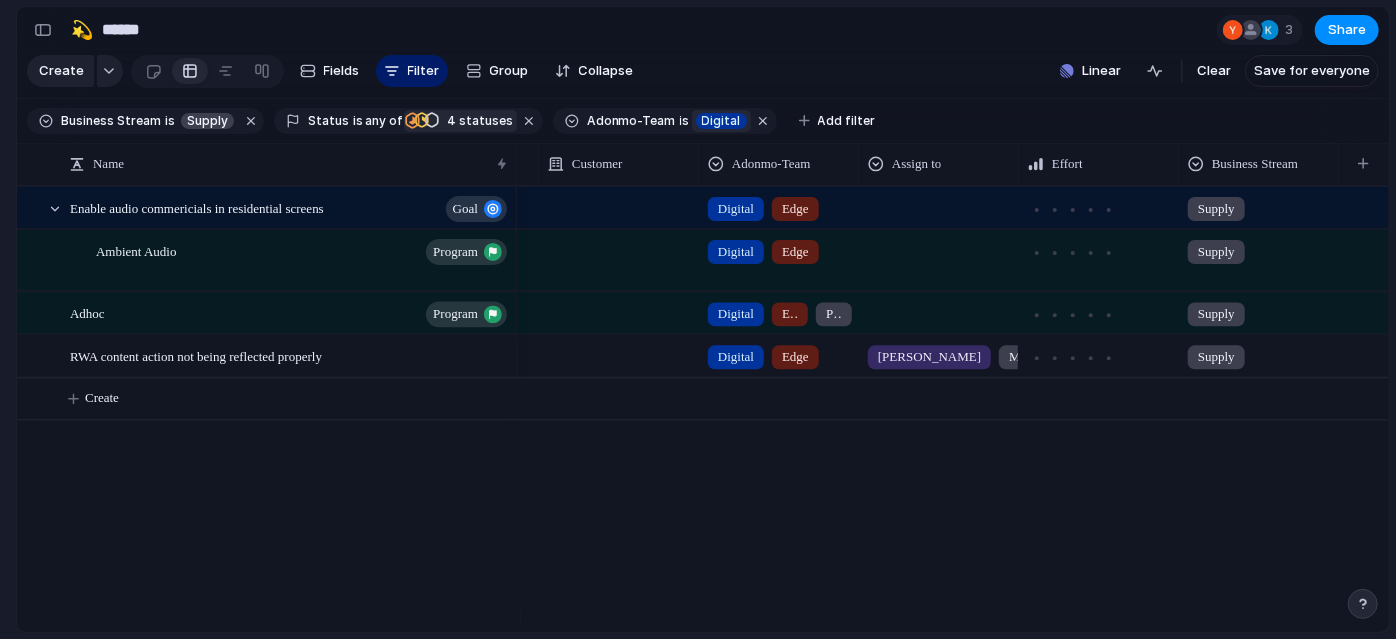 click on "In Review In Progress Planned Planned 4   statuses" at bounding box center [458, 121] 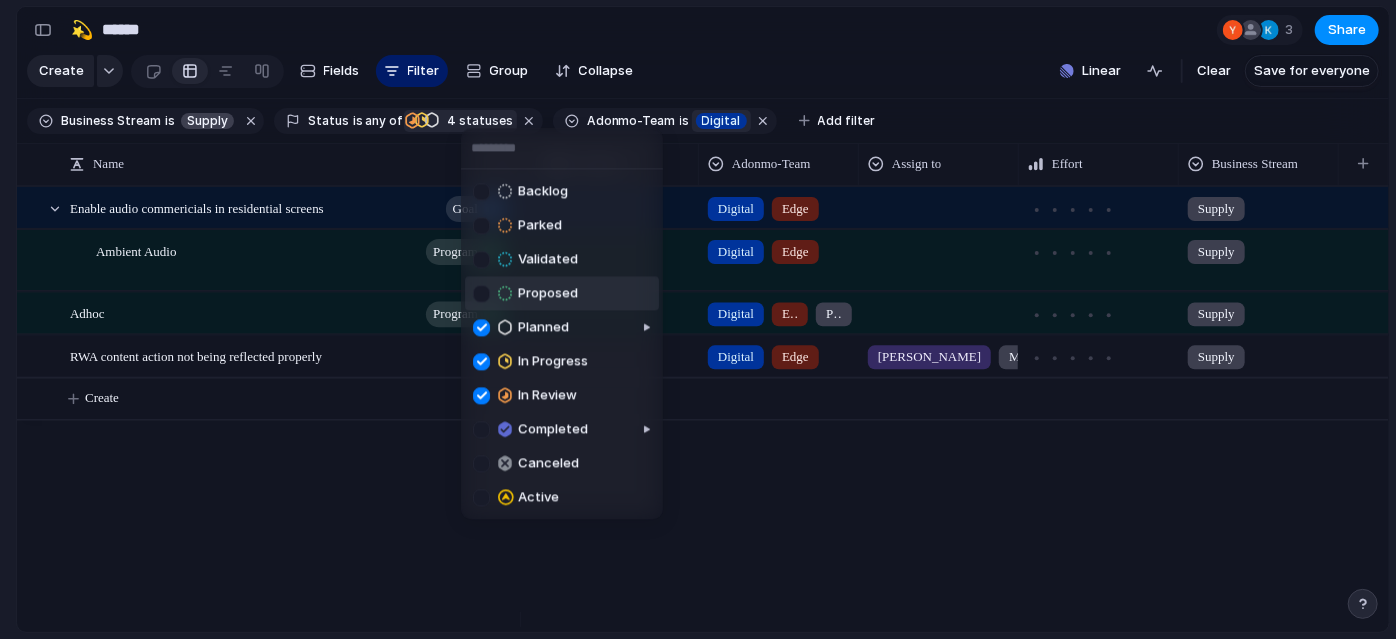 click at bounding box center (481, 293) 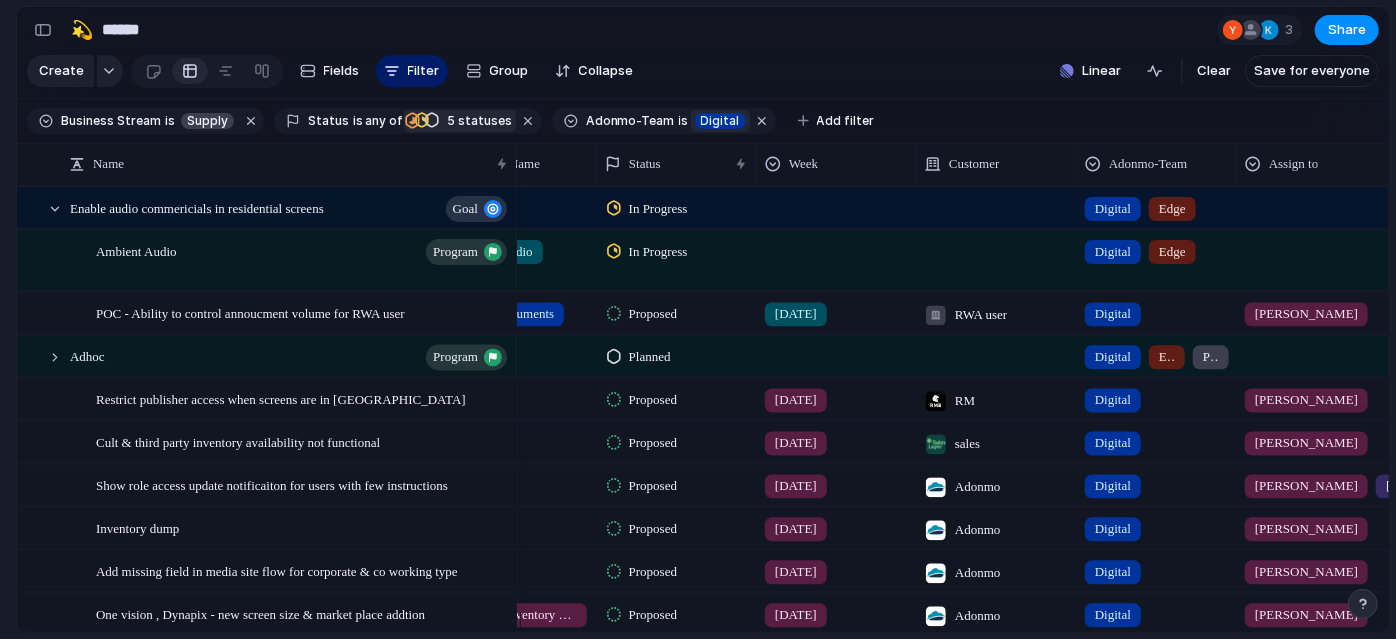 click on "[DATE]" at bounding box center [796, 400] 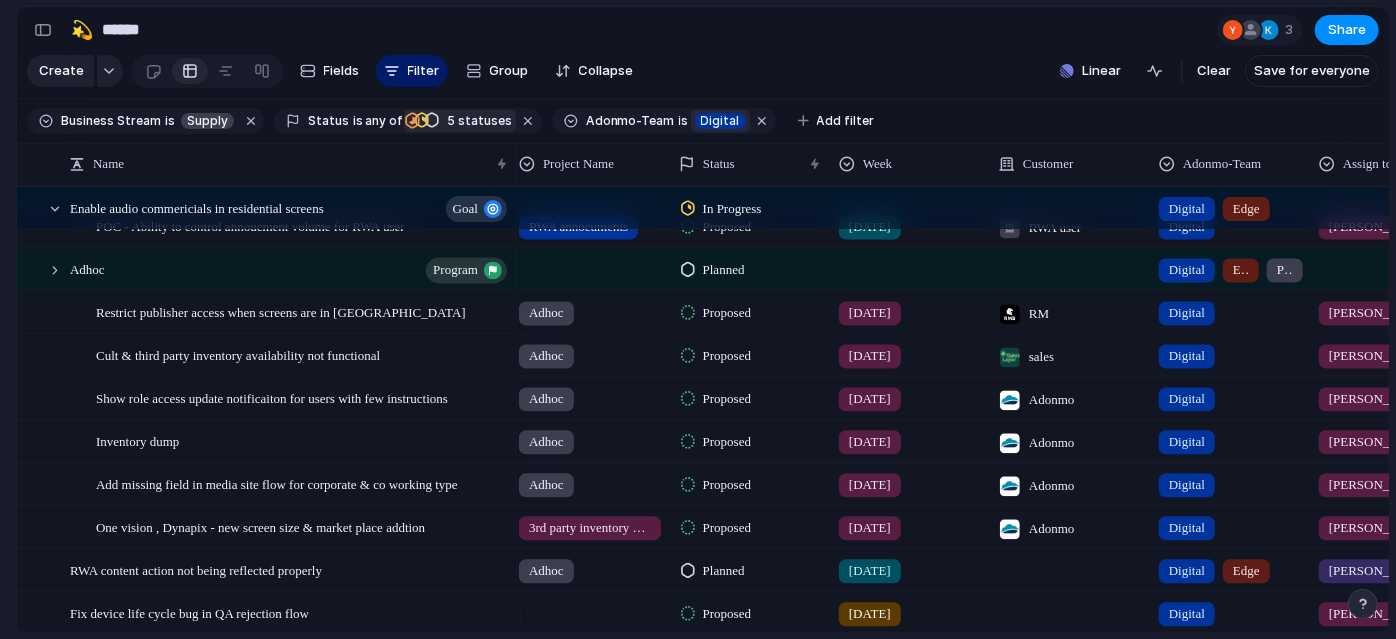 click on "[DATE]" at bounding box center (870, 356) 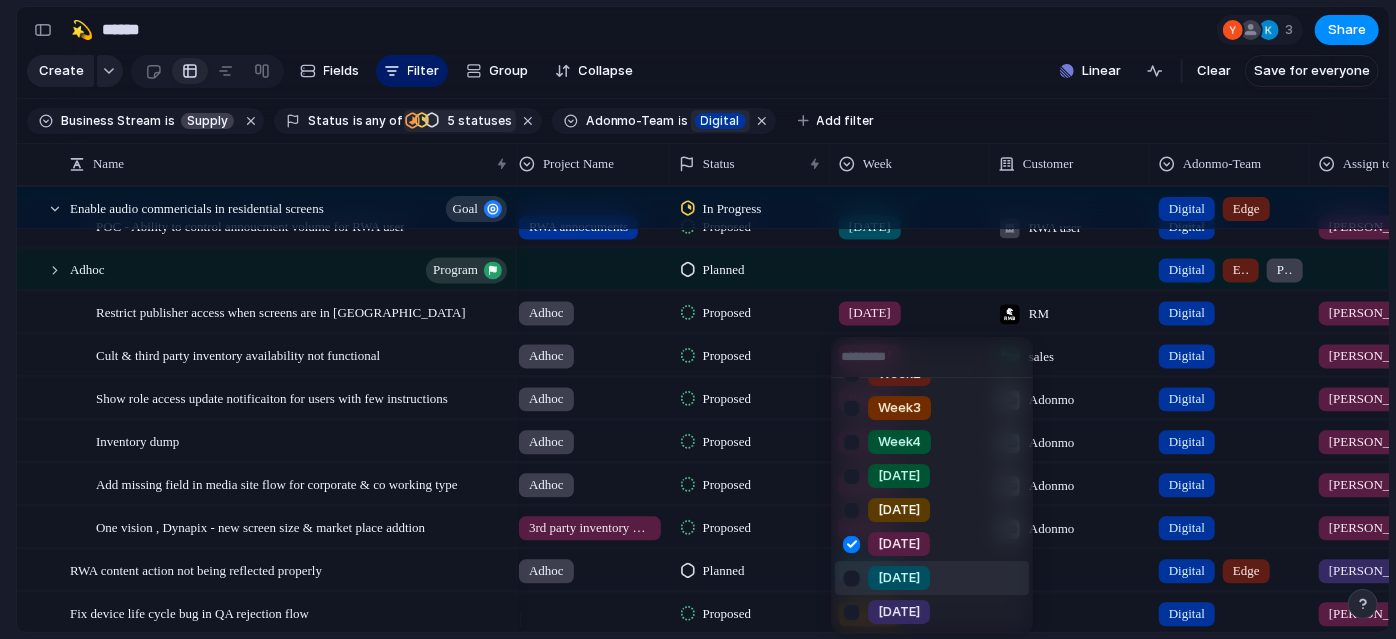 click at bounding box center [851, 578] 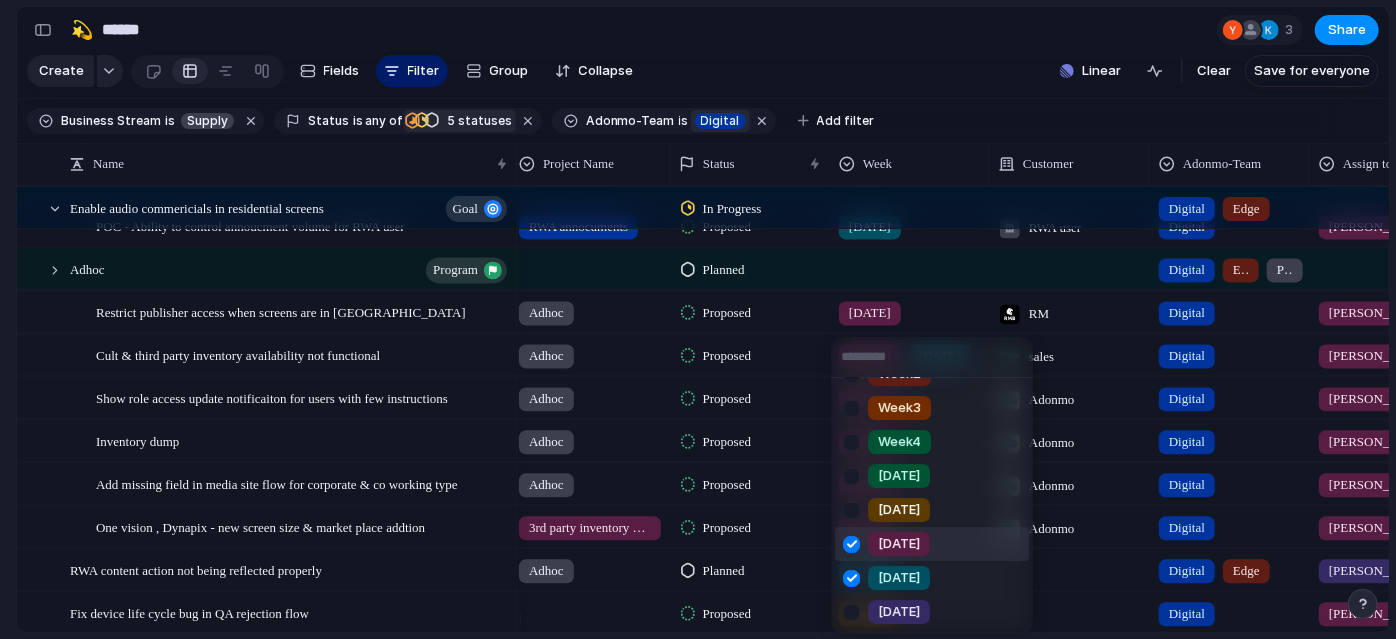click at bounding box center [851, 544] 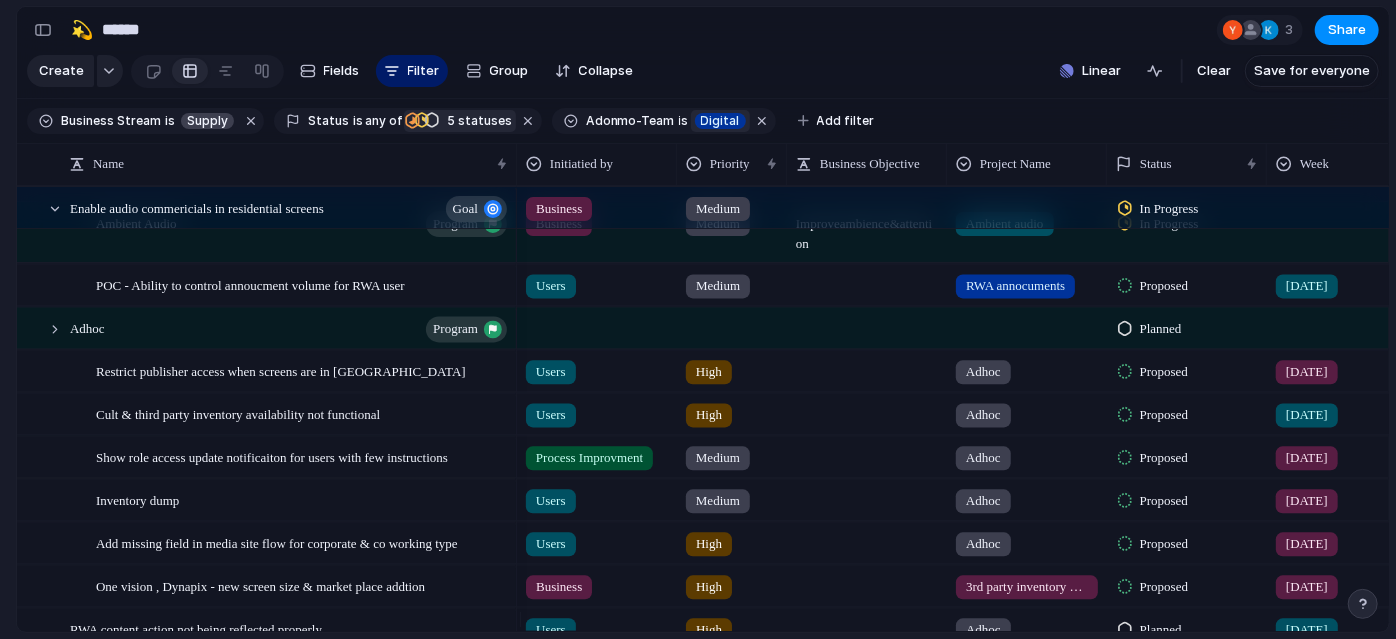 click on "High" at bounding box center (709, 415) 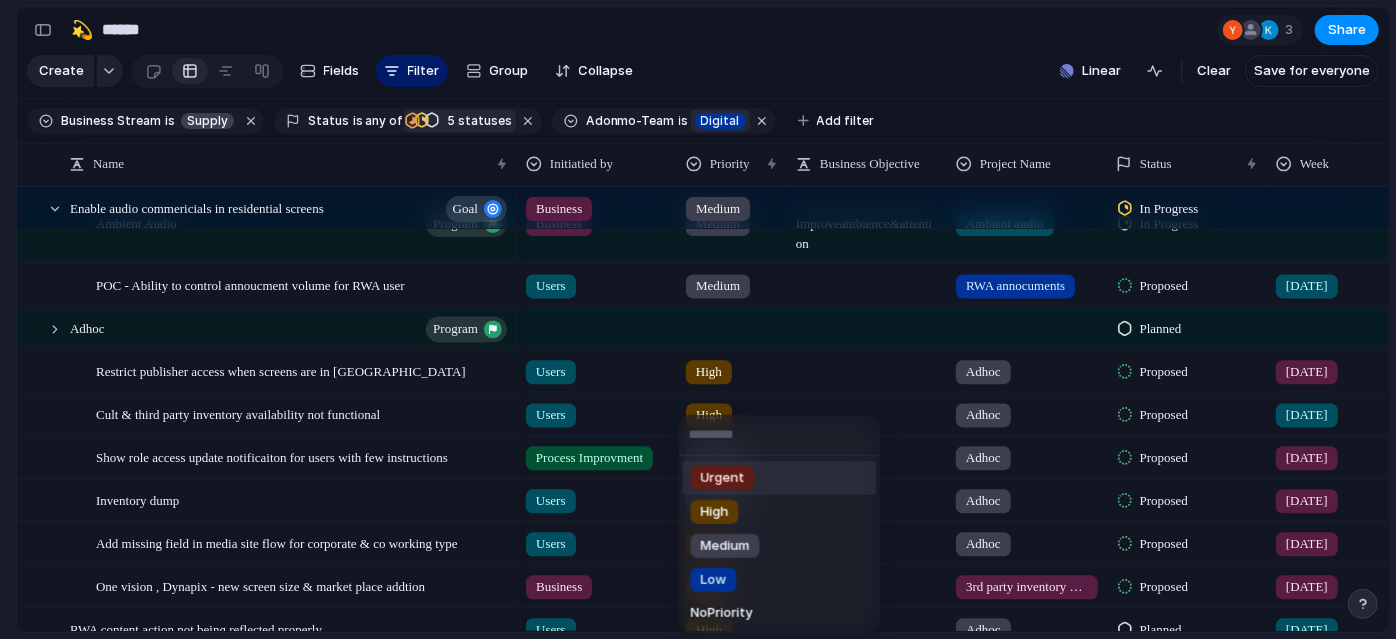click on "Urgent" at bounding box center [723, 478] 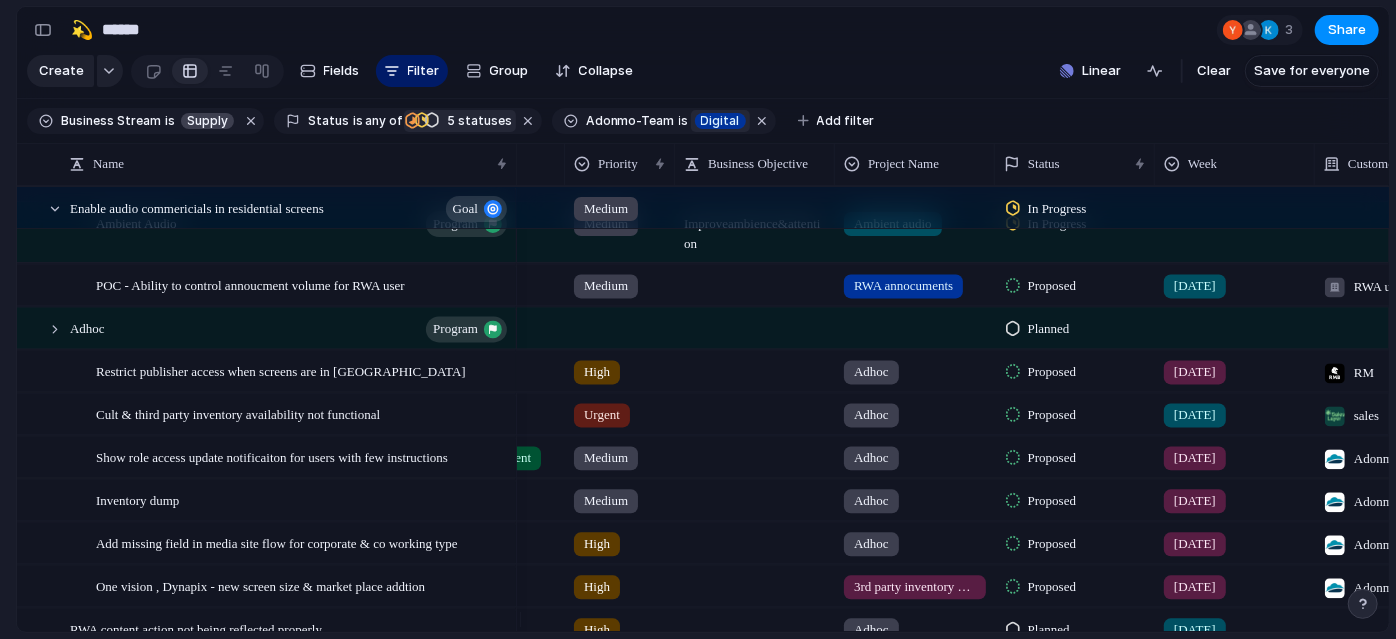 click on "High" at bounding box center (597, 372) 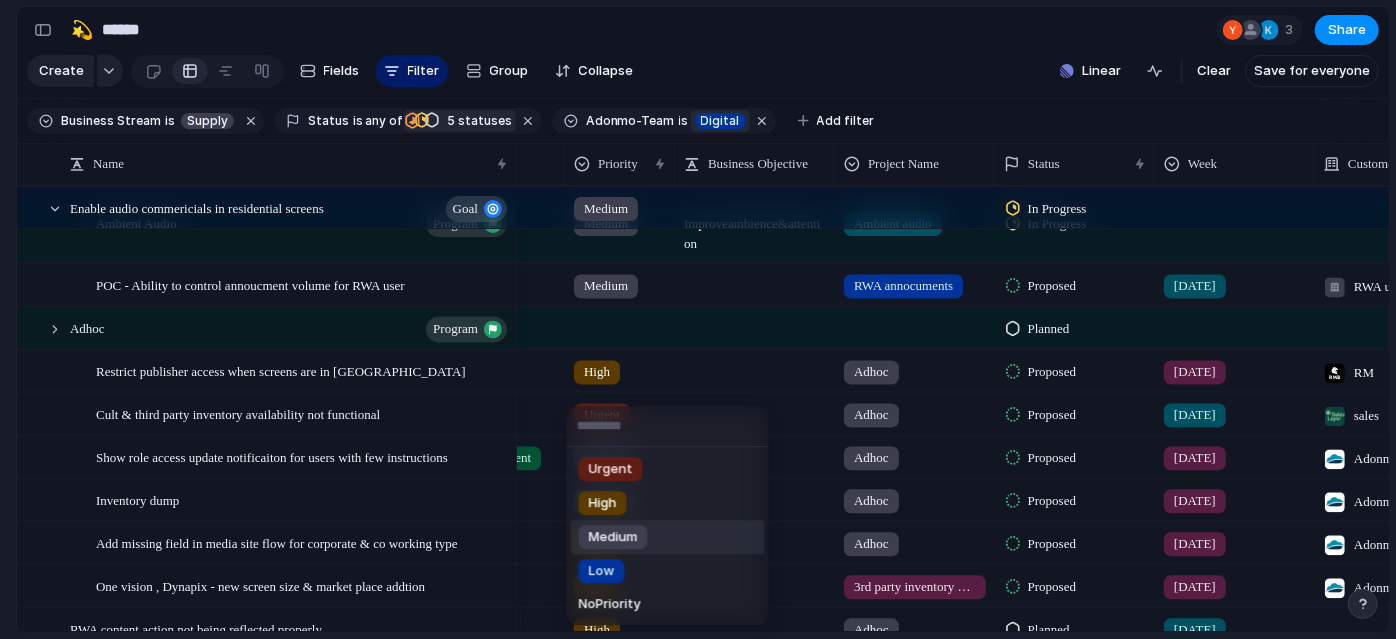 click on "Medium" at bounding box center [613, 537] 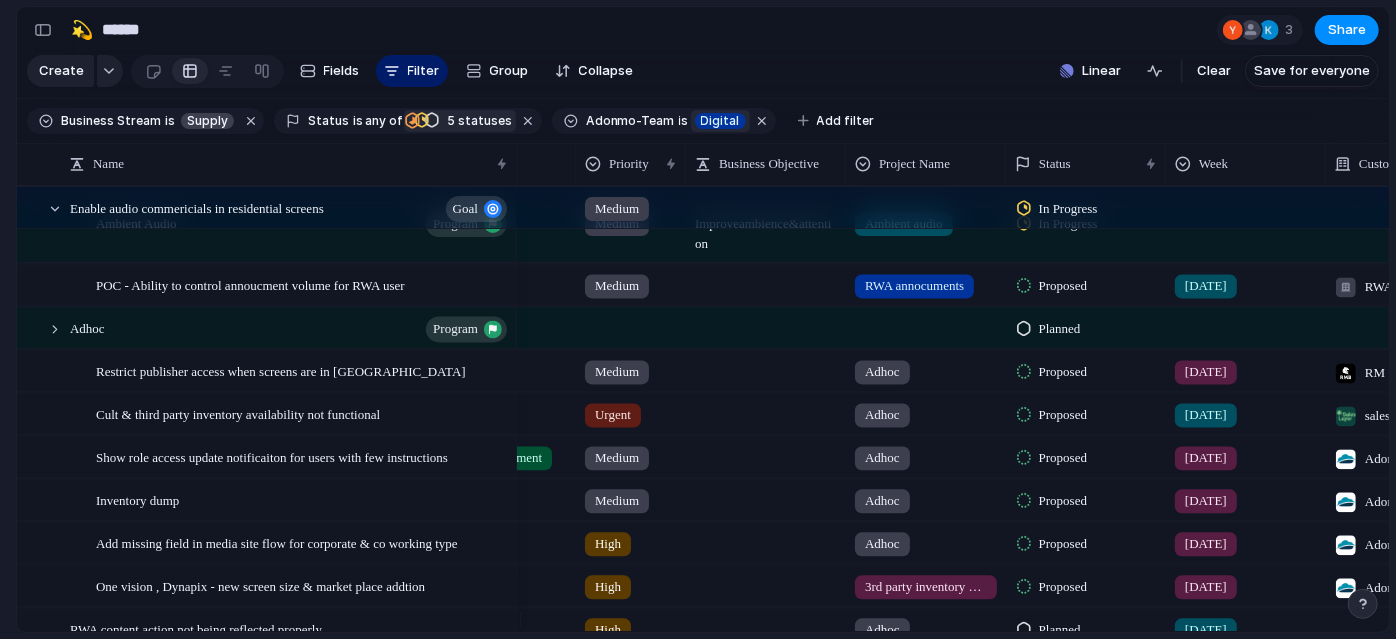 click on "Medium" at bounding box center (617, 372) 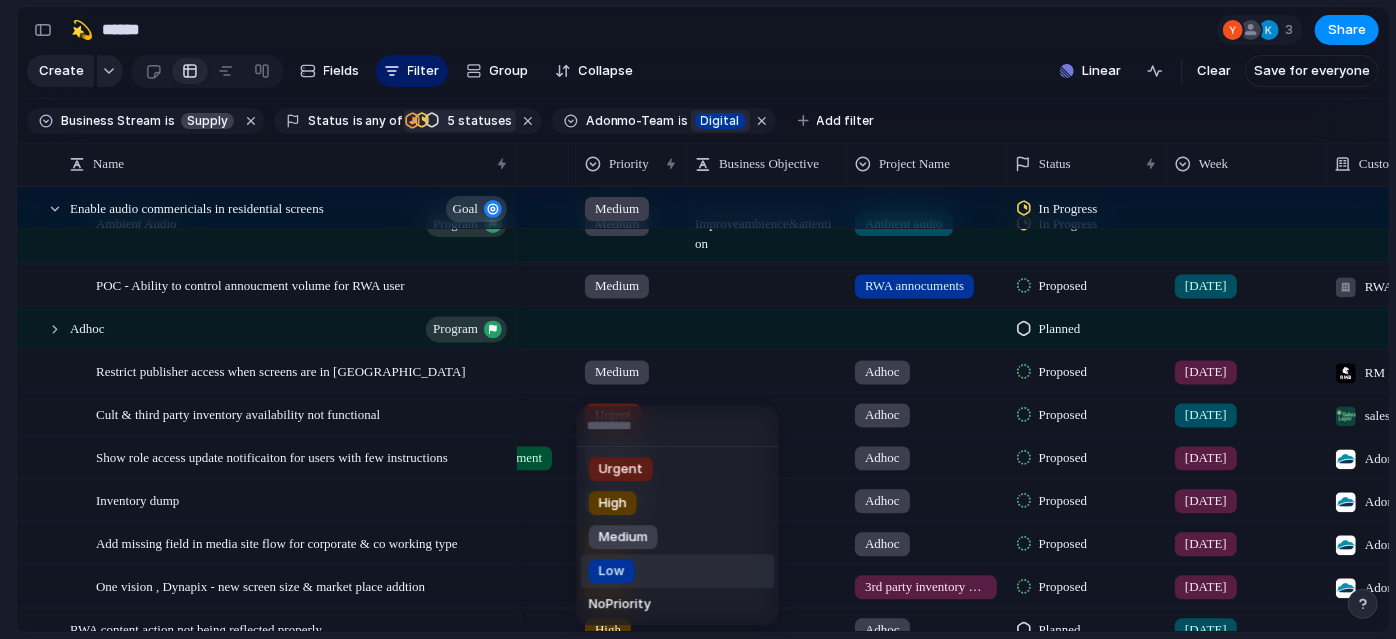 click on "Low" at bounding box center (678, 571) 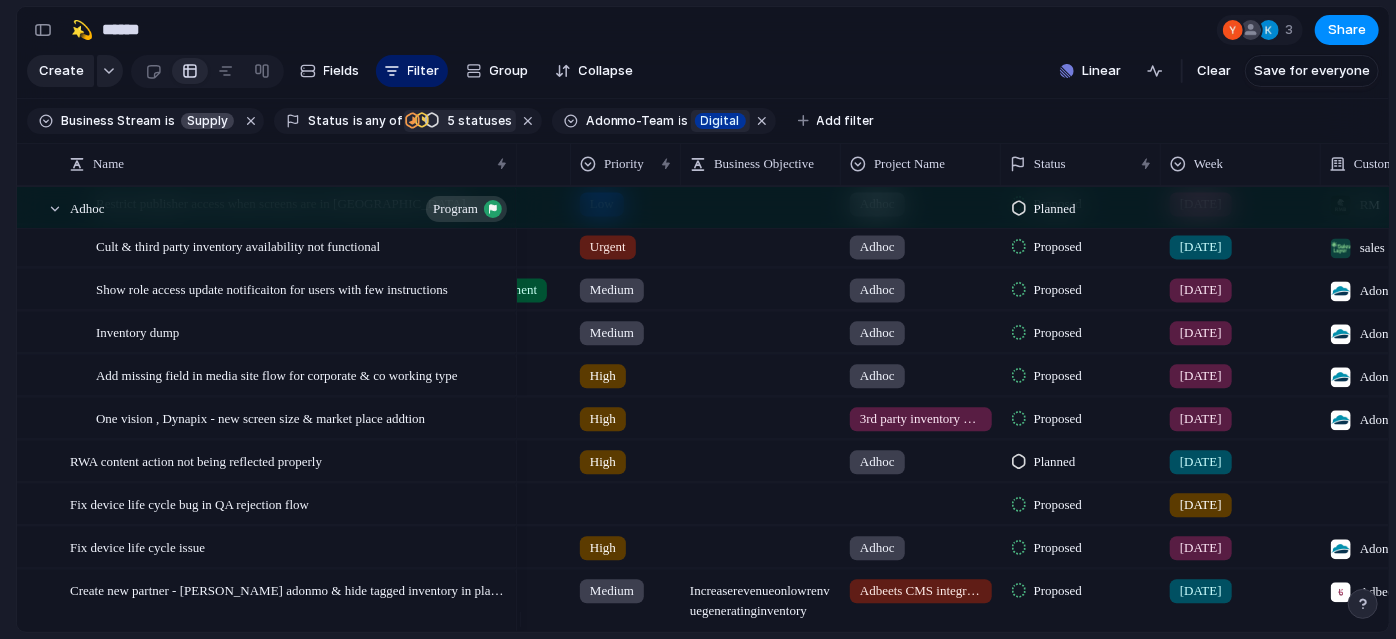 click on "Proposed" at bounding box center [1058, 419] 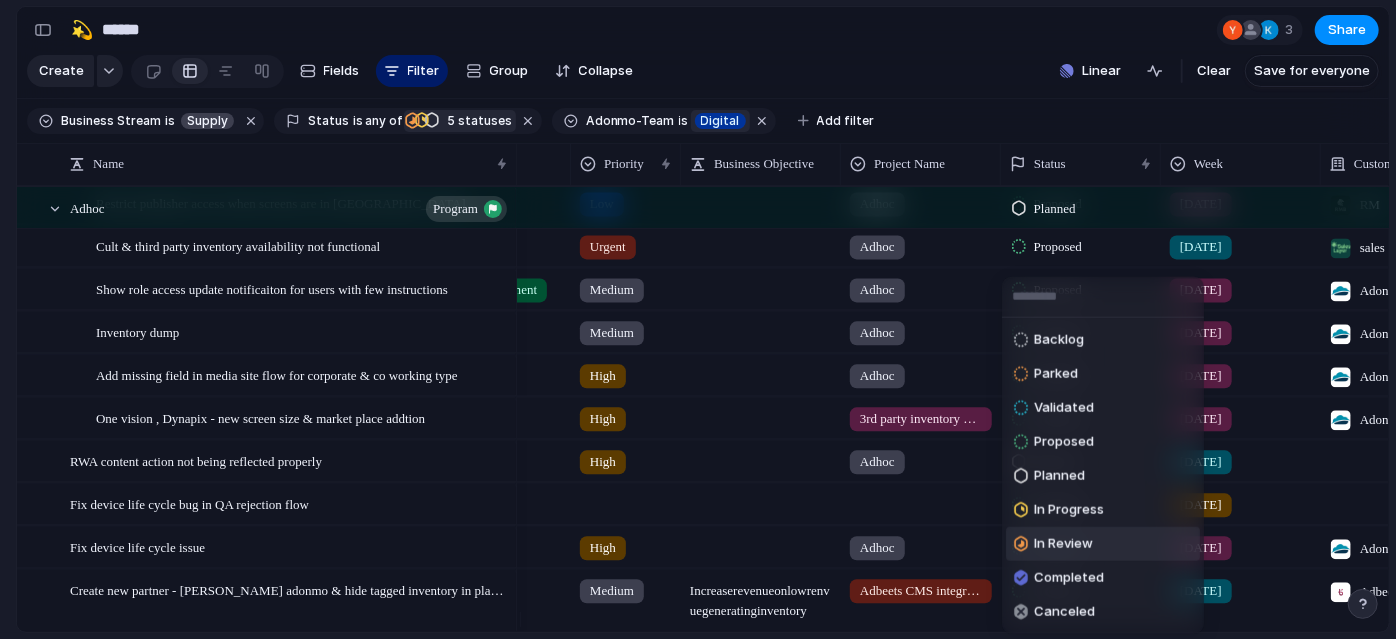 click on "In Review" at bounding box center [1103, 544] 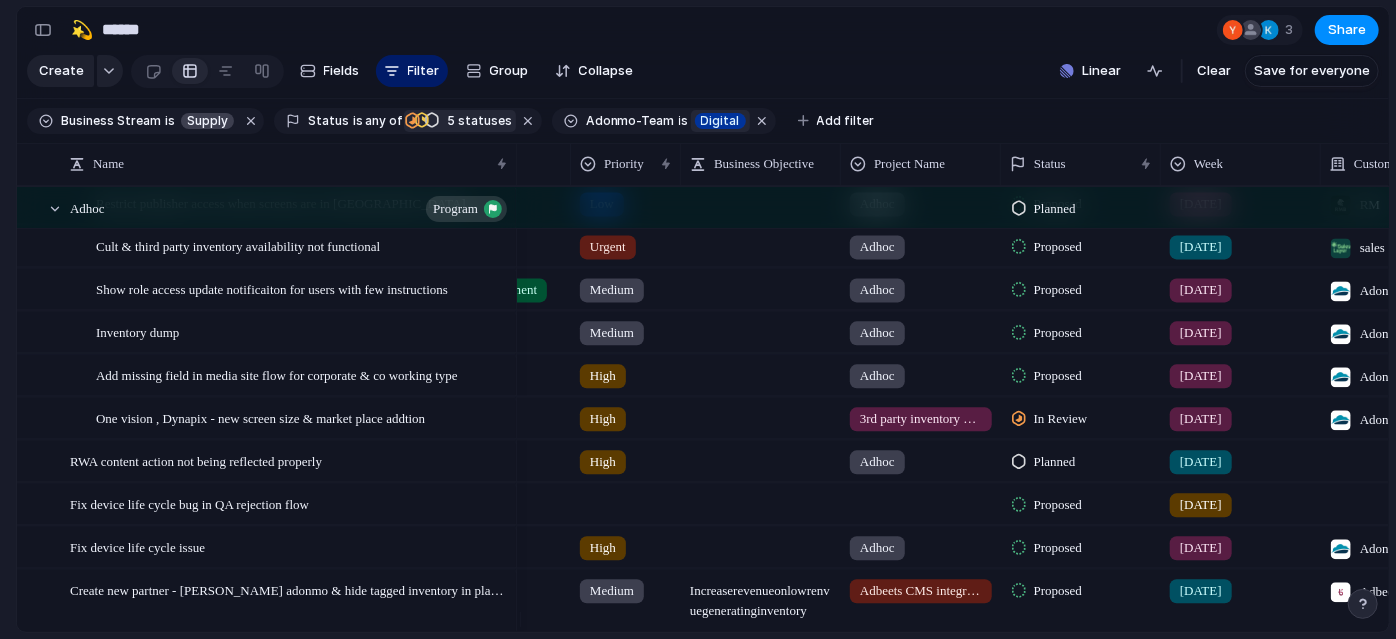 click on "[DATE]" at bounding box center (1201, 419) 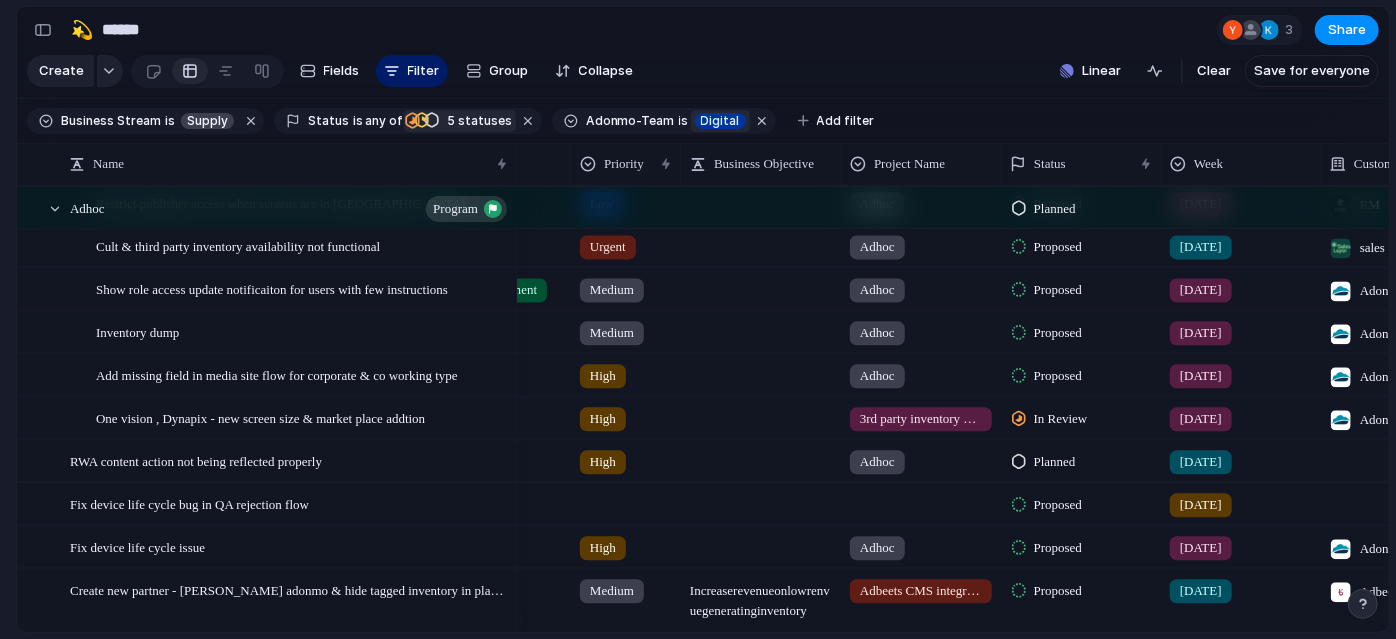 click on "[DATE]" at bounding box center (1201, 419) 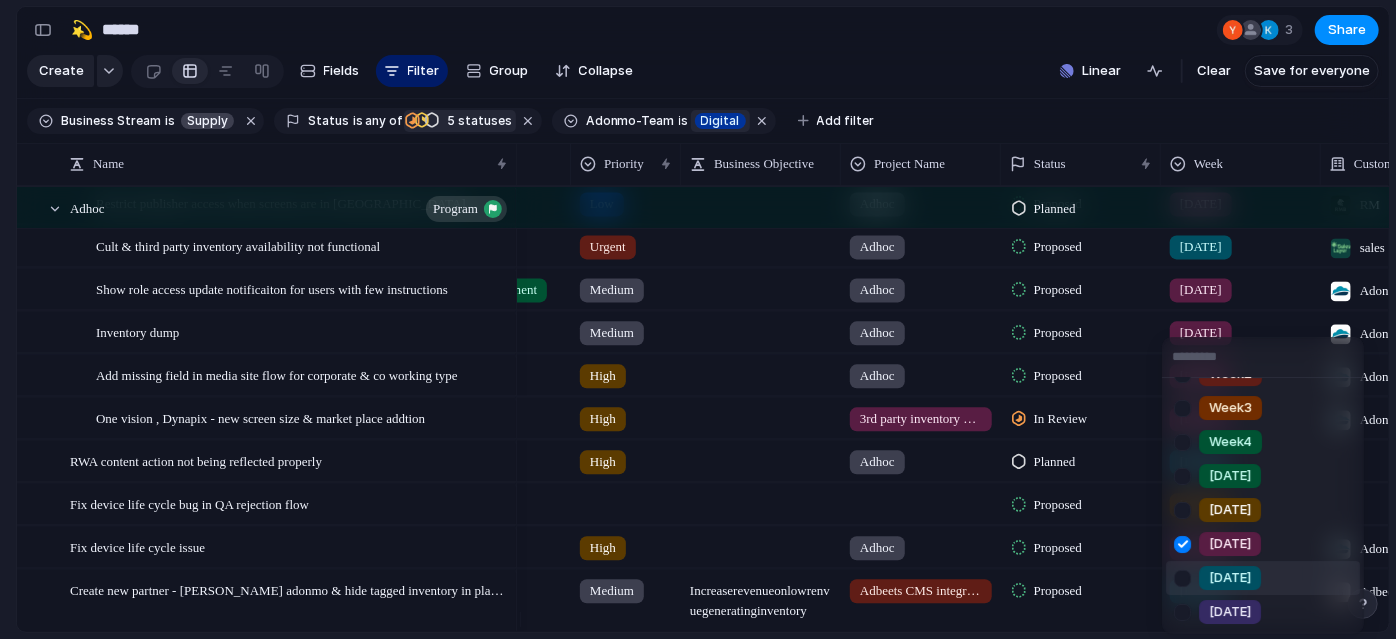 click at bounding box center [1182, 578] 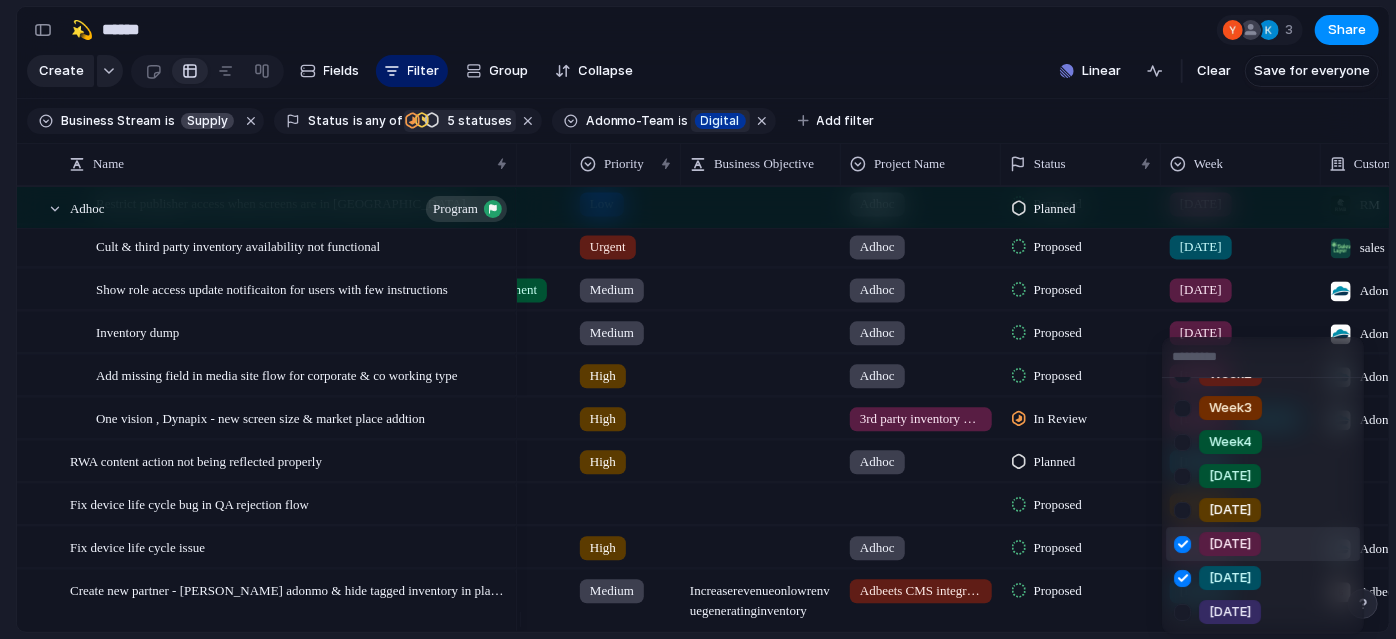 click at bounding box center [1182, 544] 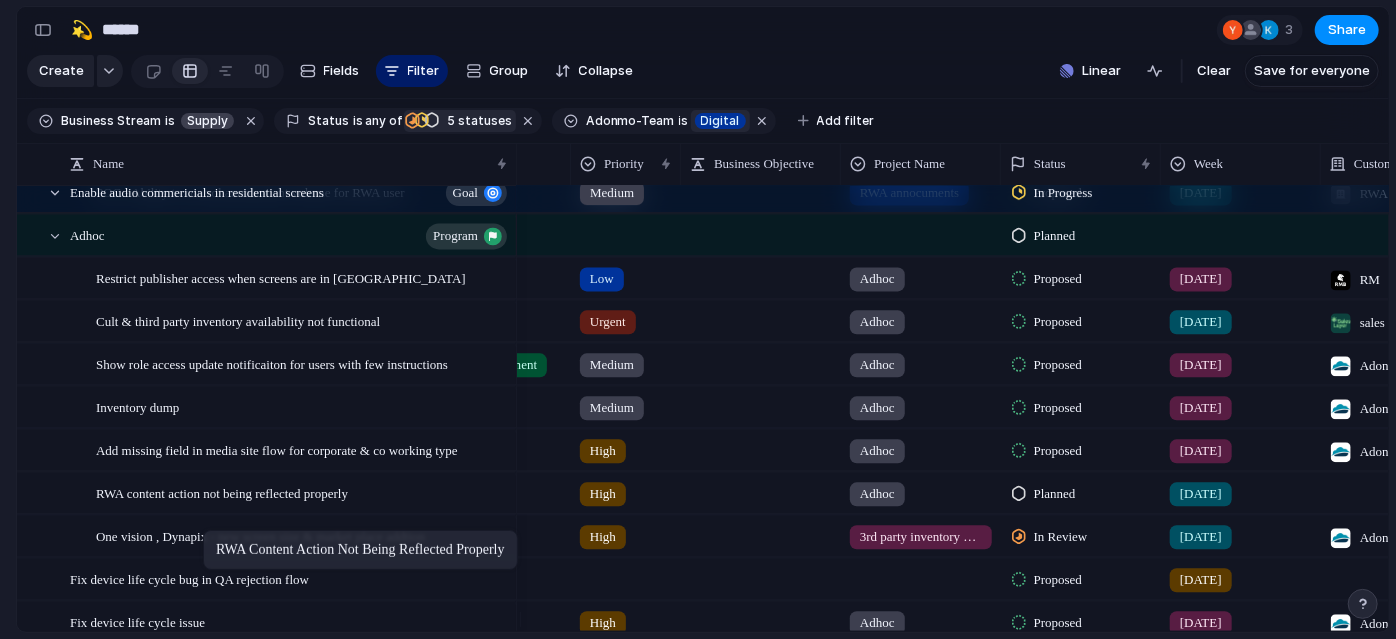 drag, startPoint x: 141, startPoint y: 555, endPoint x: 213, endPoint y: 534, distance: 75 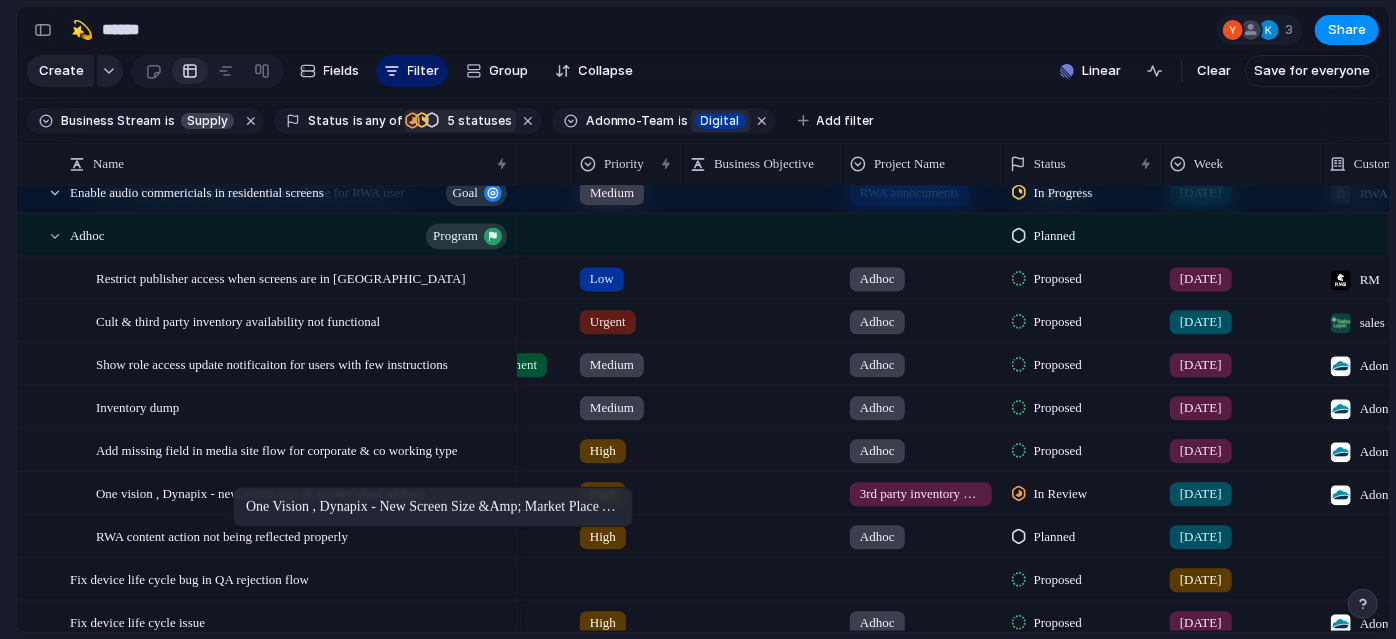 drag, startPoint x: 202, startPoint y: 548, endPoint x: 243, endPoint y: 491, distance: 70.21396 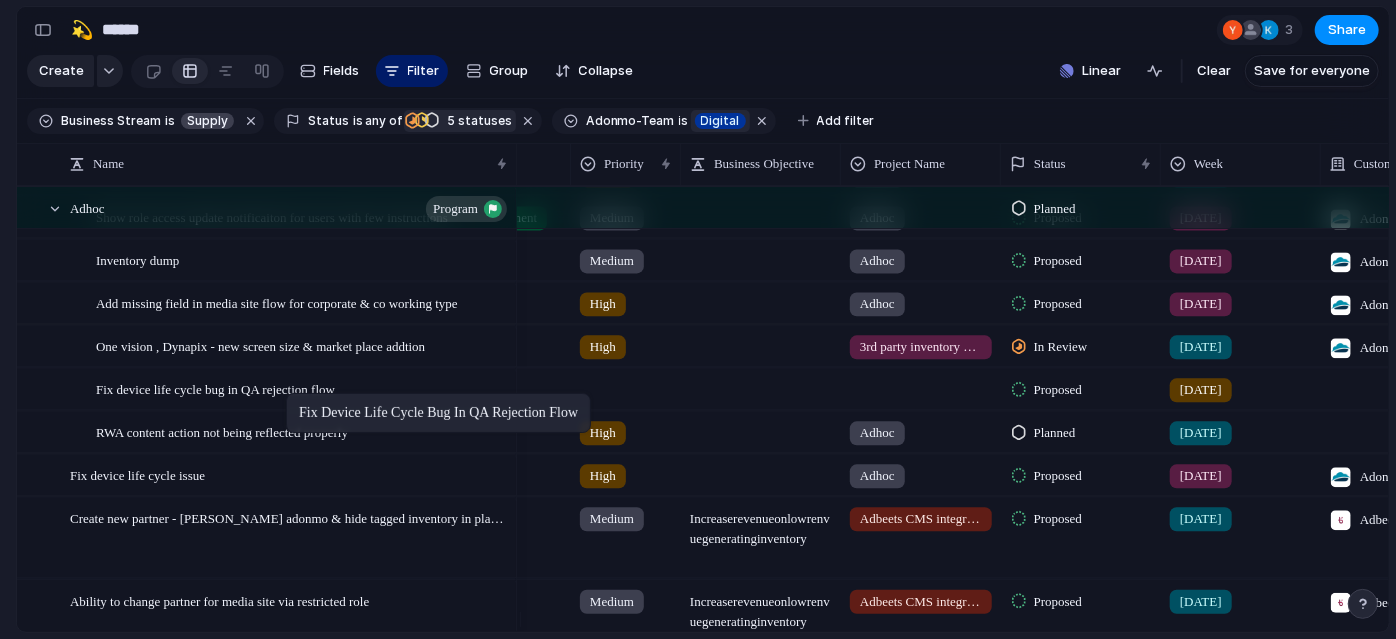 drag, startPoint x: 220, startPoint y: 451, endPoint x: 296, endPoint y: 397, distance: 93.230896 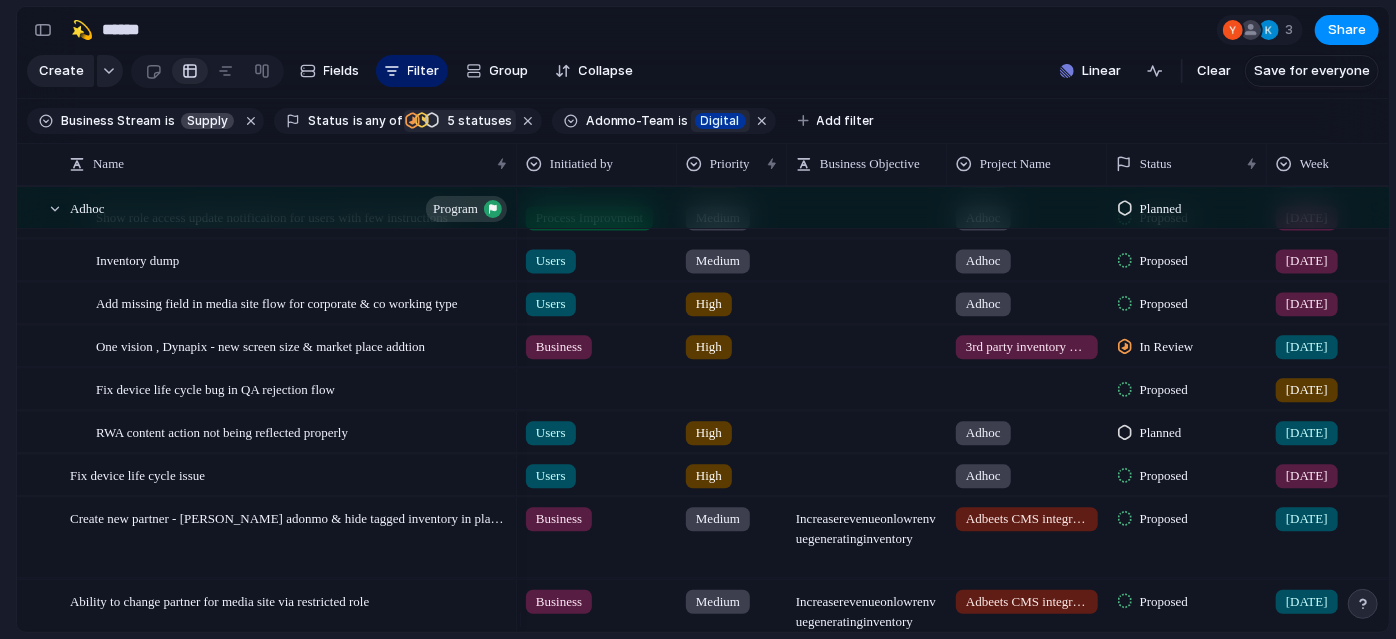 click at bounding box center (1027, 385) 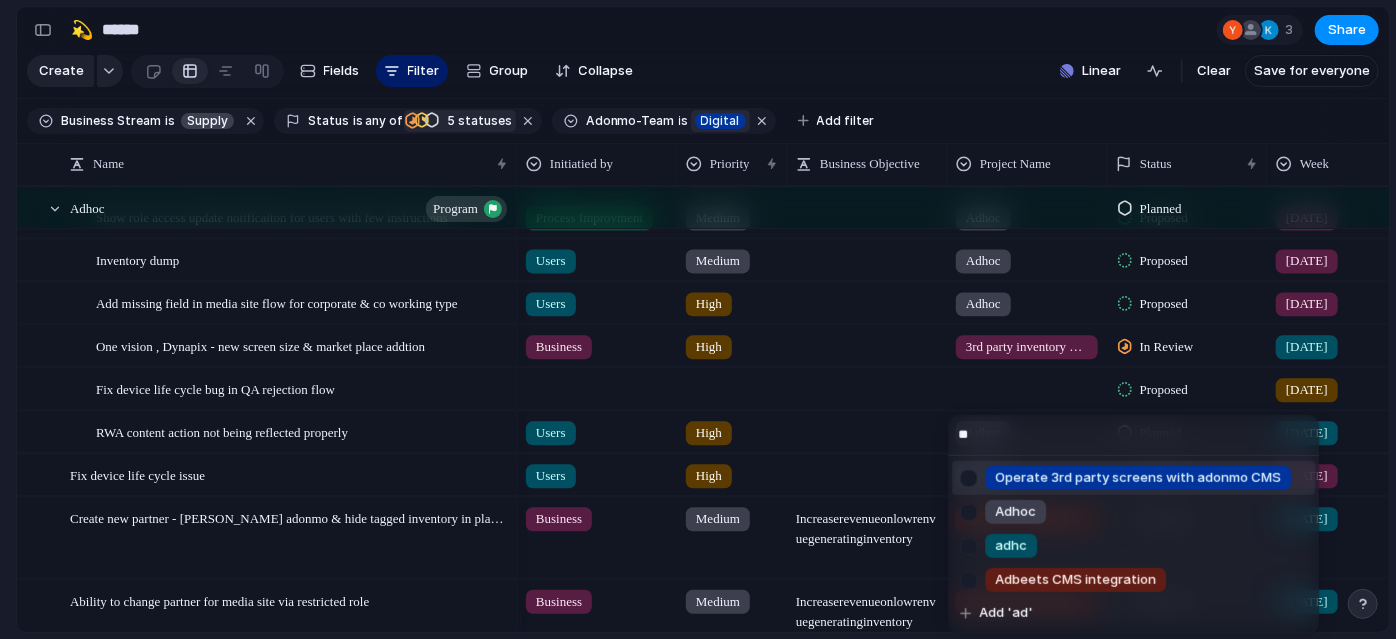type on "***" 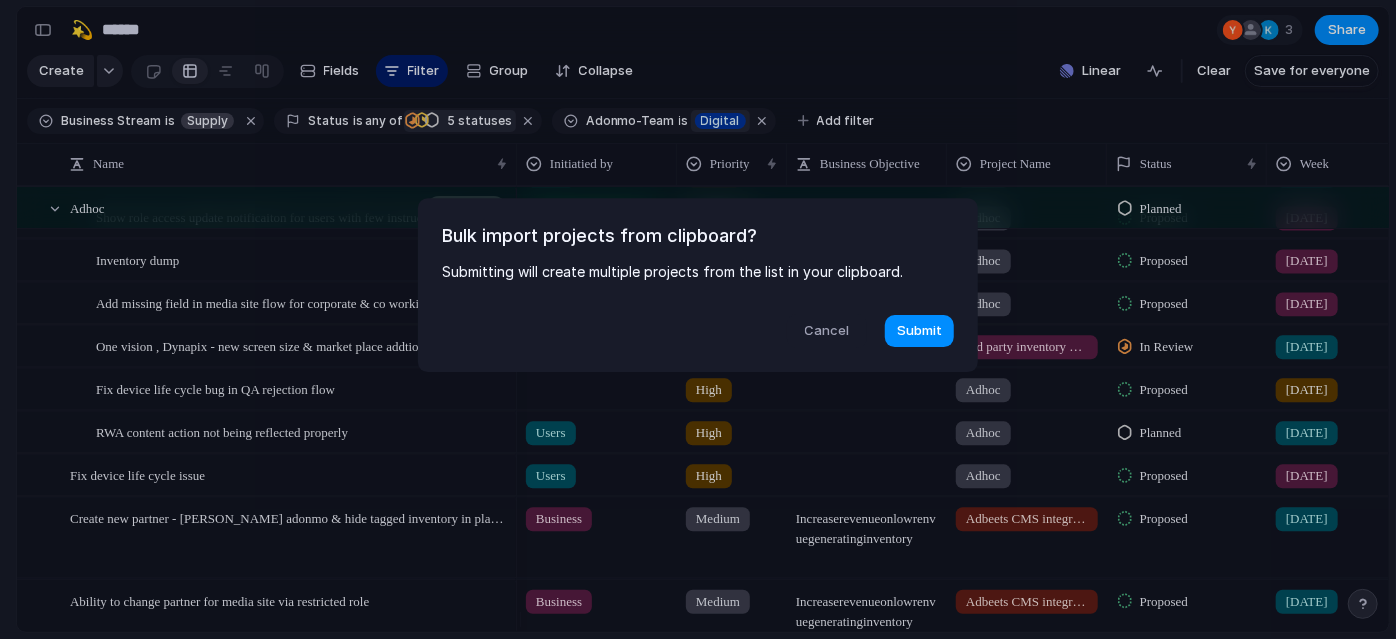 click on "Cancel" at bounding box center [827, 331] 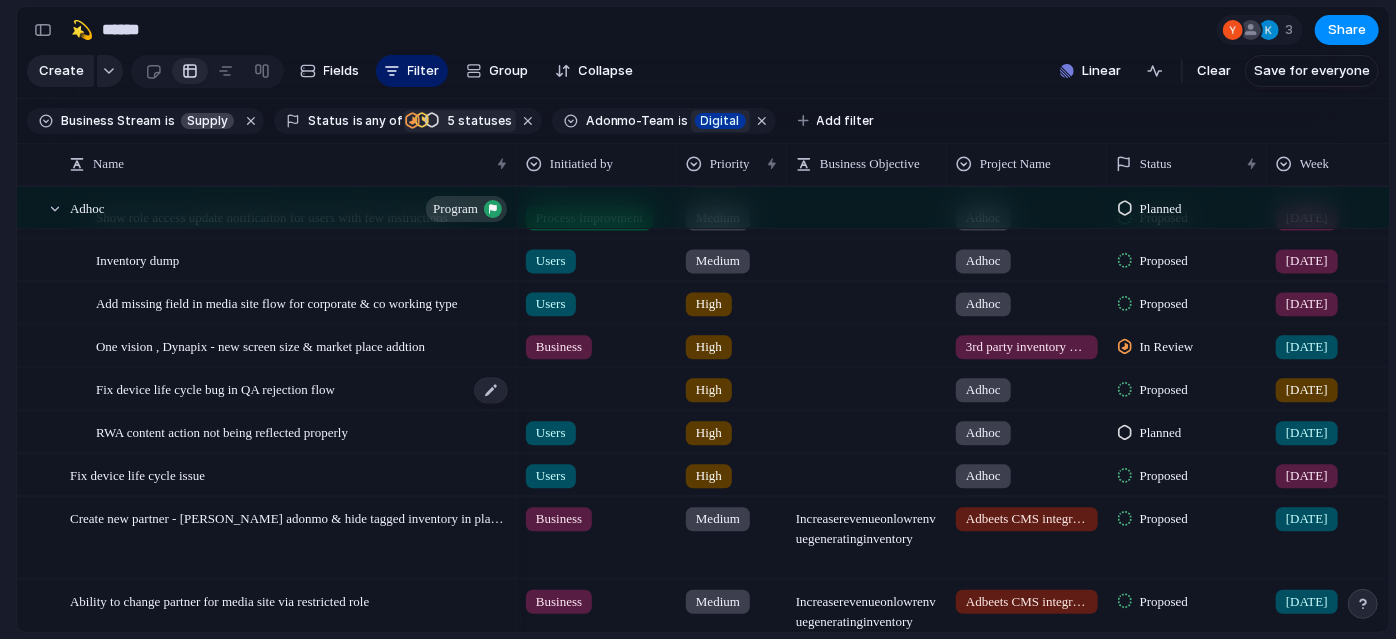 click on "Fix device life cycle bug in QA rejection flow" at bounding box center [303, 389] 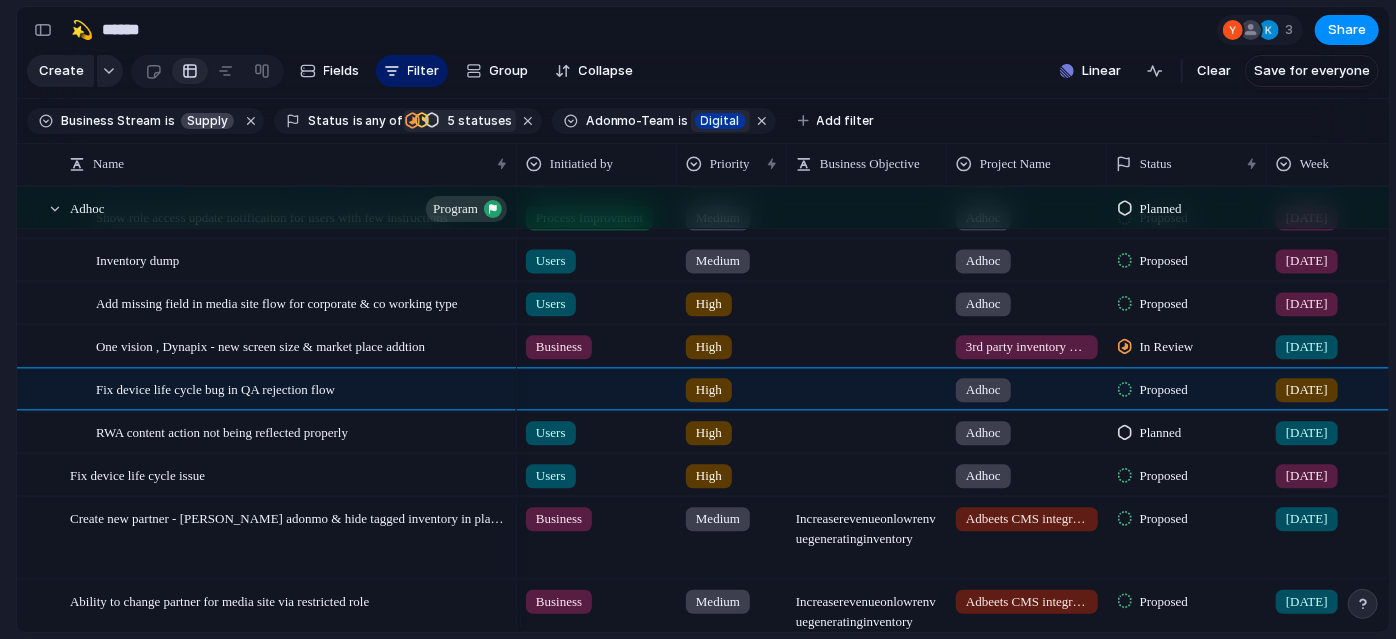 click on "🛠️ Sprint Plan Projects 🍎 June- Digital Plan 🧊 July Test 🤖 Week2 🍎 July- Supply / Edge Plan 📒 New view 💫 Supply
To pick up a draggable item, press the space bar.
While dragging, use the arrow keys to move the item.
Press space again to drop the item in its new position, or press escape to cancel.
Create view" at bounding box center (110, 312) 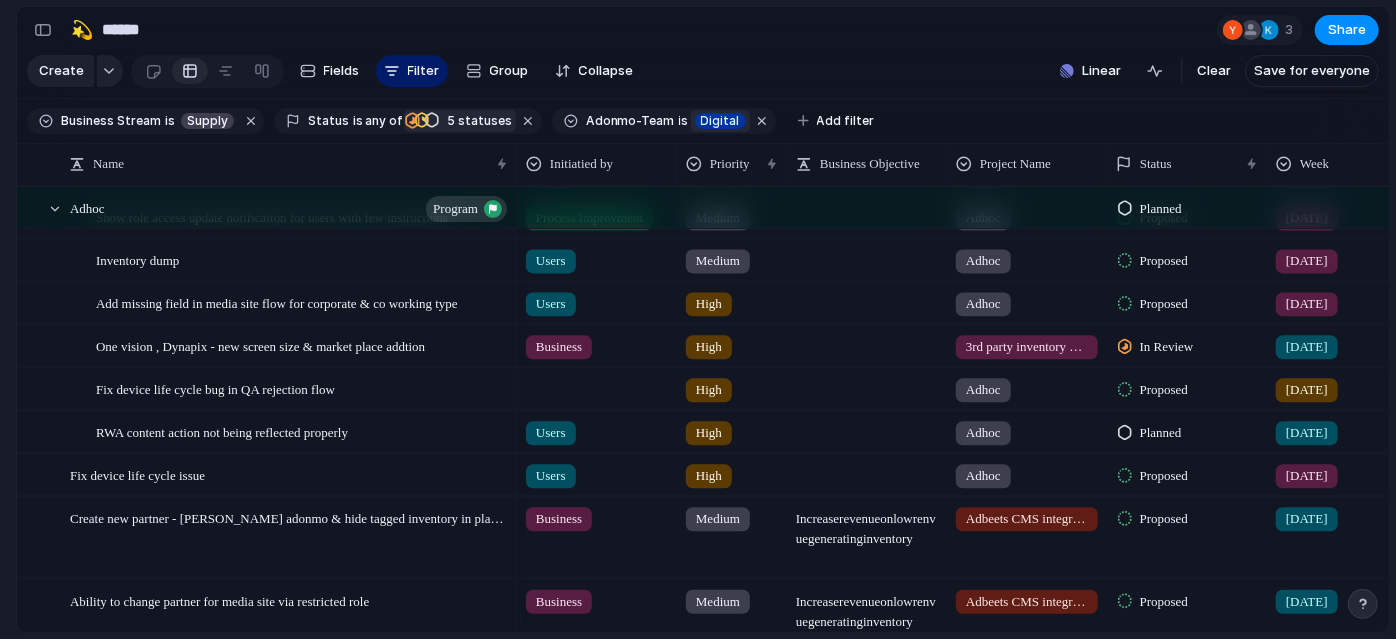 click at bounding box center [597, 385] 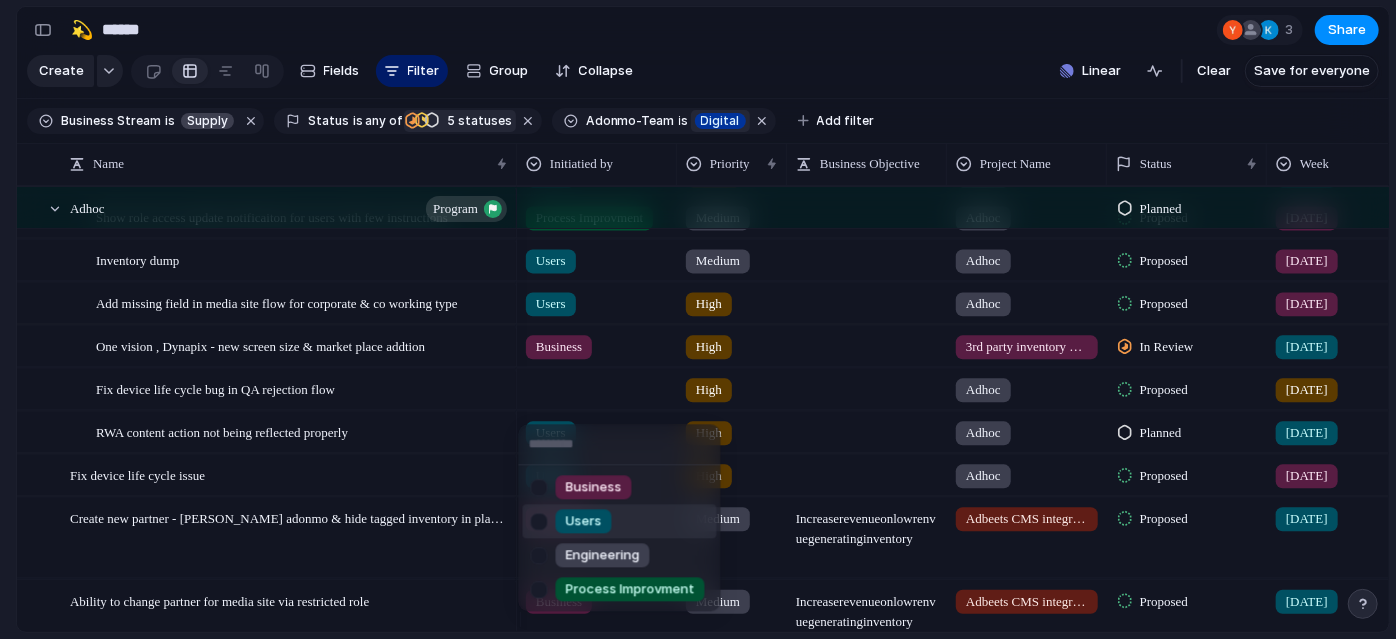 click at bounding box center (539, 521) 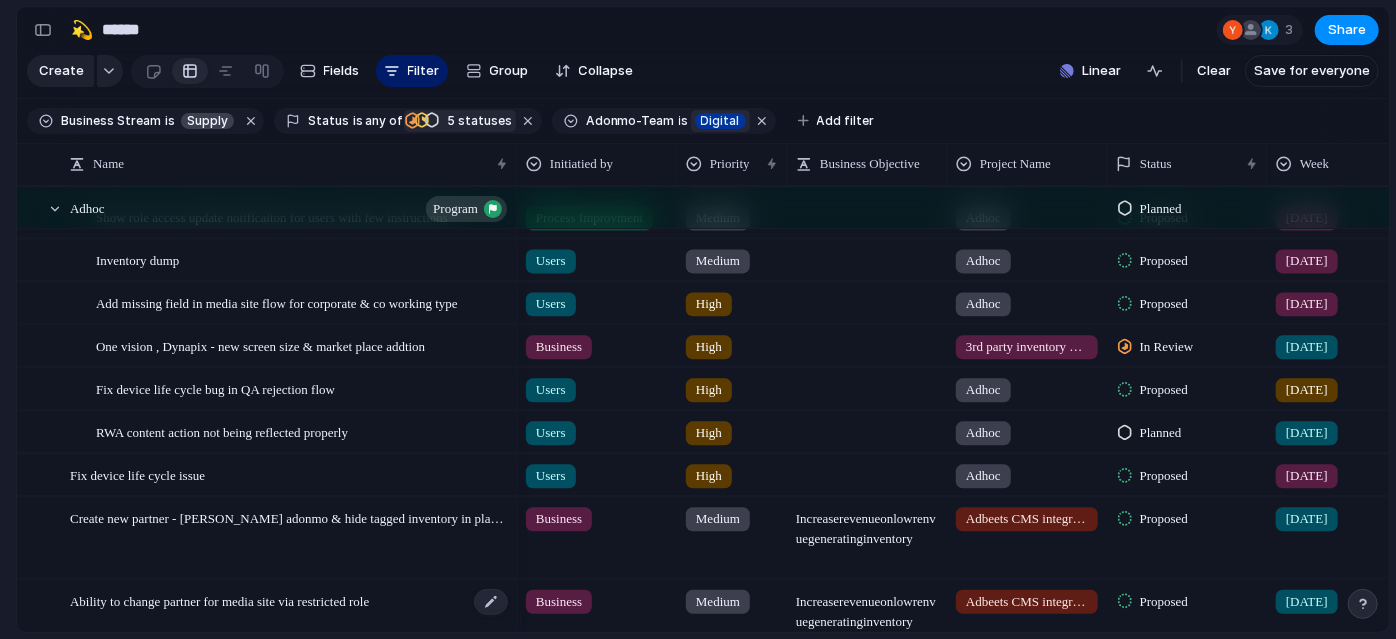 scroll, scrollTop: 381, scrollLeft: 0, axis: vertical 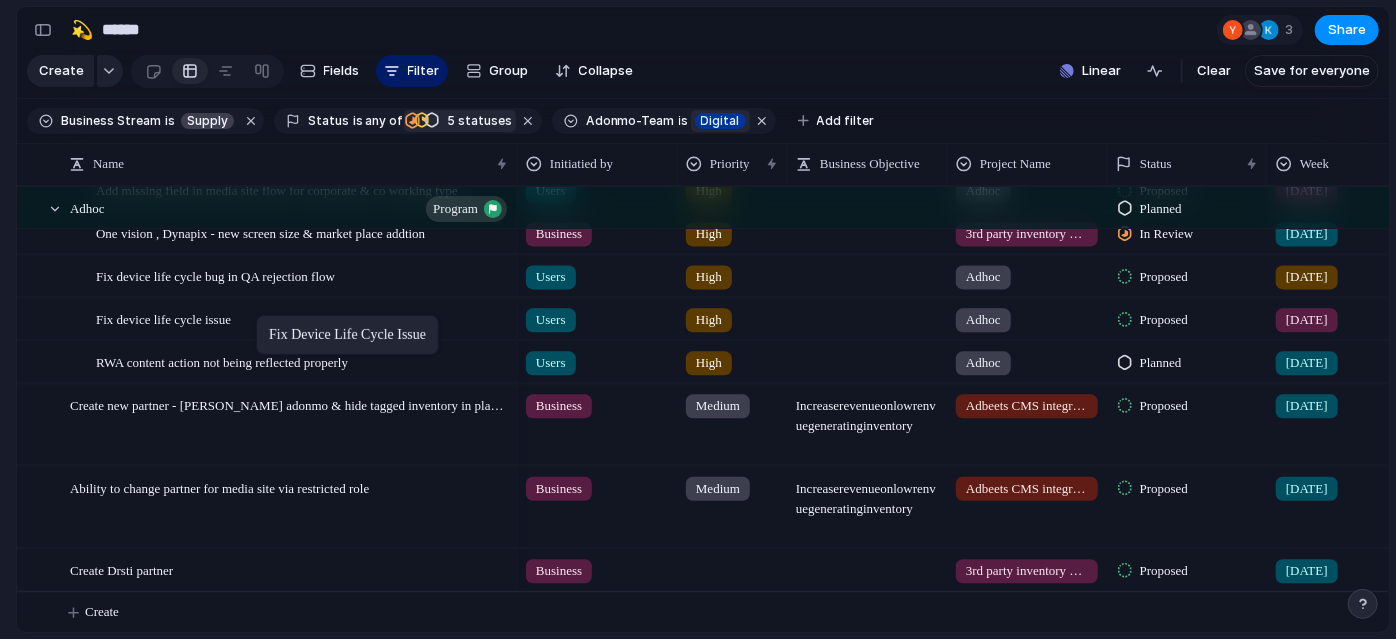 drag, startPoint x: 169, startPoint y: 377, endPoint x: 266, endPoint y: 319, distance: 113.0177 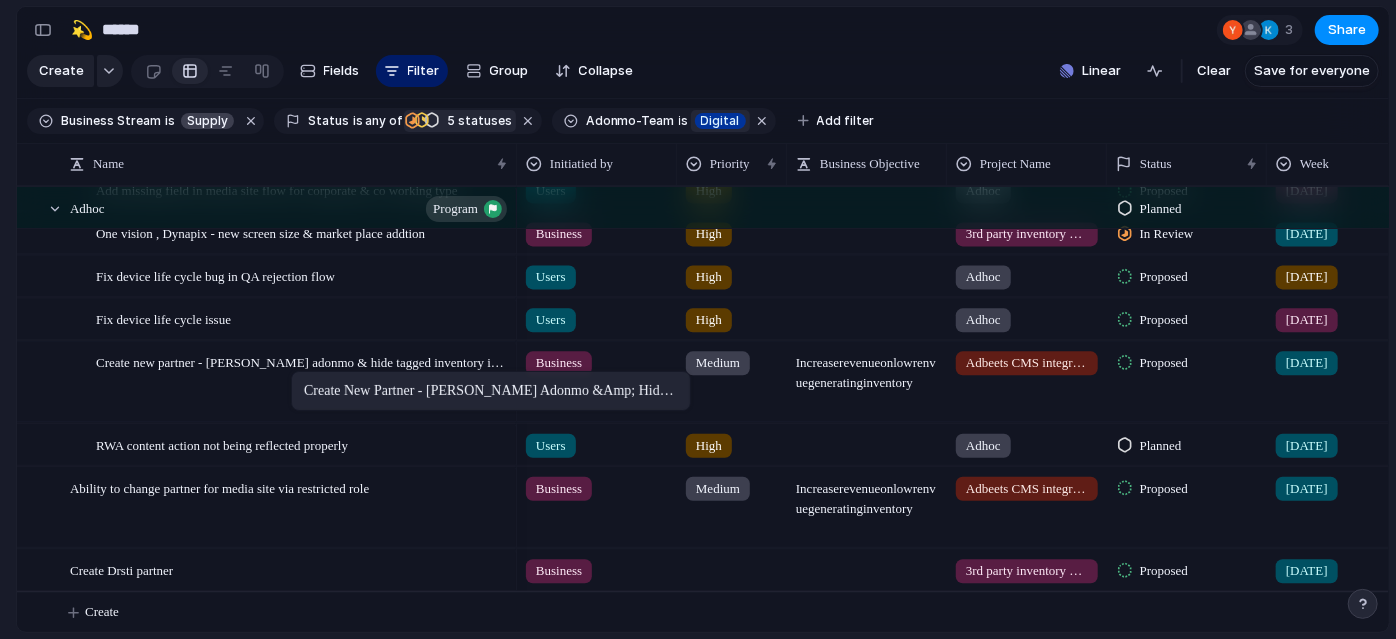 drag, startPoint x: 258, startPoint y: 420, endPoint x: 301, endPoint y: 375, distance: 62.241467 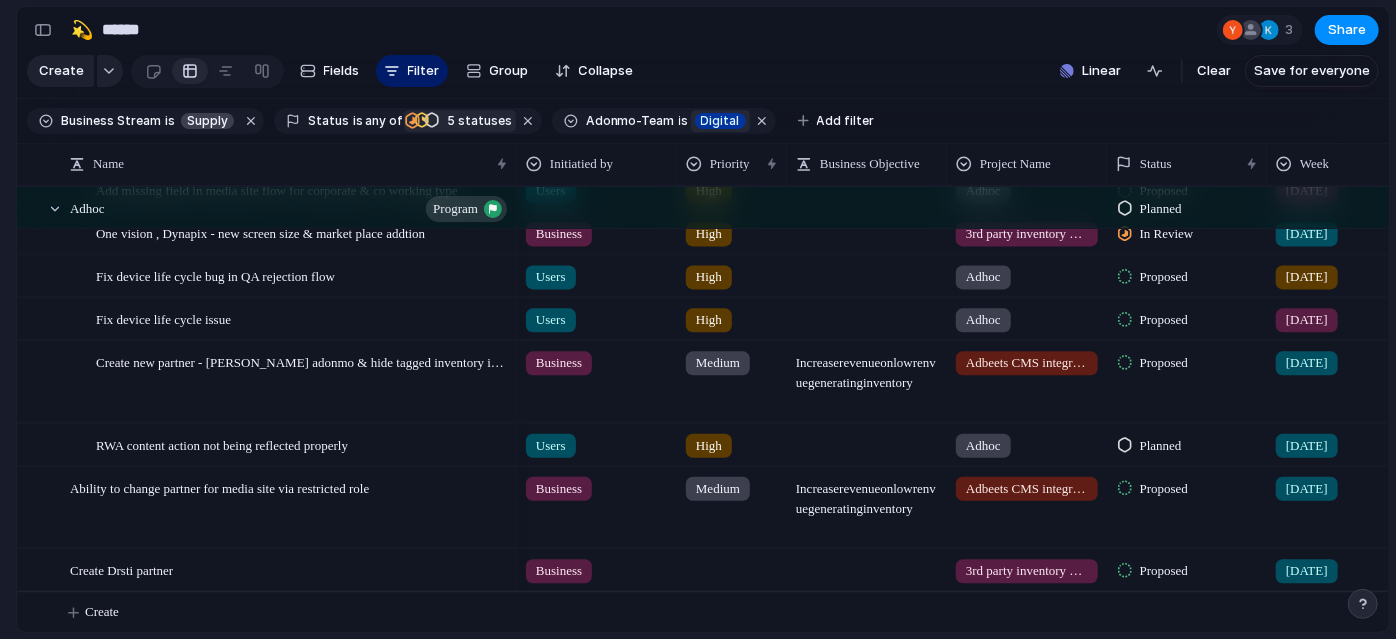 click on "Medium" at bounding box center [718, 363] 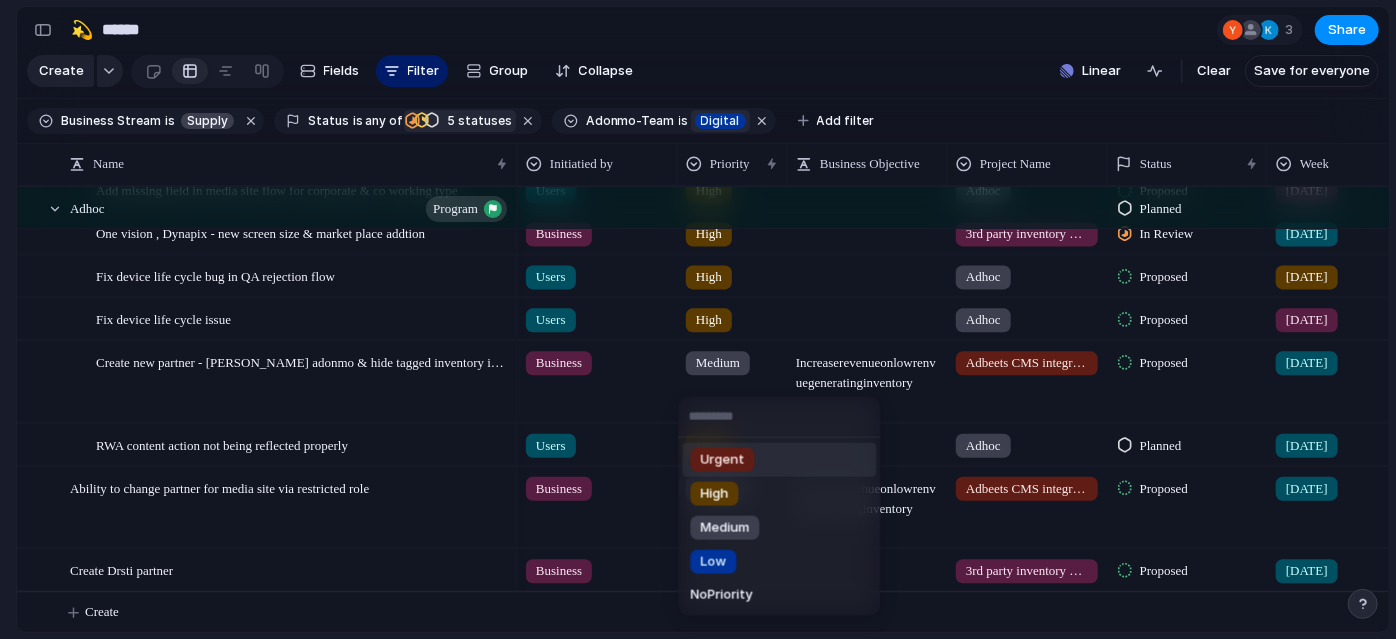 click on "Urgent" at bounding box center [780, 460] 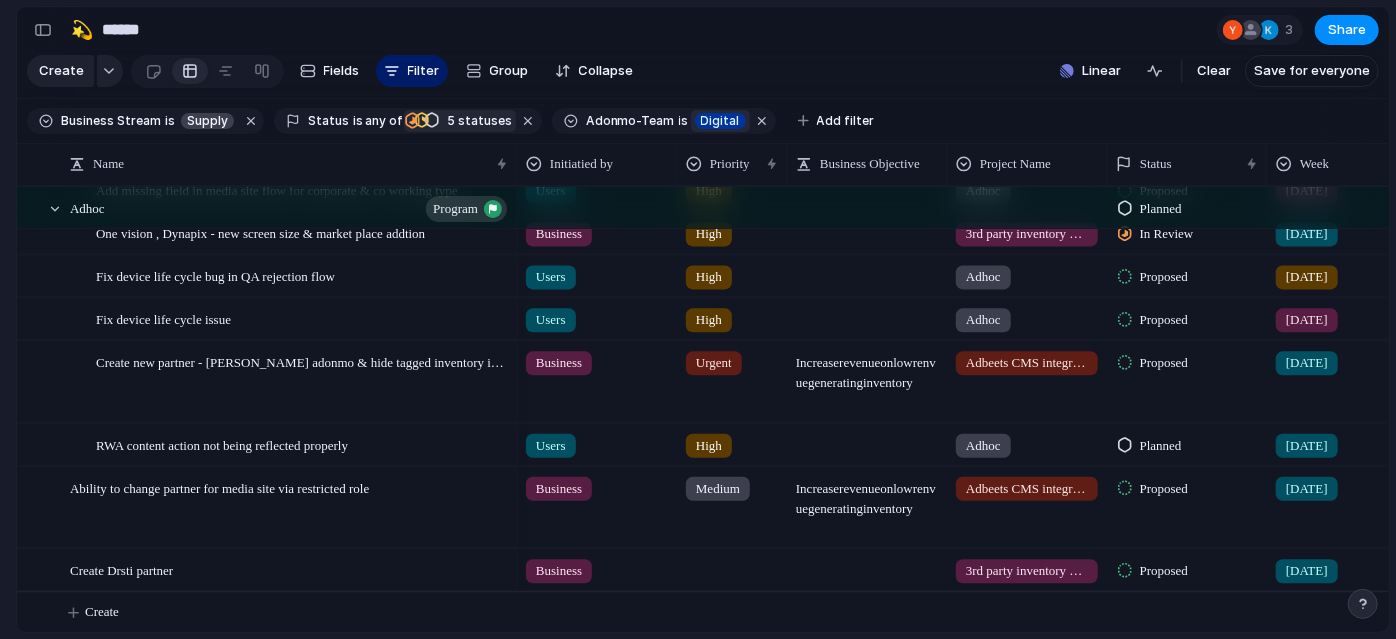 scroll, scrollTop: 0, scrollLeft: 134, axis: horizontal 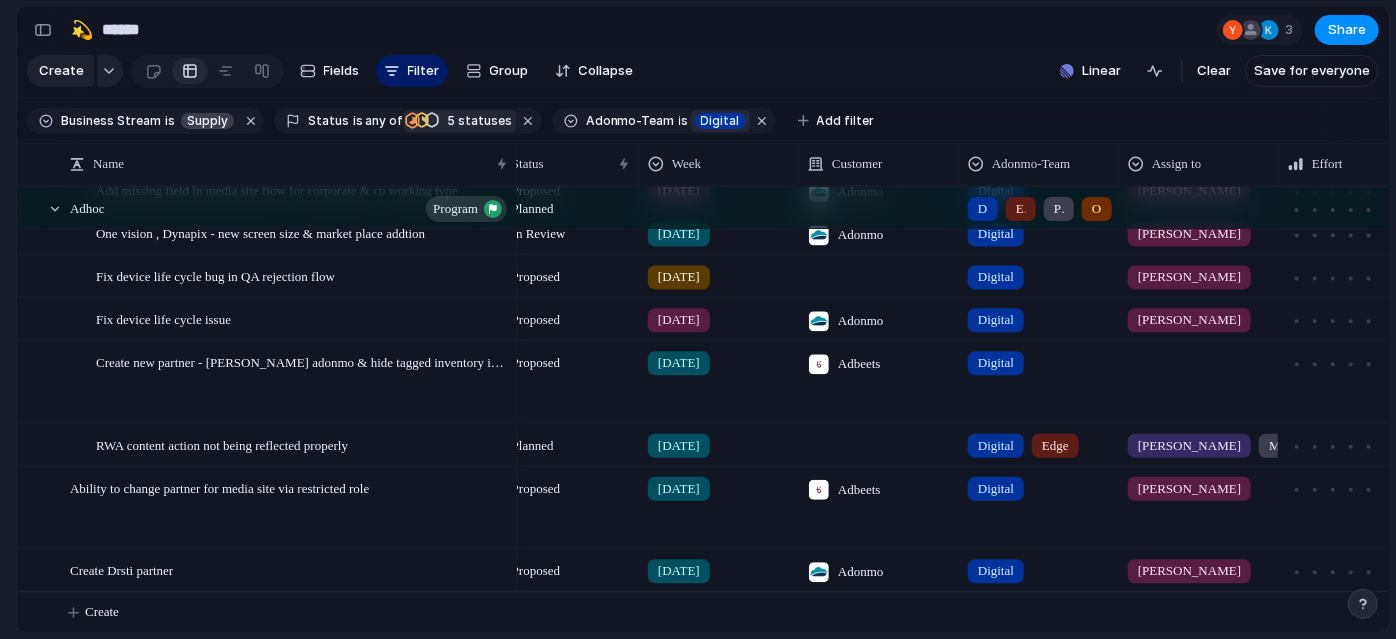 click at bounding box center (1199, 358) 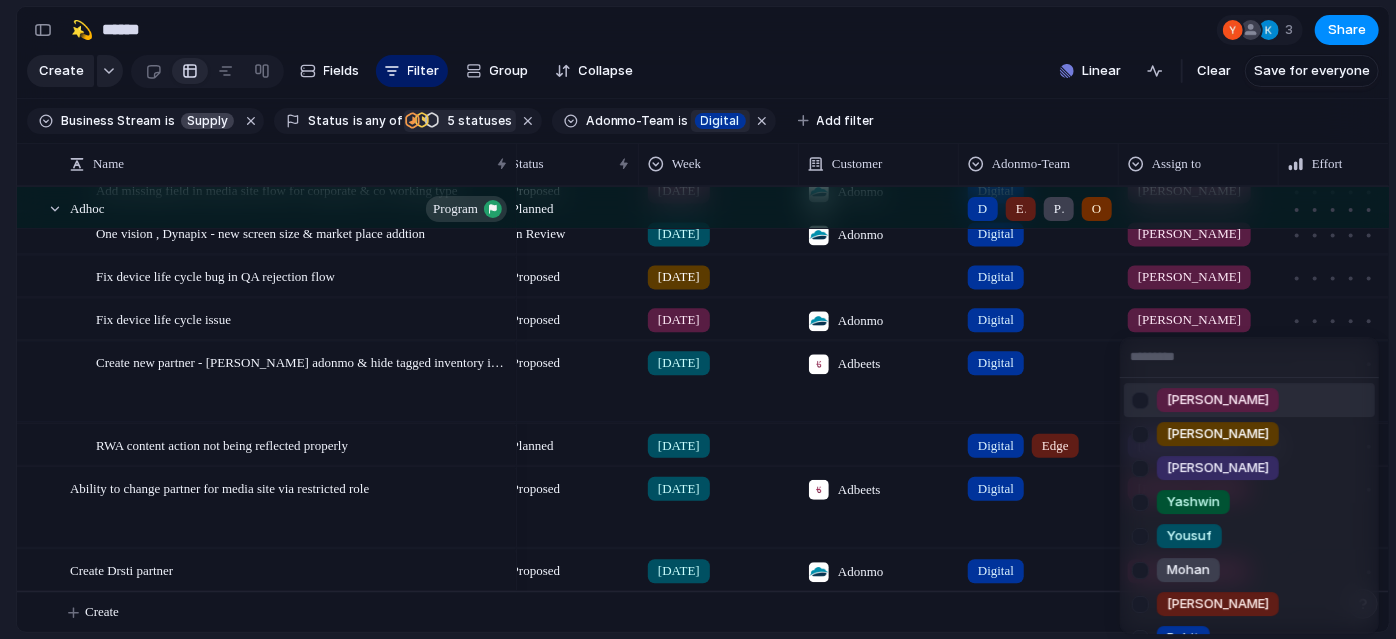 click on "[PERSON_NAME]" at bounding box center (1218, 400) 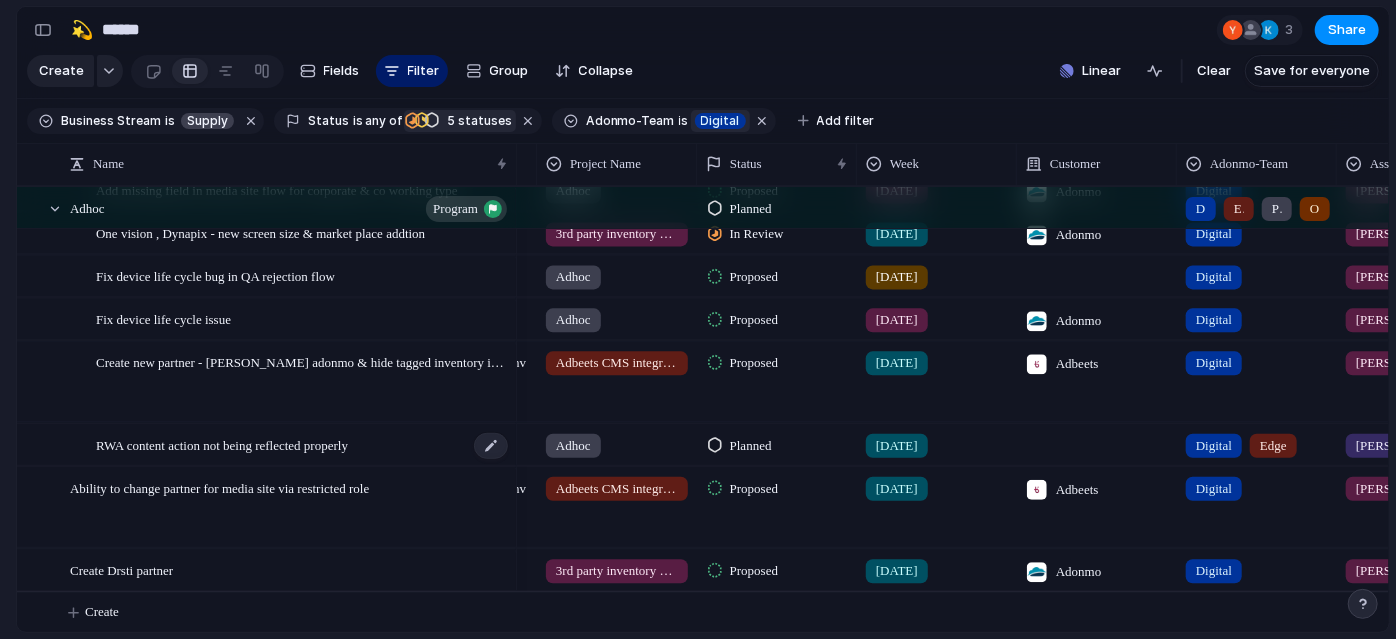 click on "RWA content action not being reflected properly" at bounding box center [303, 444] 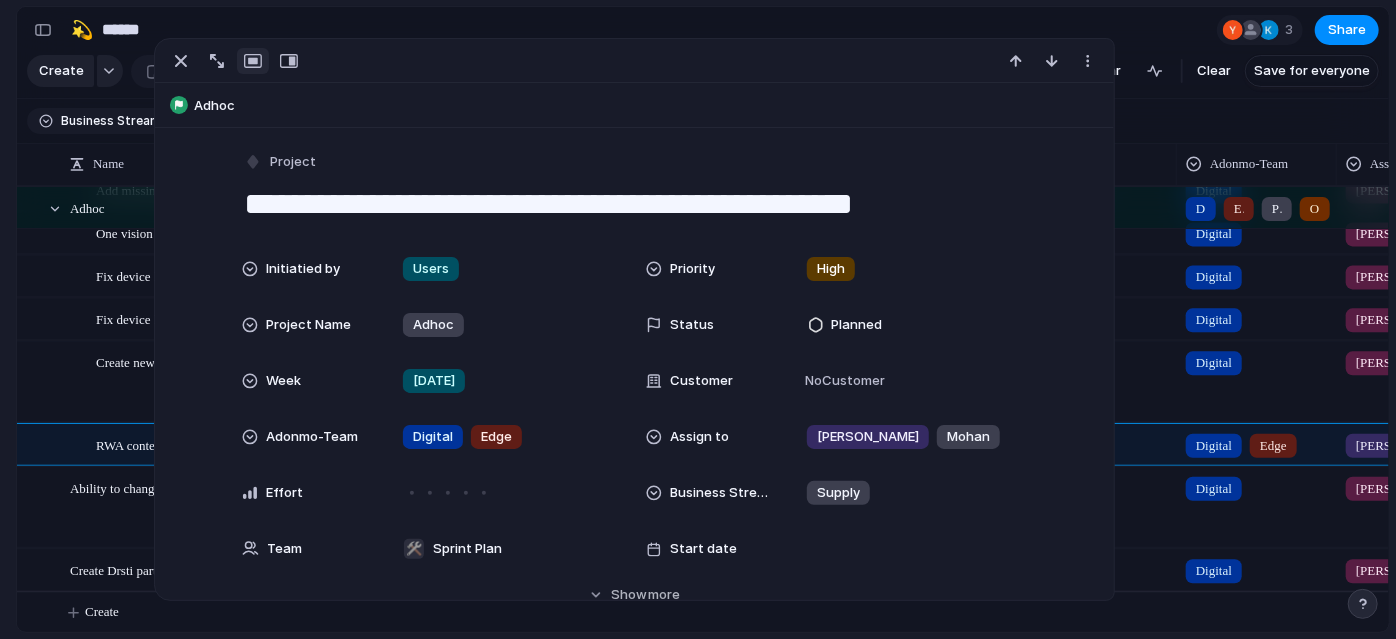 drag, startPoint x: 315, startPoint y: 201, endPoint x: 917, endPoint y: 199, distance: 602.0033 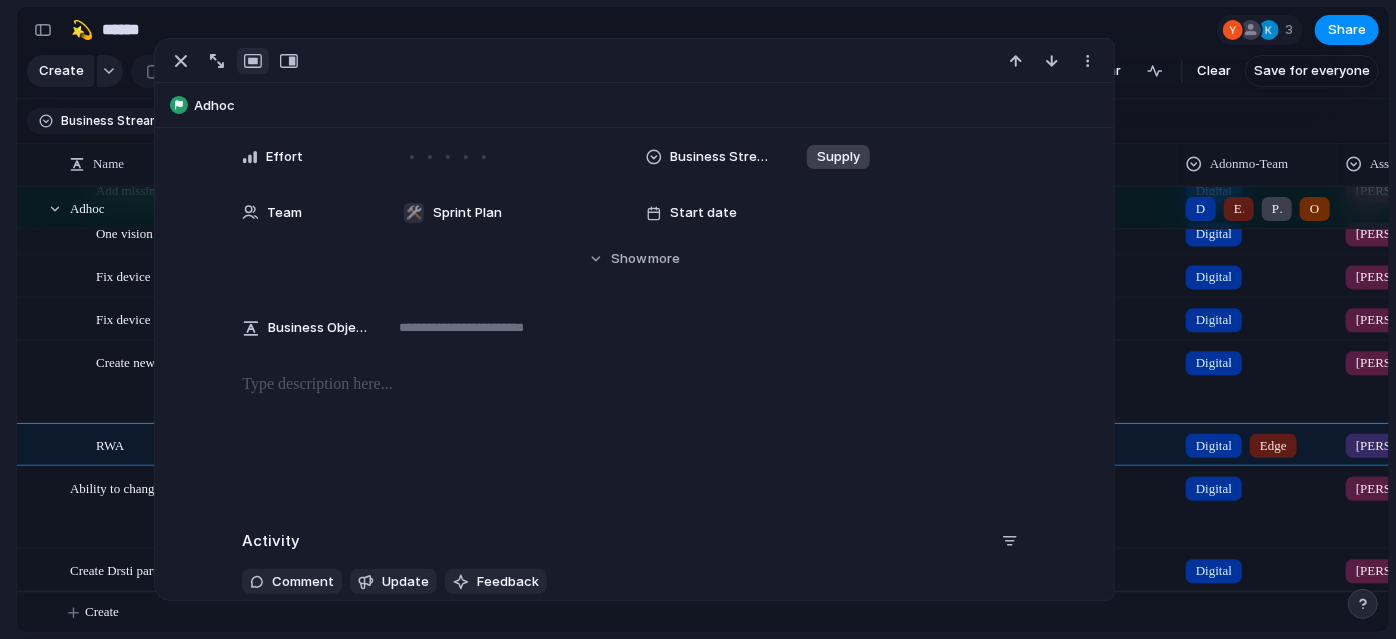 click at bounding box center (634, 437) 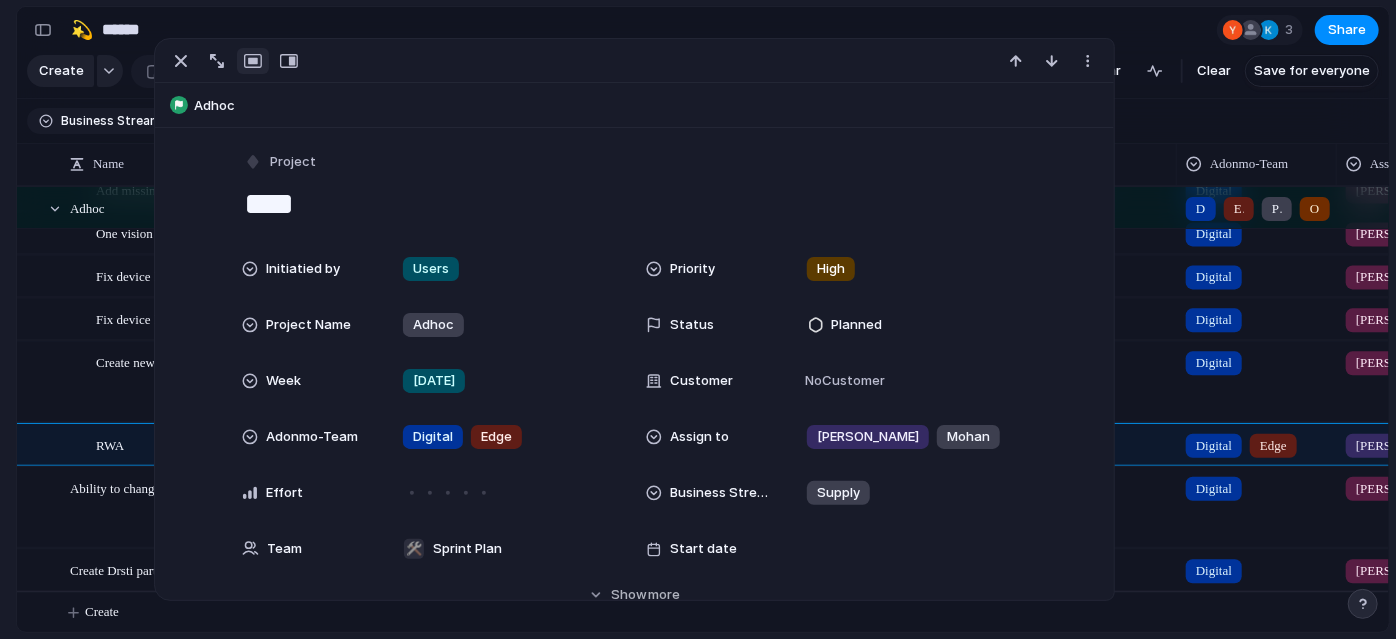 click on "***" at bounding box center (634, 204) 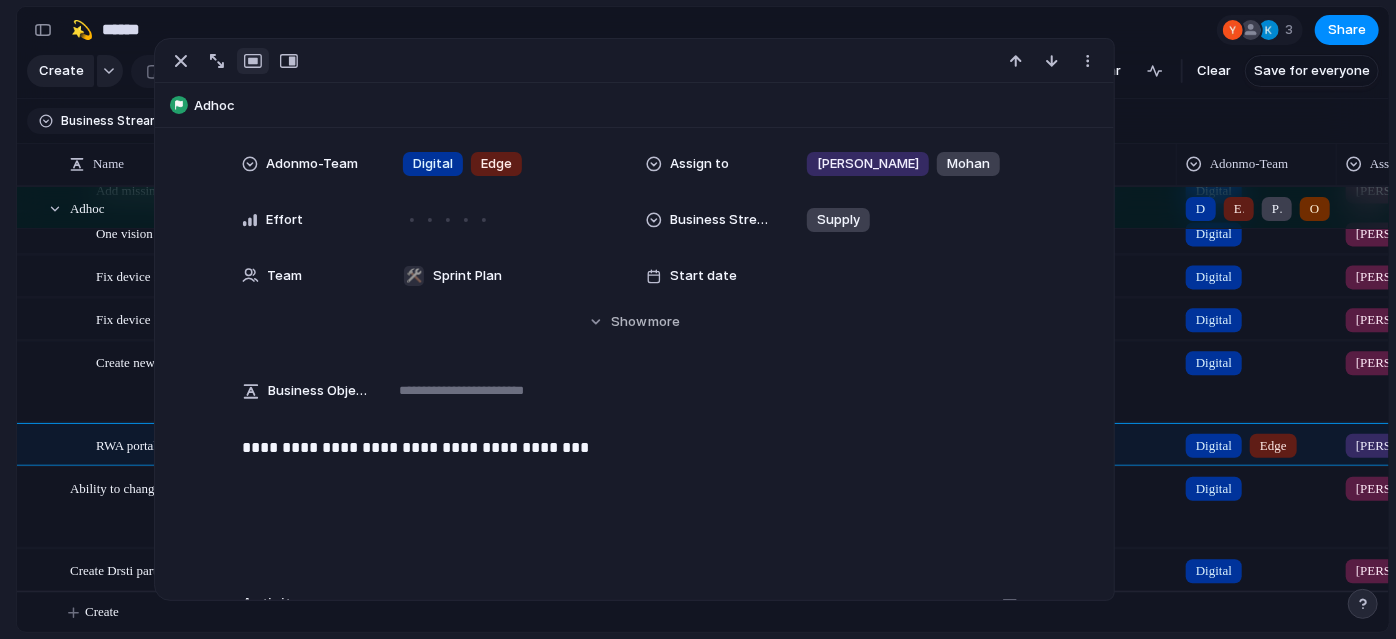 type on "**********" 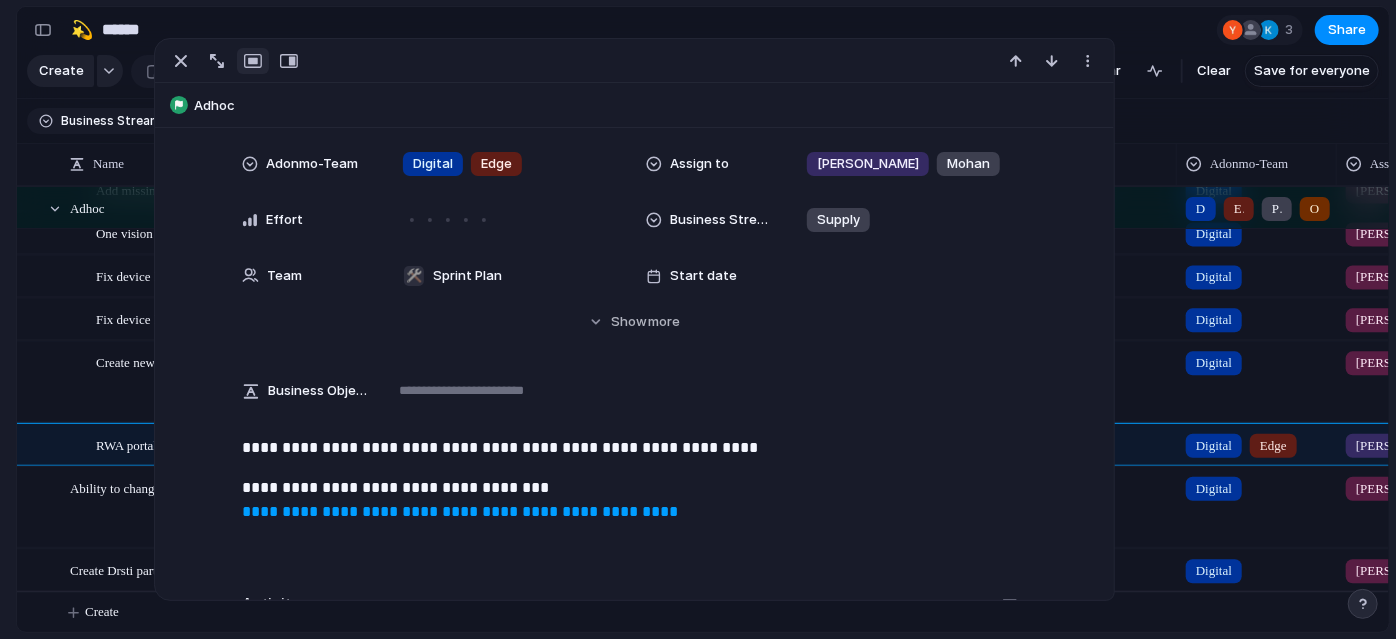 click on "**********" at bounding box center (634, 500) 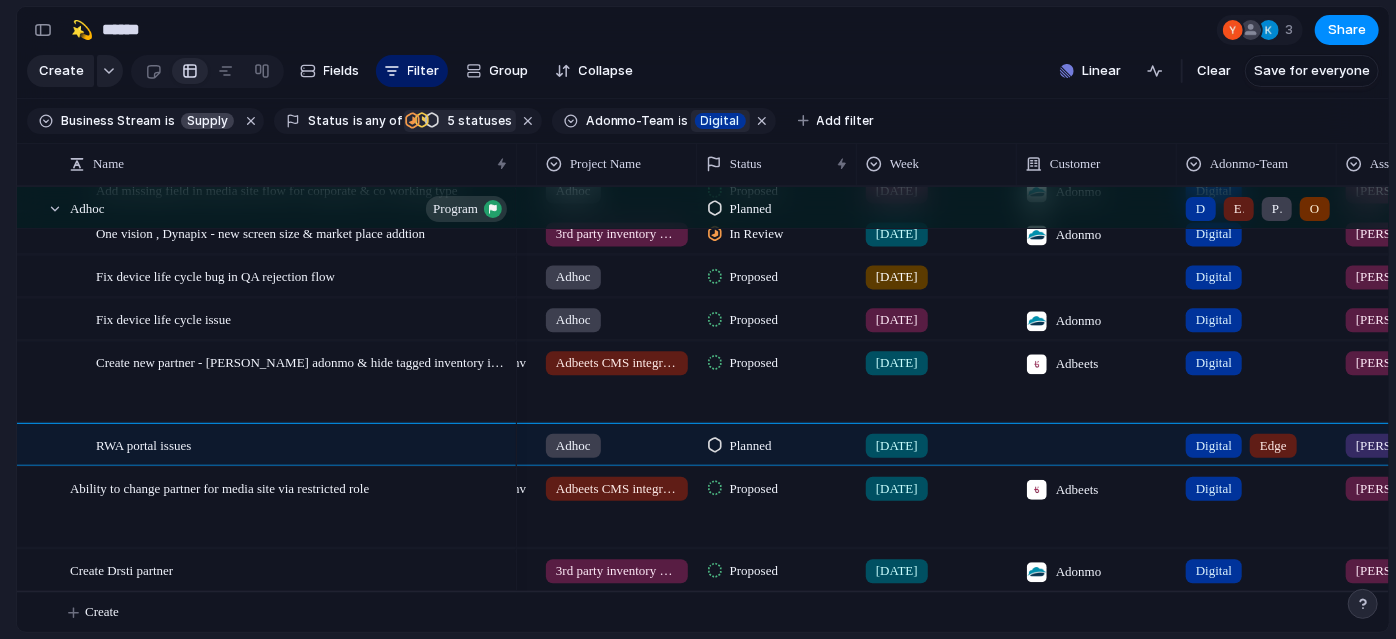 click on "🛠️ Sprint Plan Projects 🍎 June- Digital Plan 🧊 July Test 🤖 Week2 🍎 July- Supply / Edge Plan 📒 New view 💫 Supply
To pick up a draggable item, press the space bar.
While dragging, use the arrow keys to move the item.
Press space again to drop the item in its new position, or press escape to cancel.
Create view" at bounding box center (110, 312) 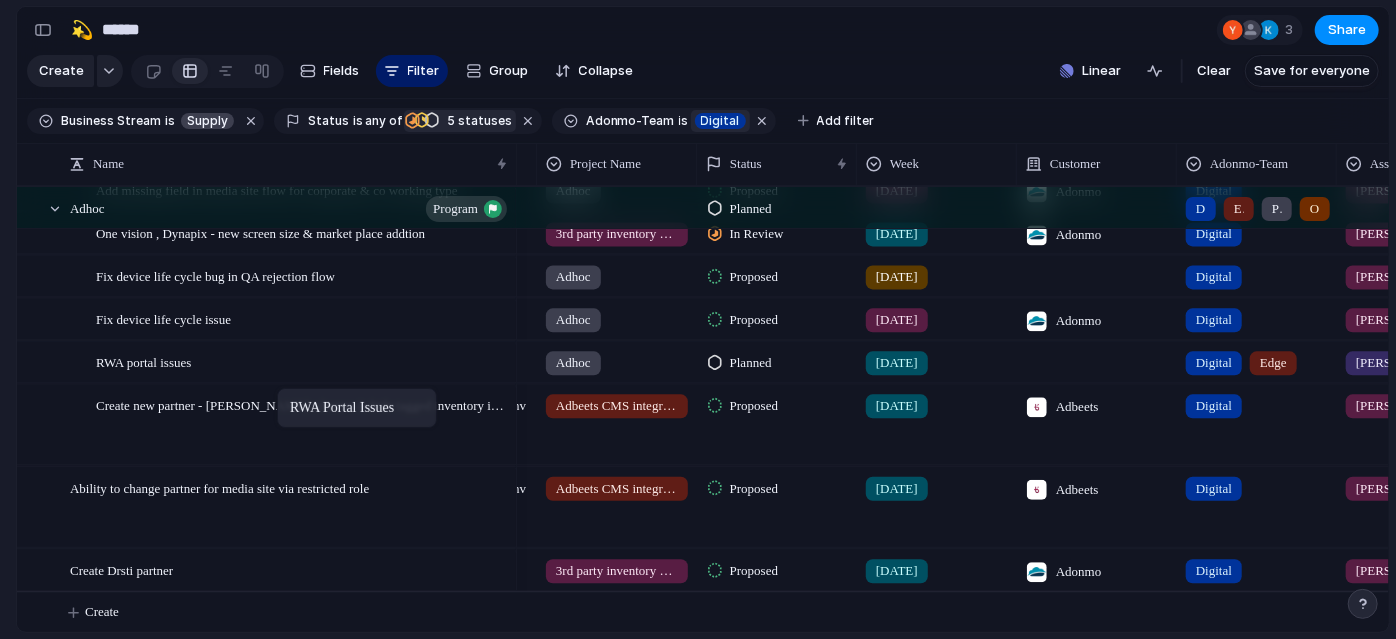drag, startPoint x: 171, startPoint y: 458, endPoint x: 287, endPoint y: 392, distance: 133.46161 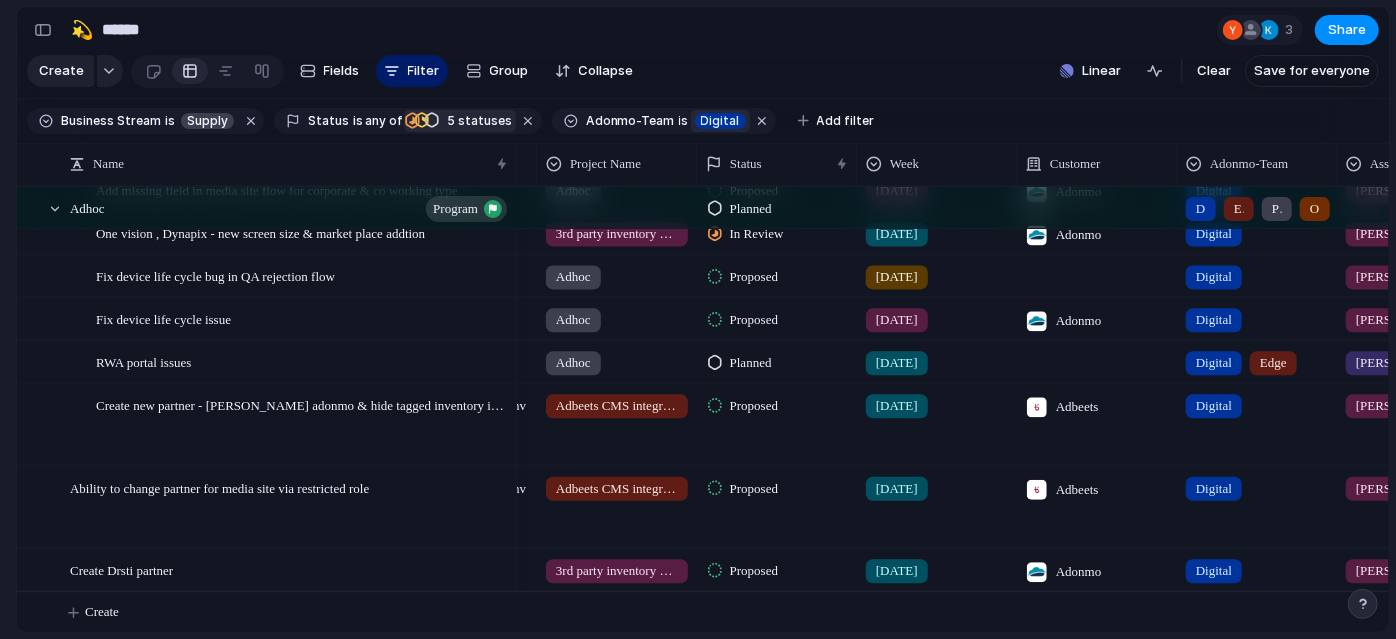 click on "Planned" at bounding box center (743, 363) 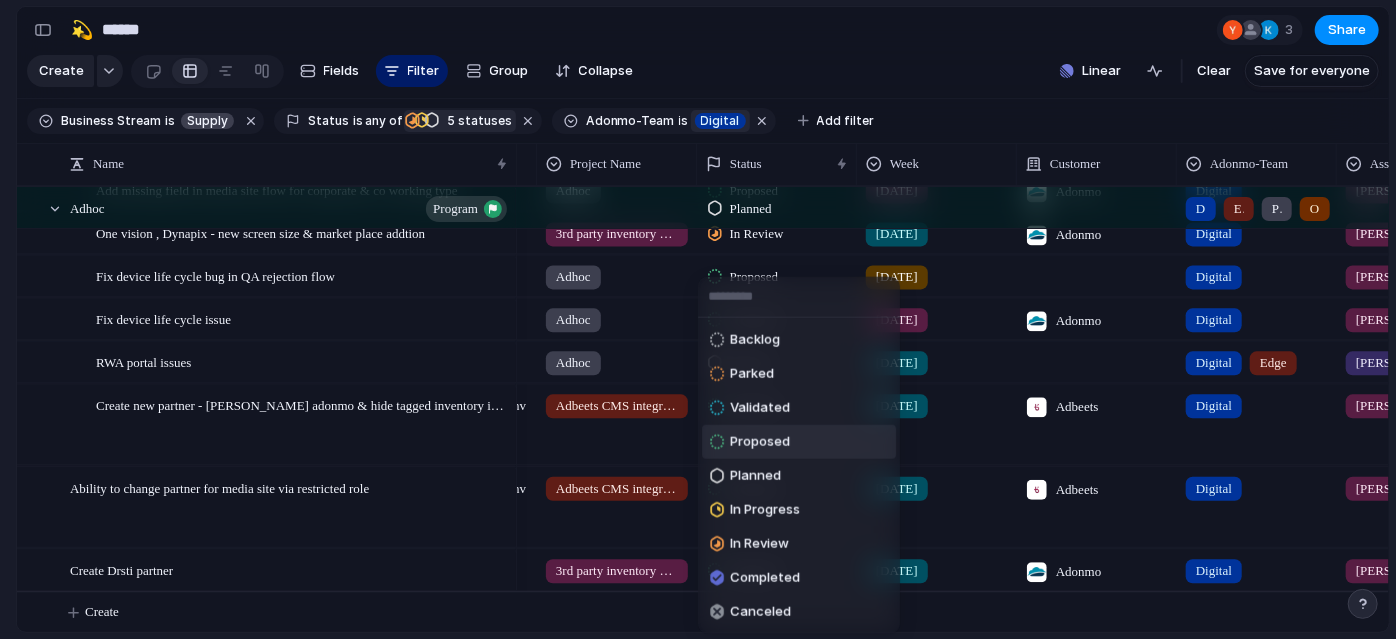 click on "Proposed" at bounding box center [760, 442] 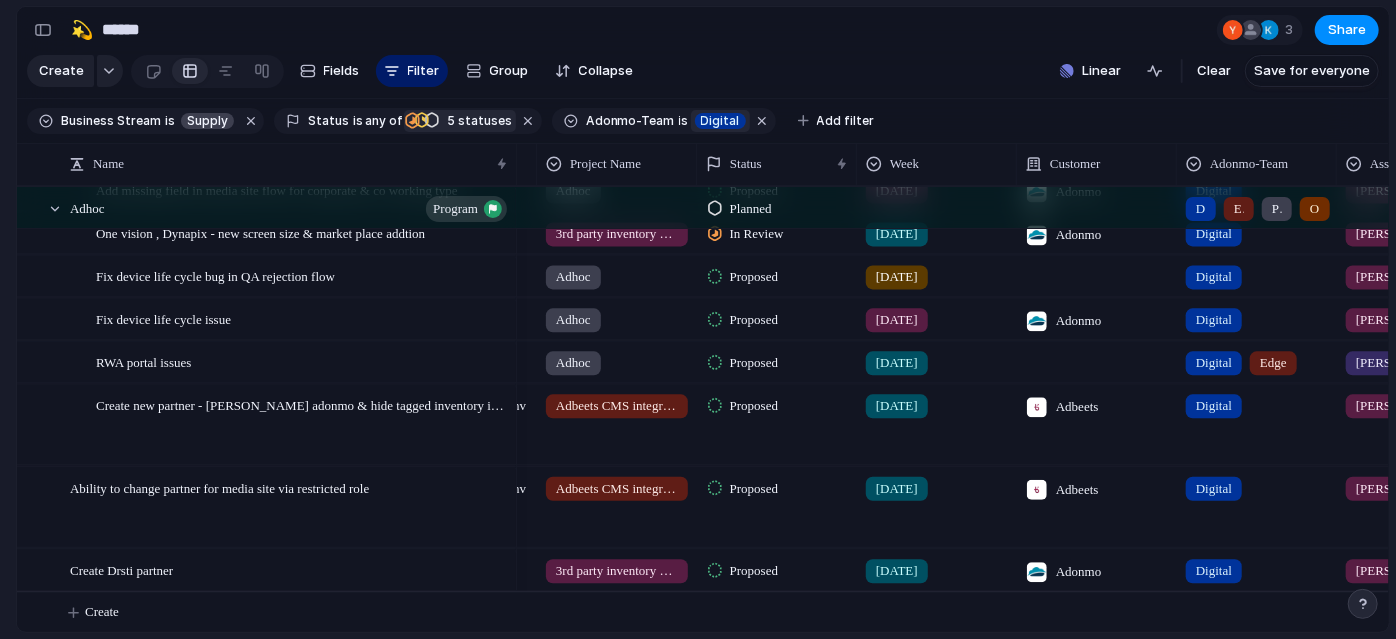 scroll, scrollTop: 0, scrollLeft: 346, axis: horizontal 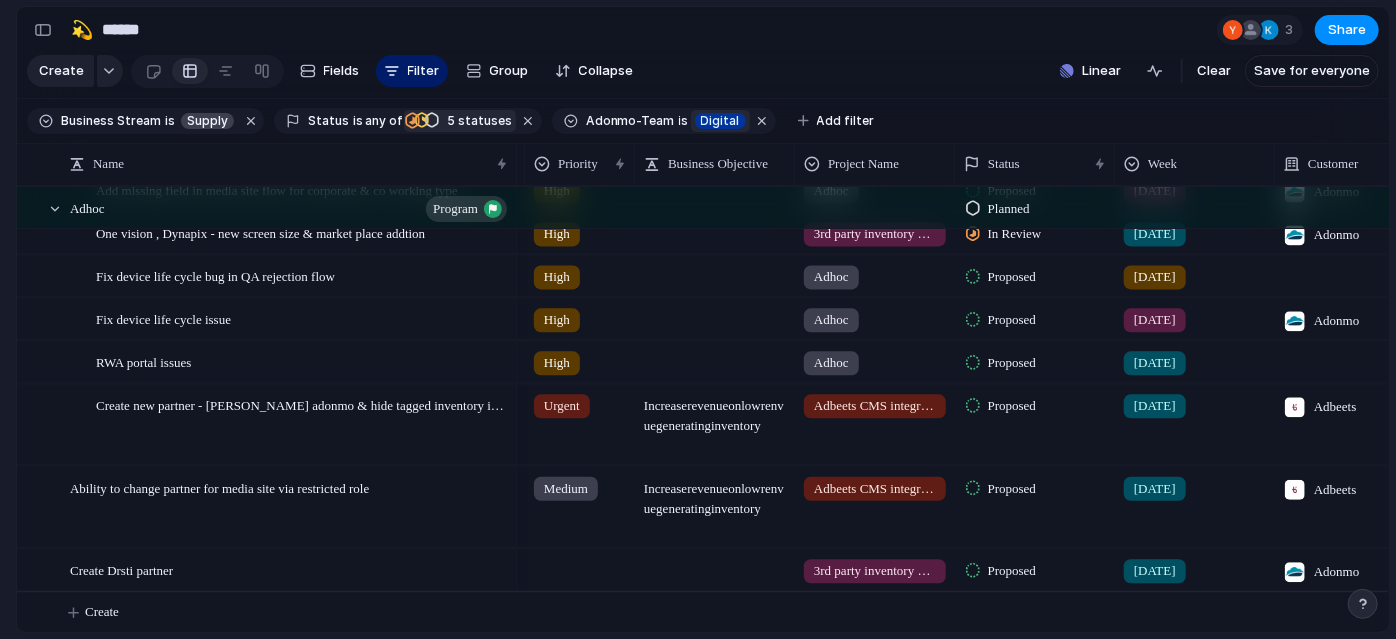 click on "Proposed" at bounding box center (1012, 363) 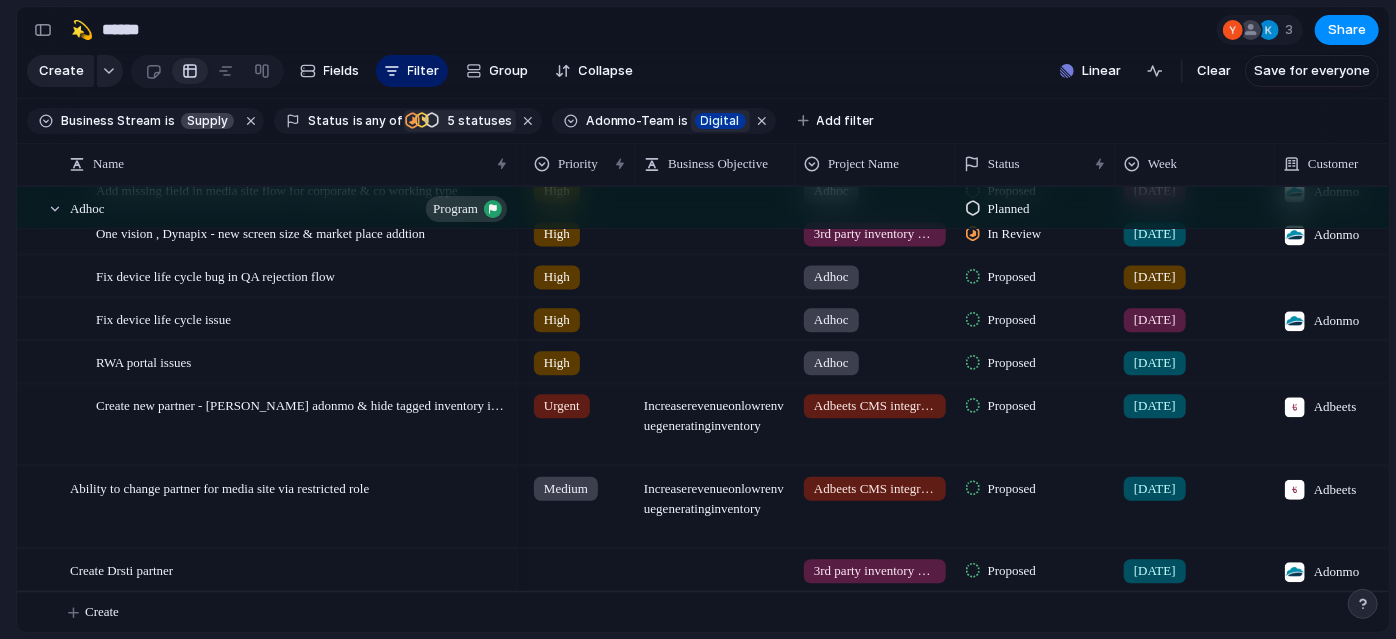 scroll, scrollTop: 0, scrollLeft: 24, axis: horizontal 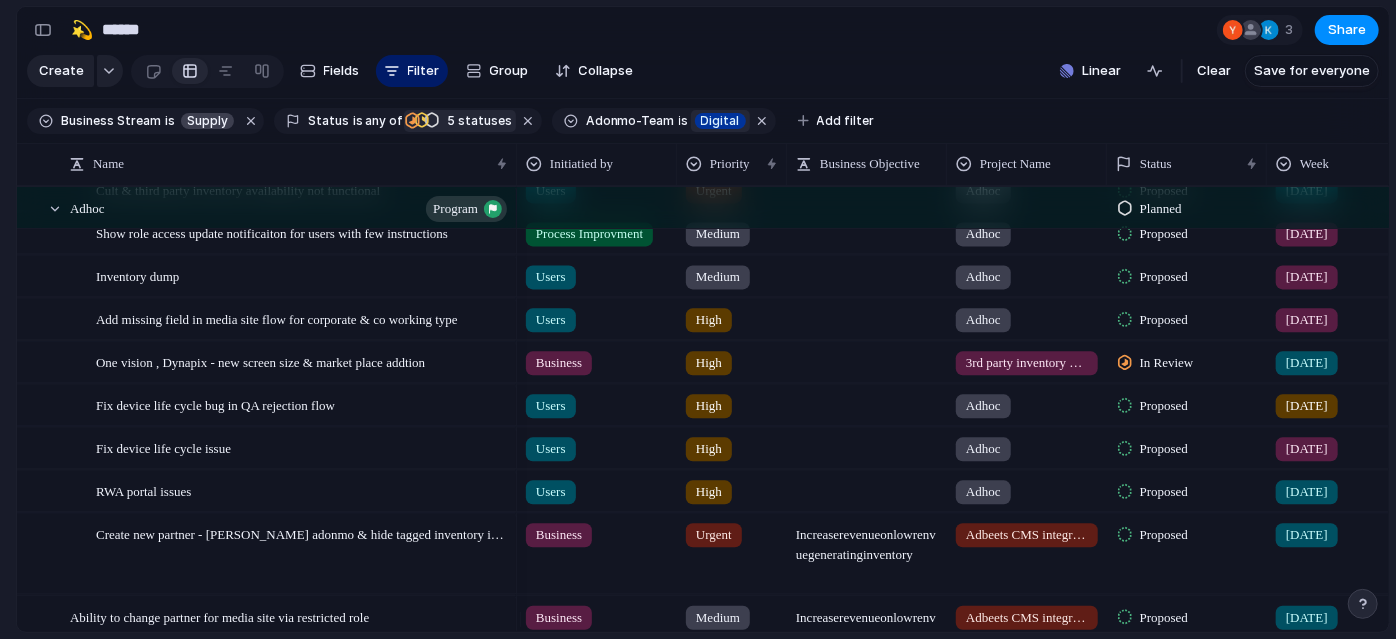 click on "Proposed" at bounding box center (1164, 449) 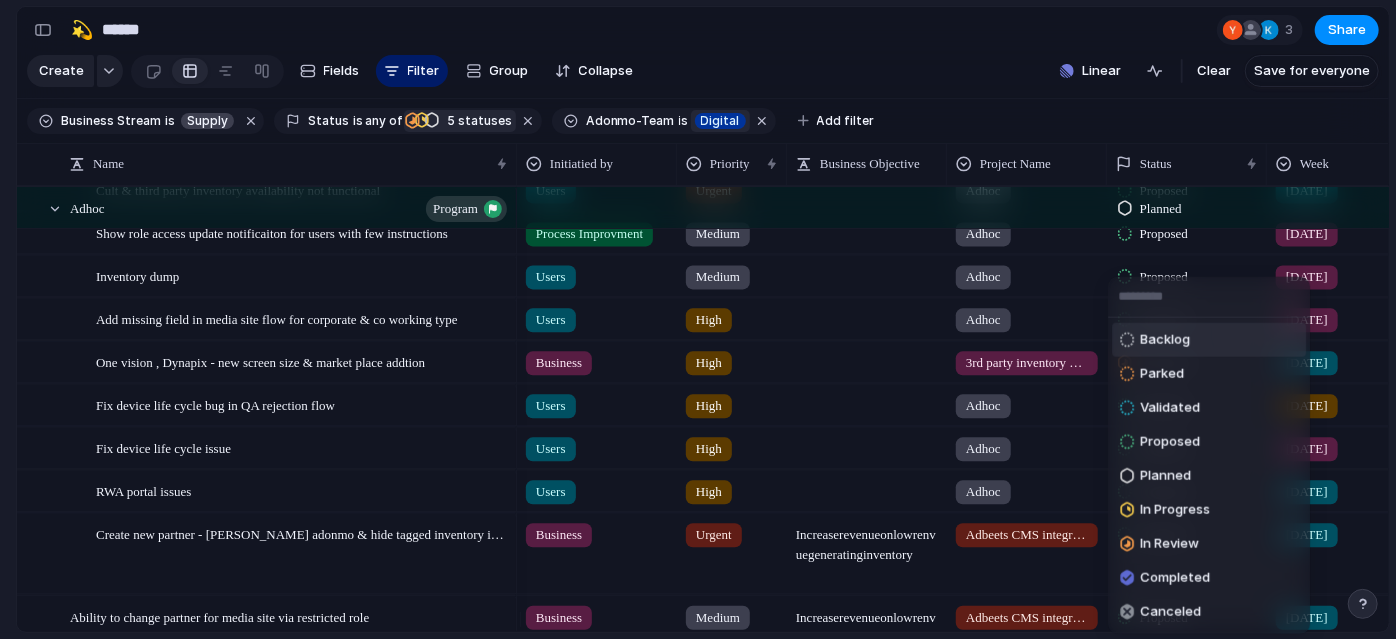 click on "Backlog" at bounding box center (1165, 340) 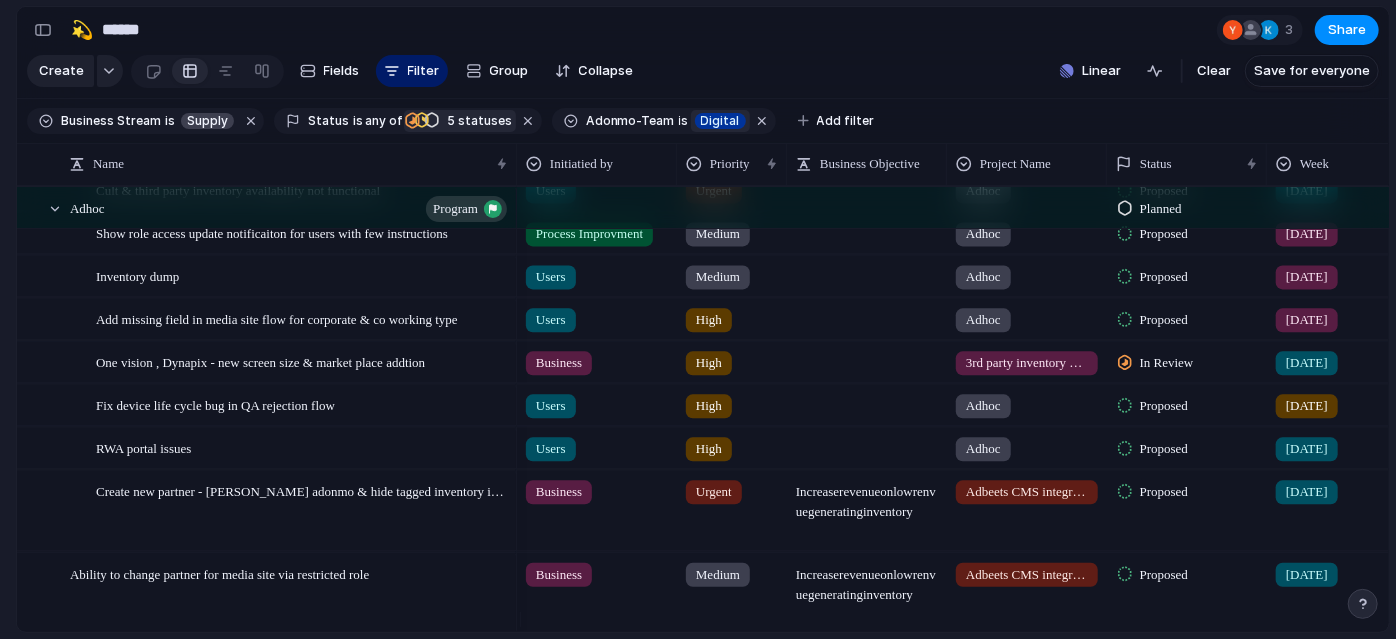 click on "Proposed" at bounding box center (1164, 406) 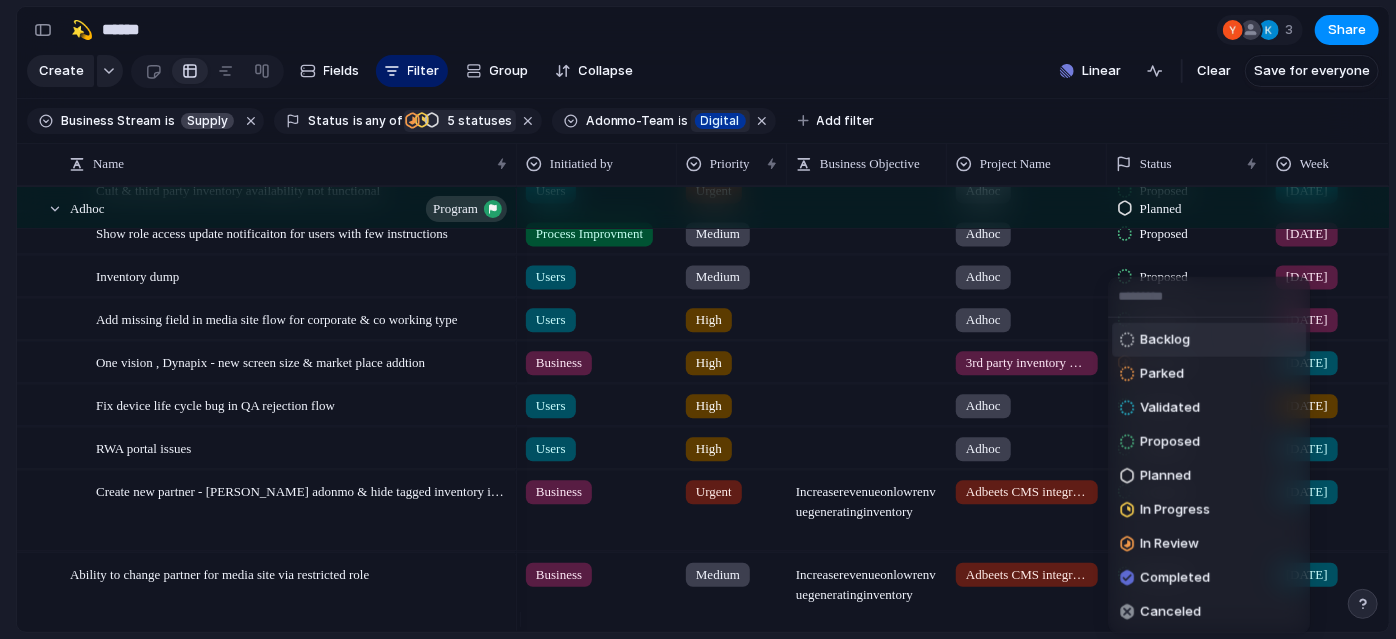 click on "Backlog" at bounding box center (1165, 340) 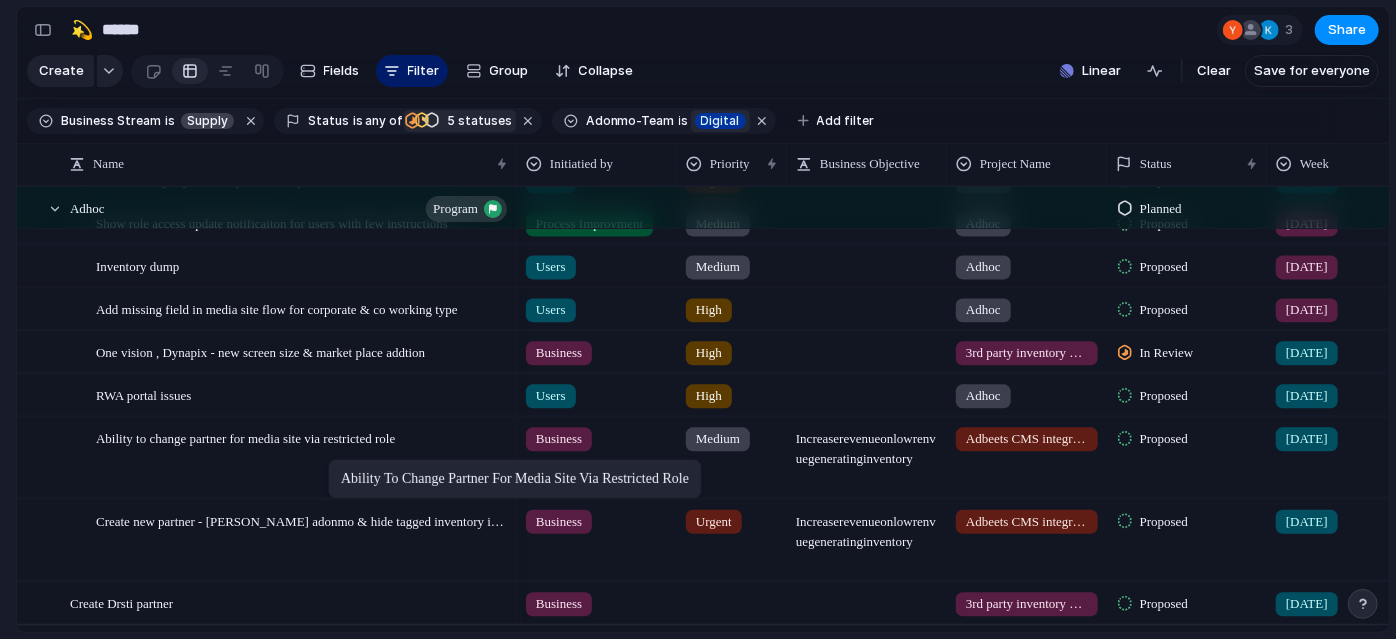 drag, startPoint x: 186, startPoint y: 534, endPoint x: 338, endPoint y: 463, distance: 167.76471 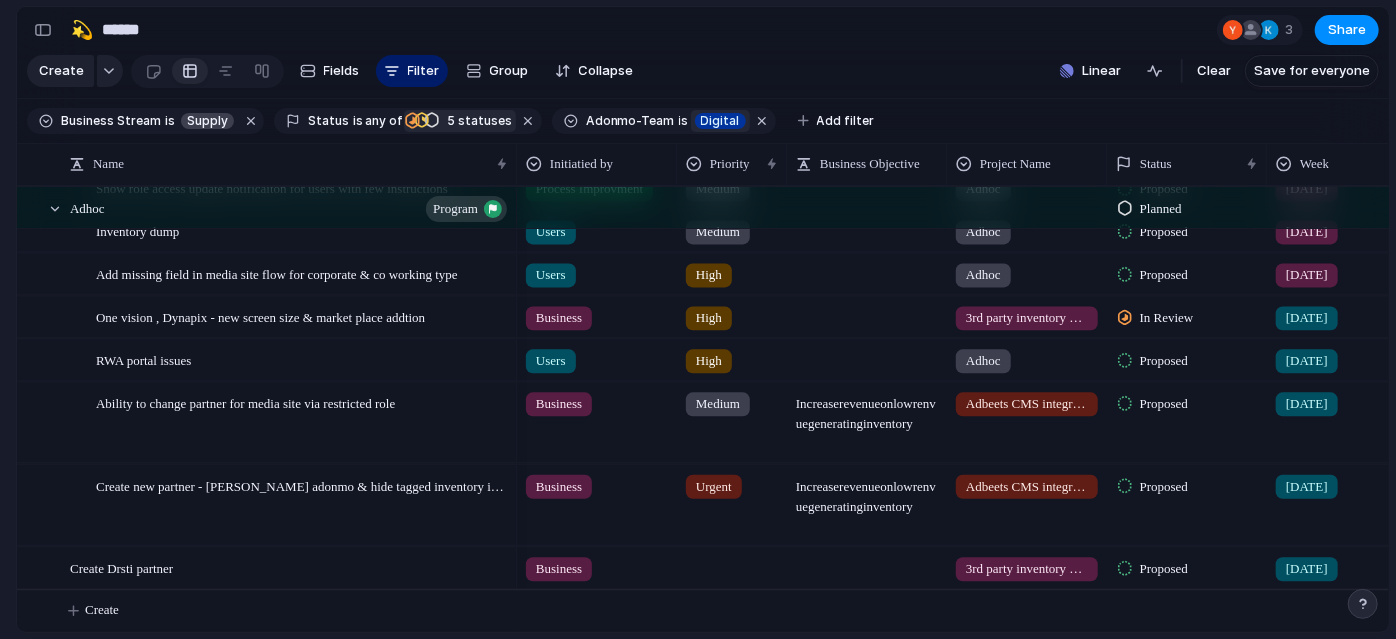click on "Medium" at bounding box center [718, 404] 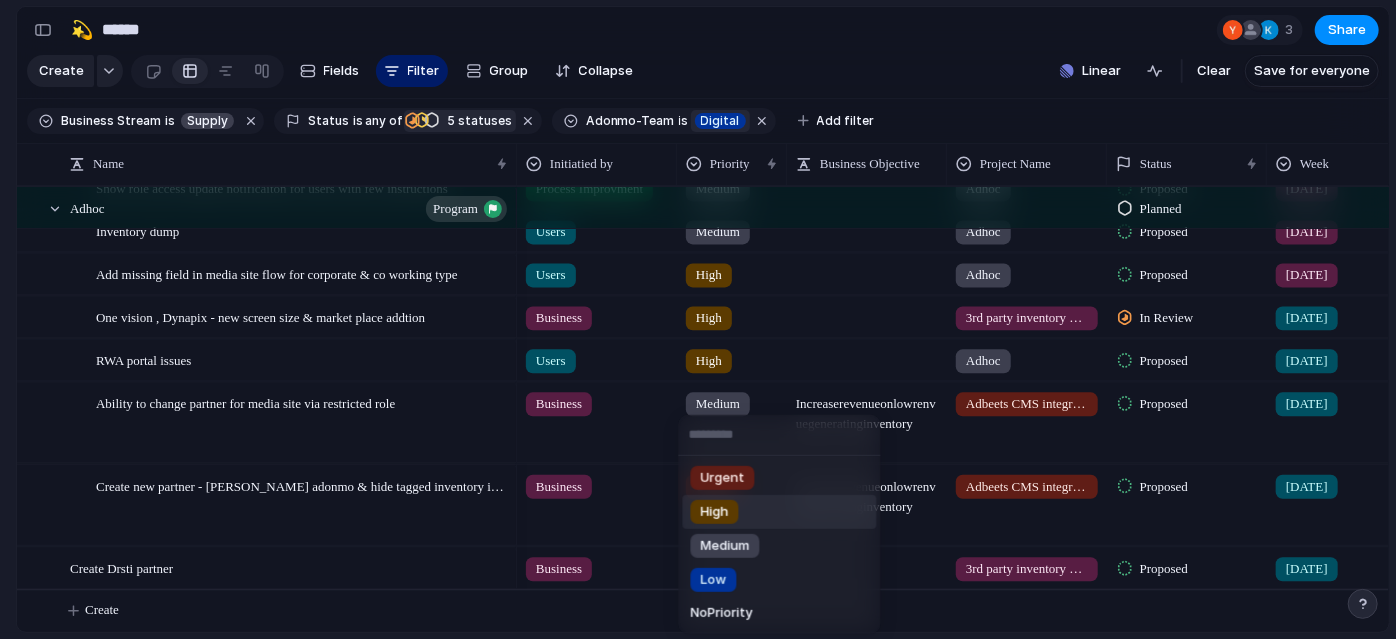 click on "High" at bounding box center (715, 512) 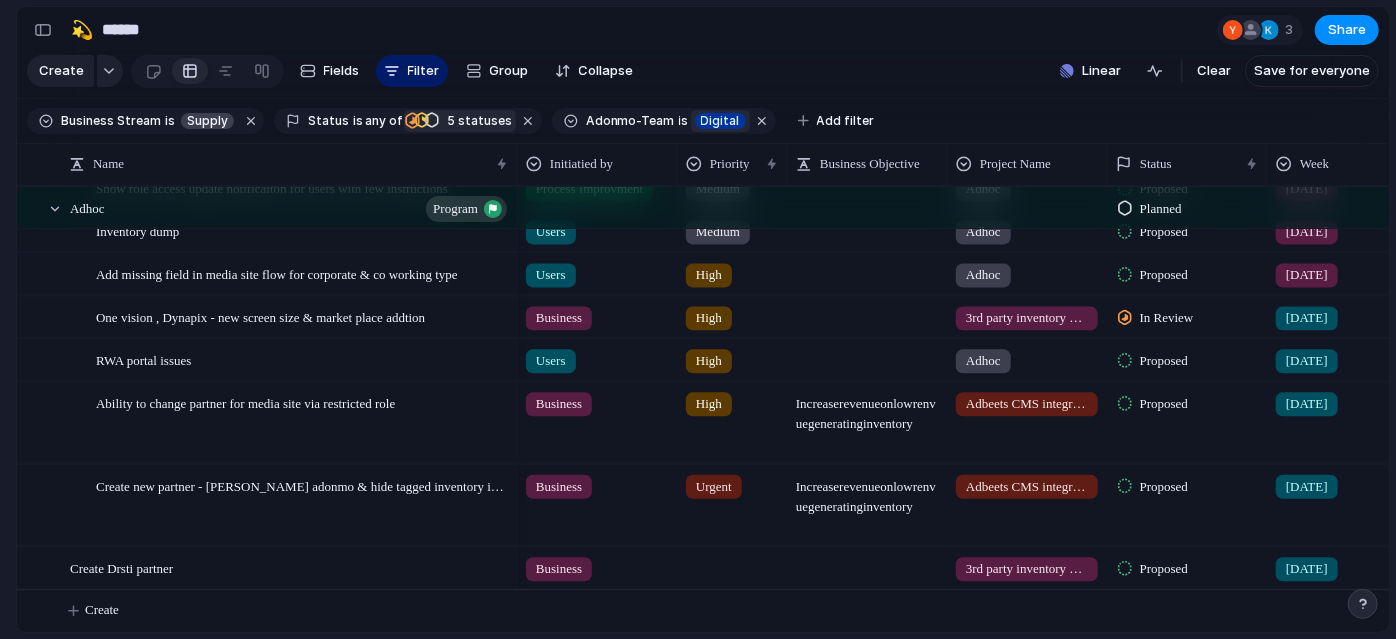 click on "High" at bounding box center (709, 404) 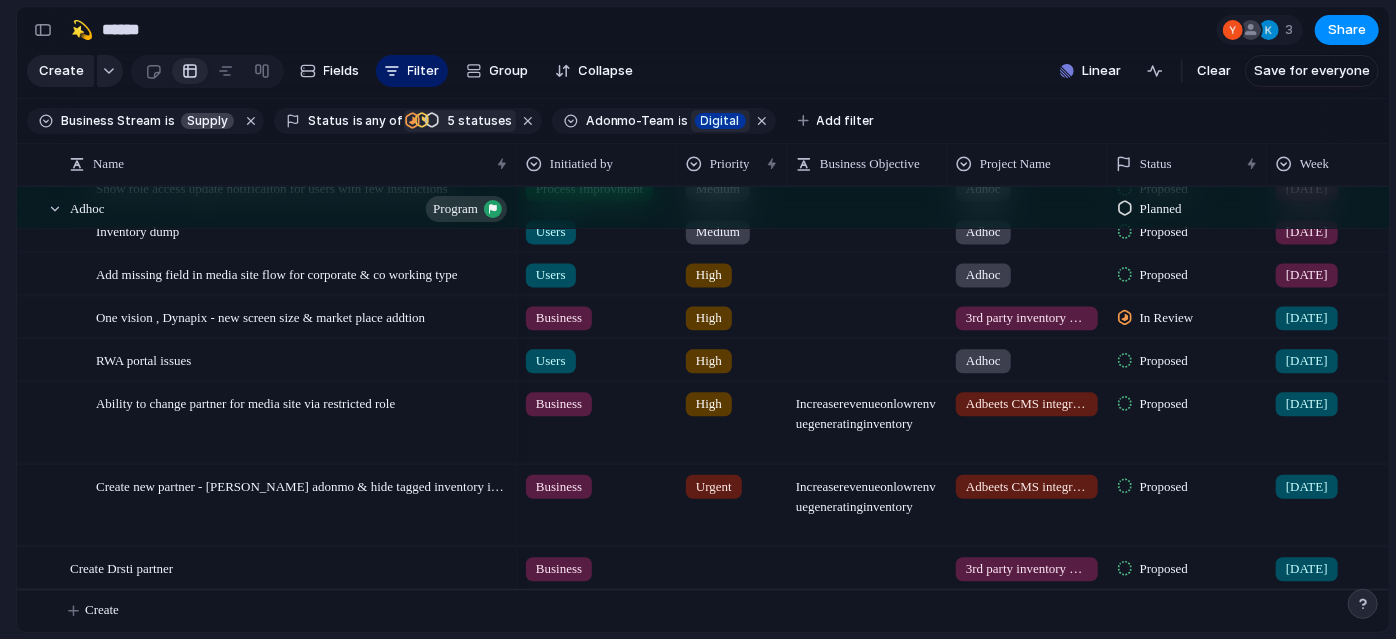 click on "Urgent" at bounding box center (714, 486) 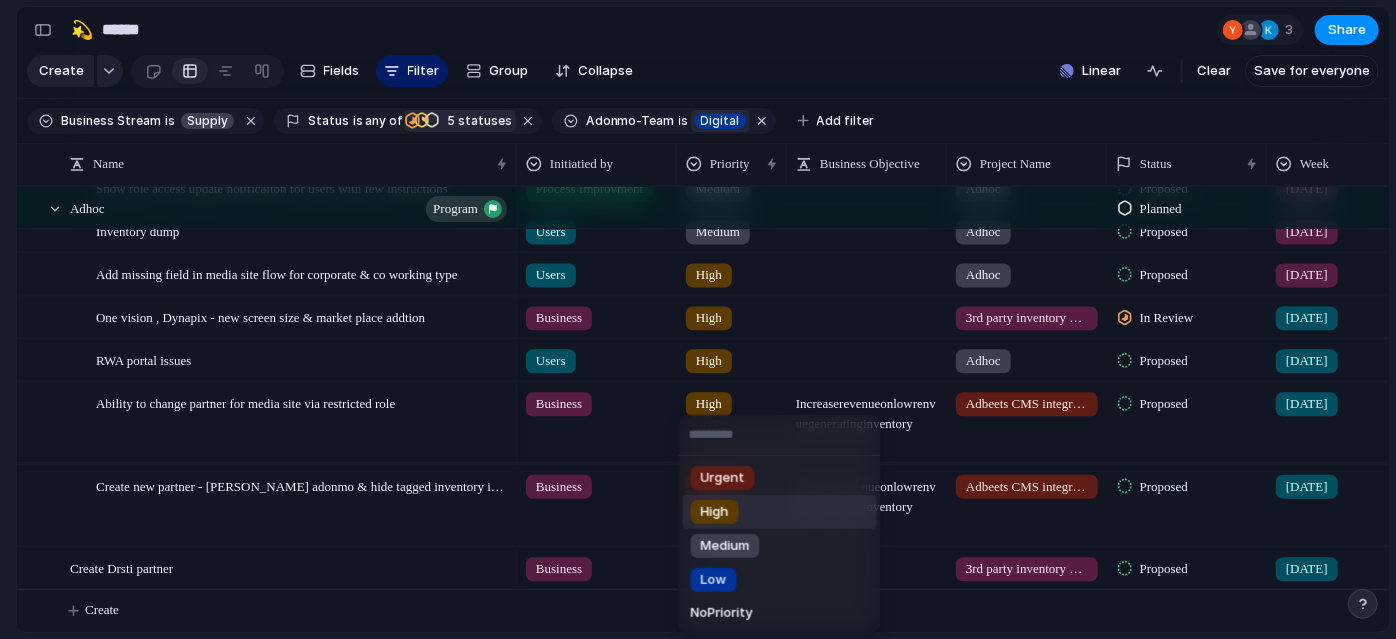 click on "High" at bounding box center [715, 512] 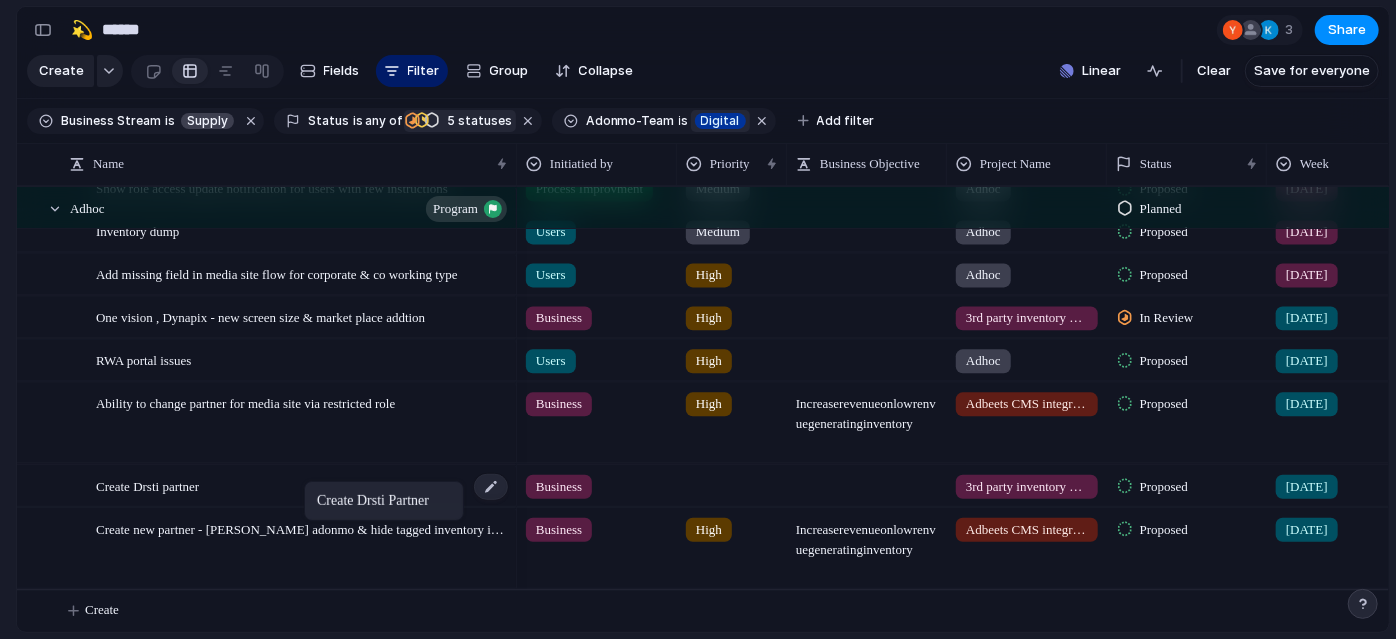 drag, startPoint x: 150, startPoint y: 561, endPoint x: 314, endPoint y: 484, distance: 181.17671 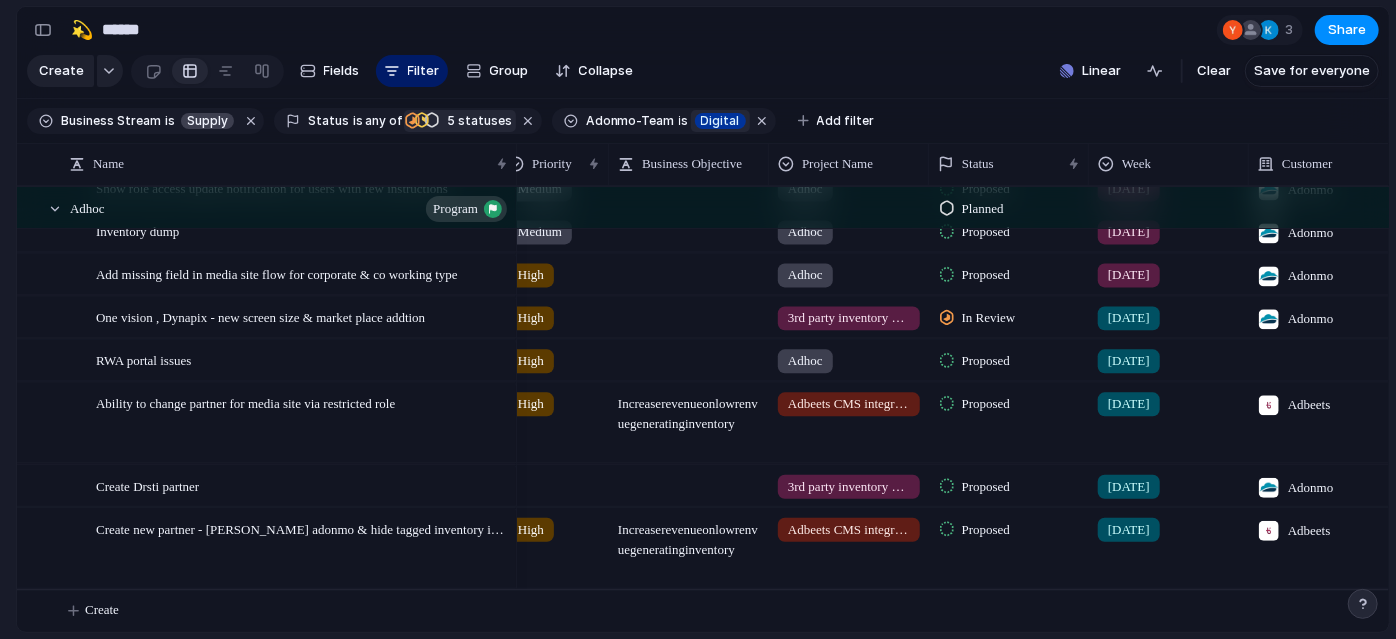 click on "Proposed" at bounding box center [986, 486] 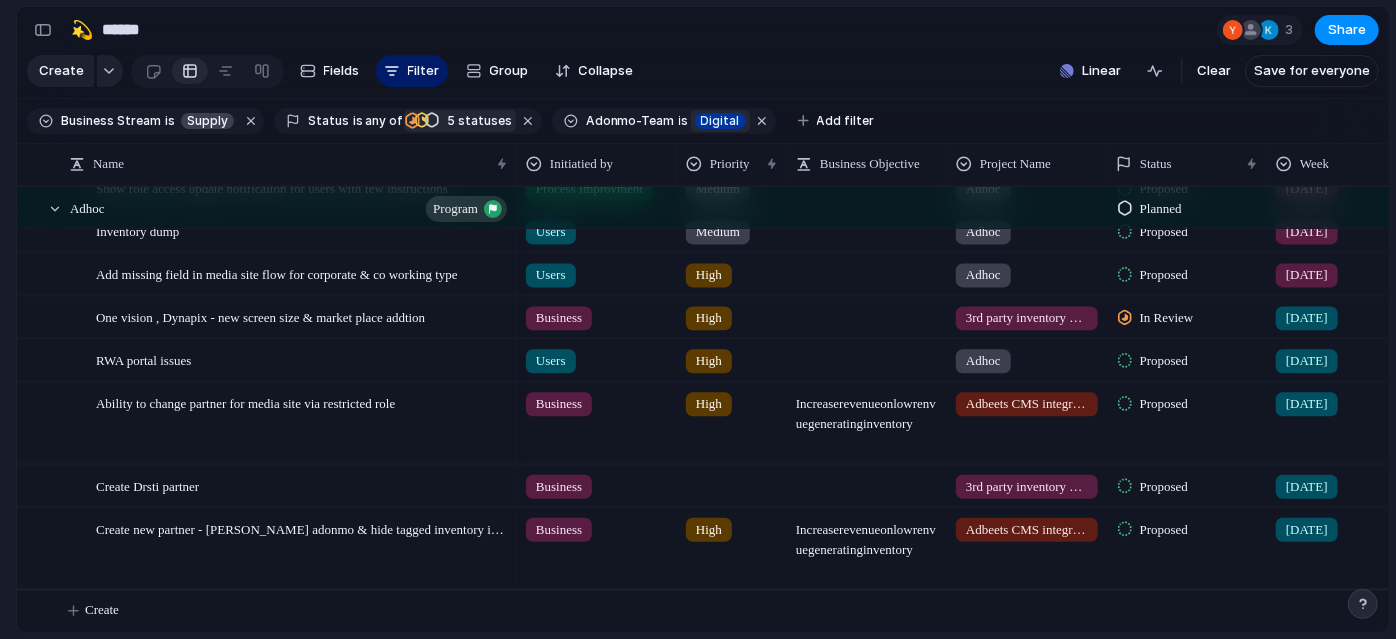 click at bounding box center (732, 481) 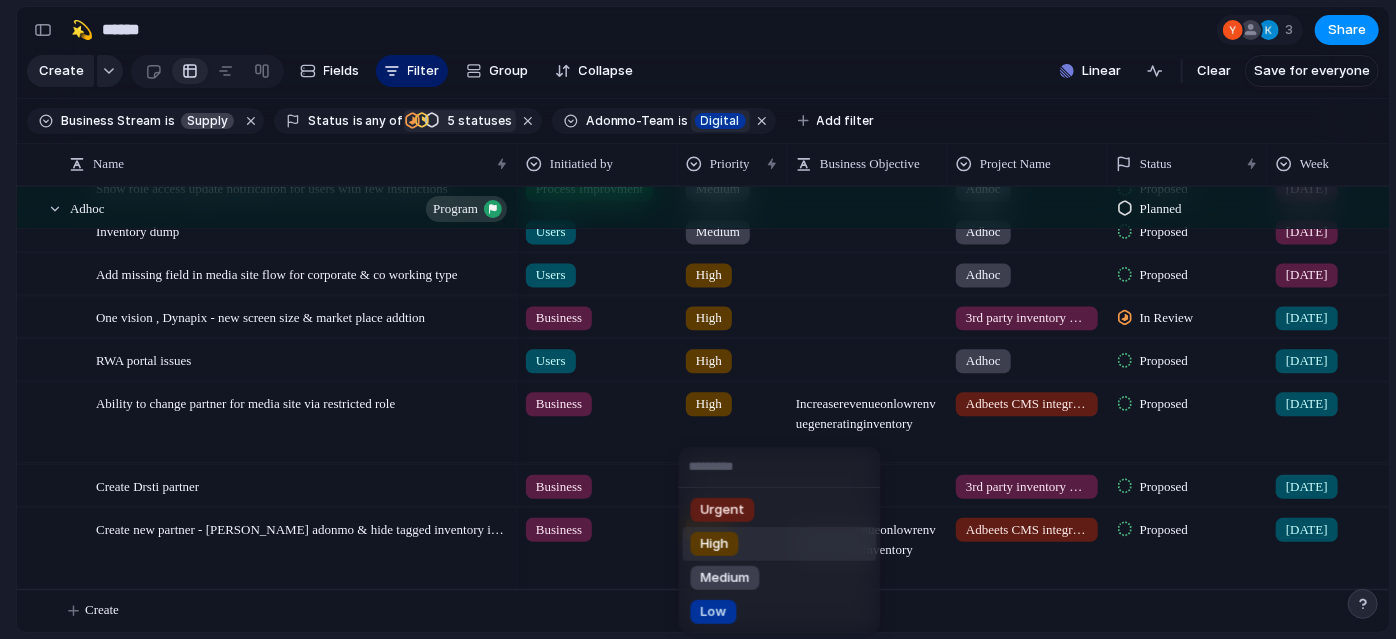 click on "High" at bounding box center [780, 544] 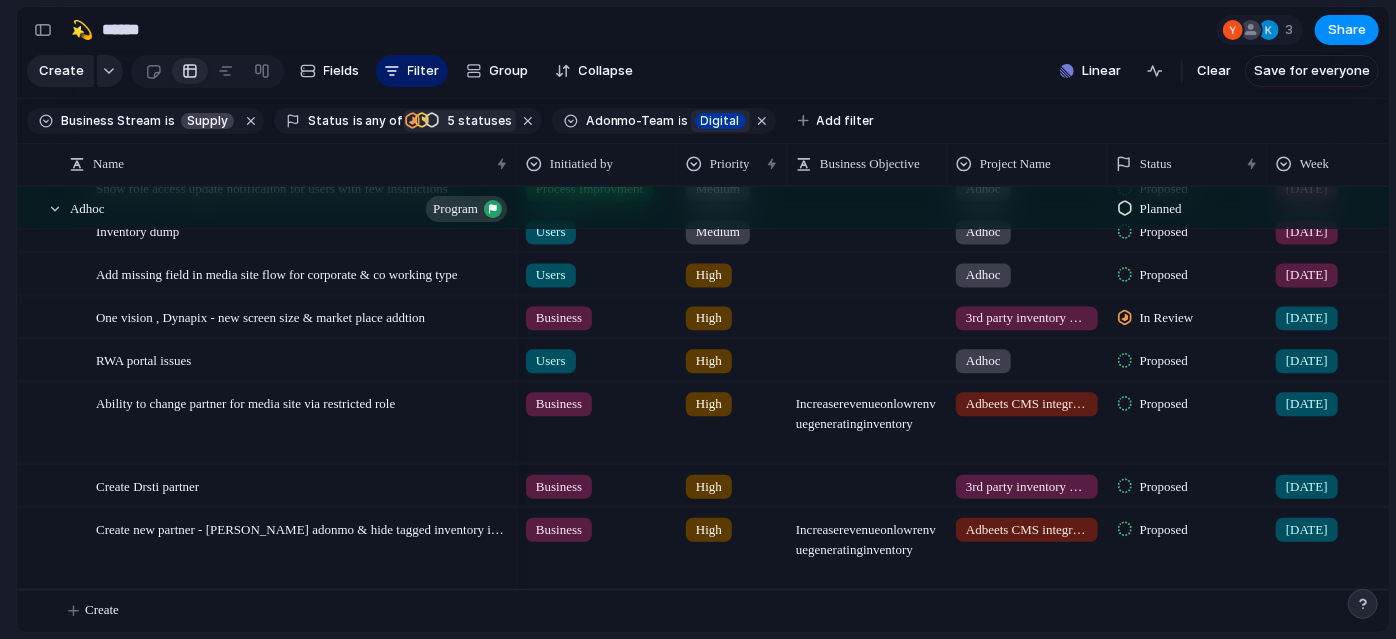 scroll, scrollTop: 226, scrollLeft: 0, axis: vertical 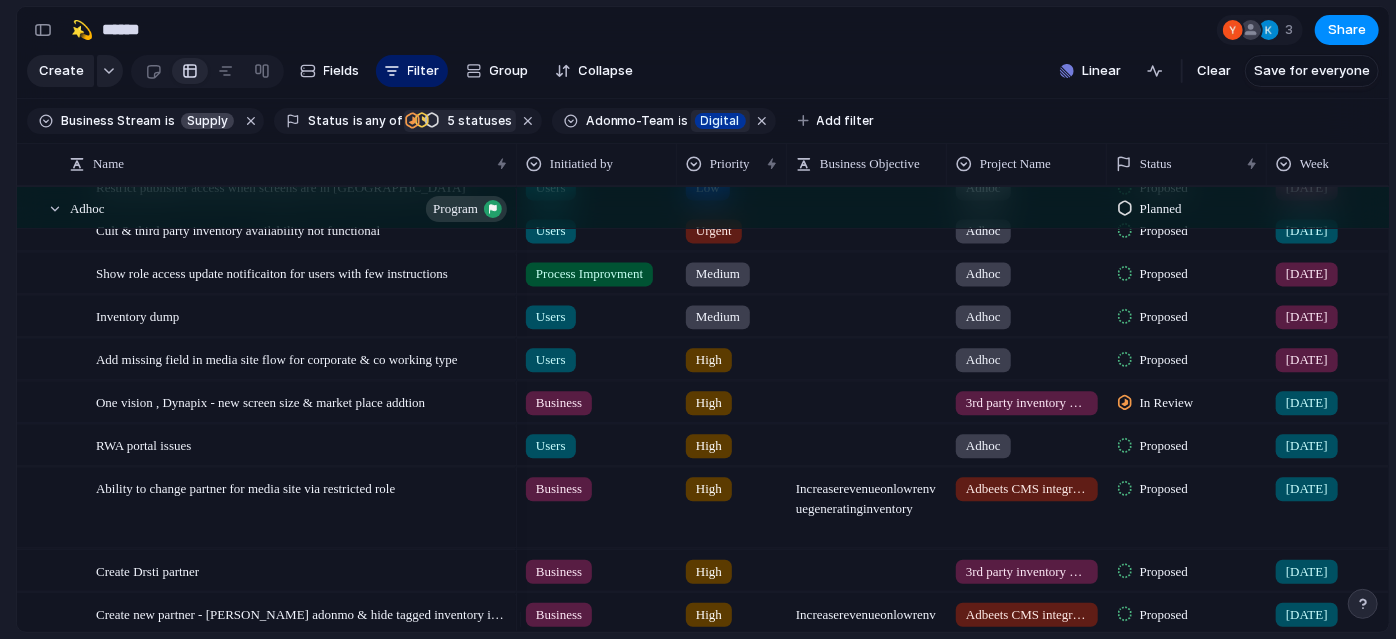 click on "Proposed" at bounding box center [1164, 360] 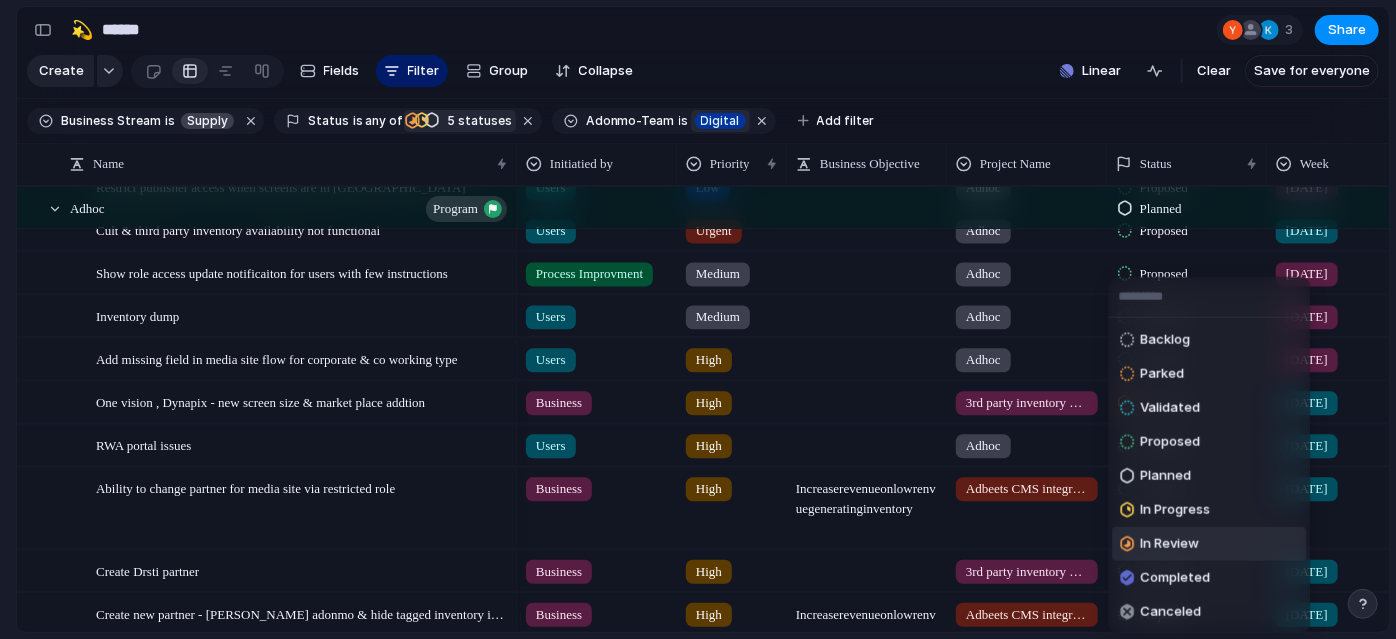 click on "In Review" at bounding box center [1169, 544] 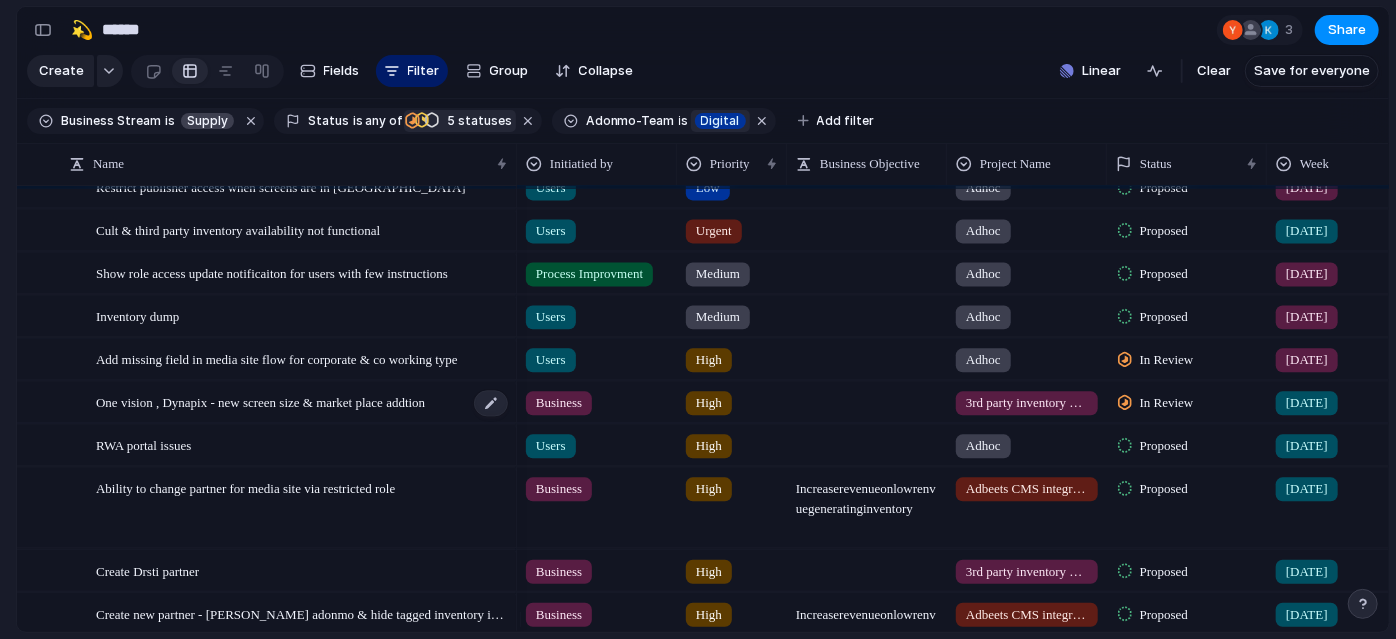 scroll, scrollTop: 144, scrollLeft: 0, axis: vertical 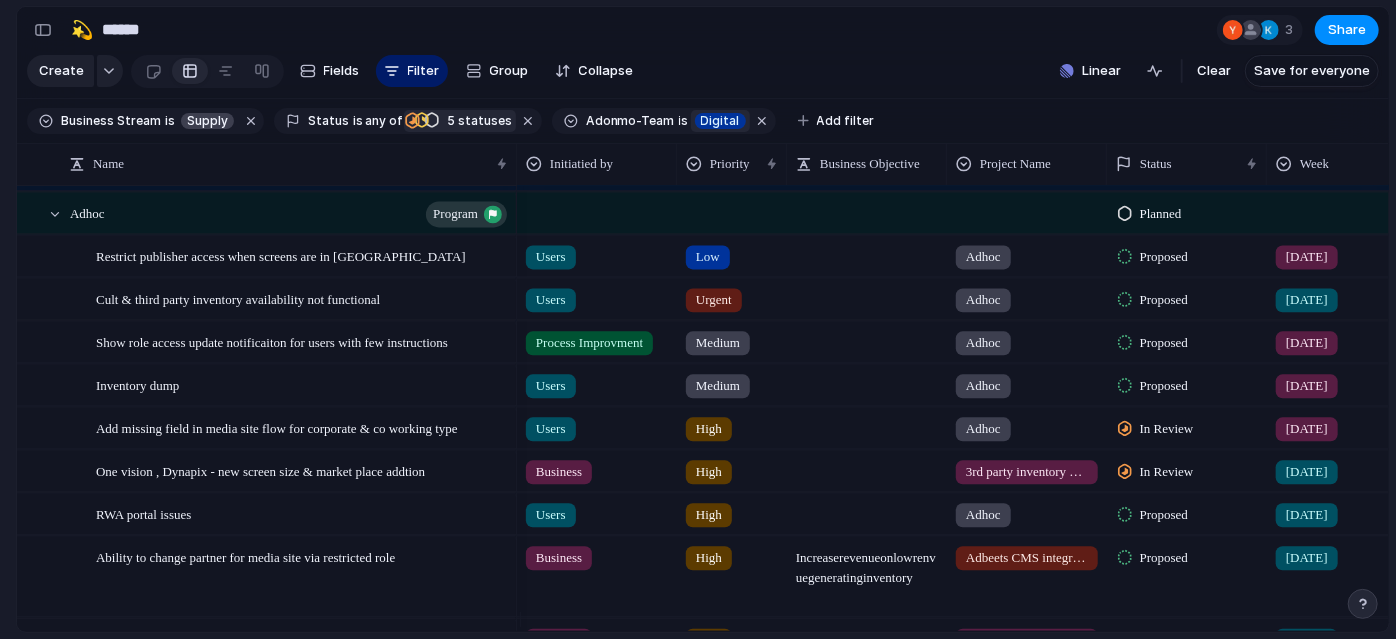 click on "Proposed" at bounding box center (1164, 300) 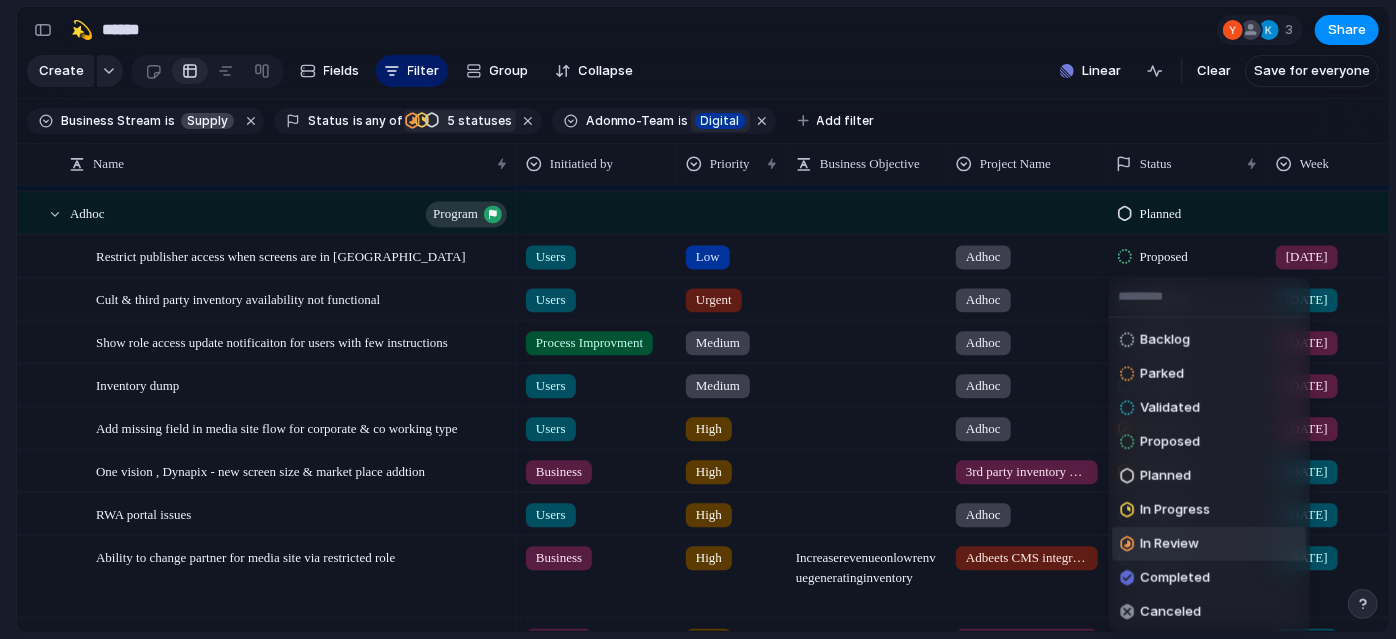 click on "In Review" at bounding box center (1169, 544) 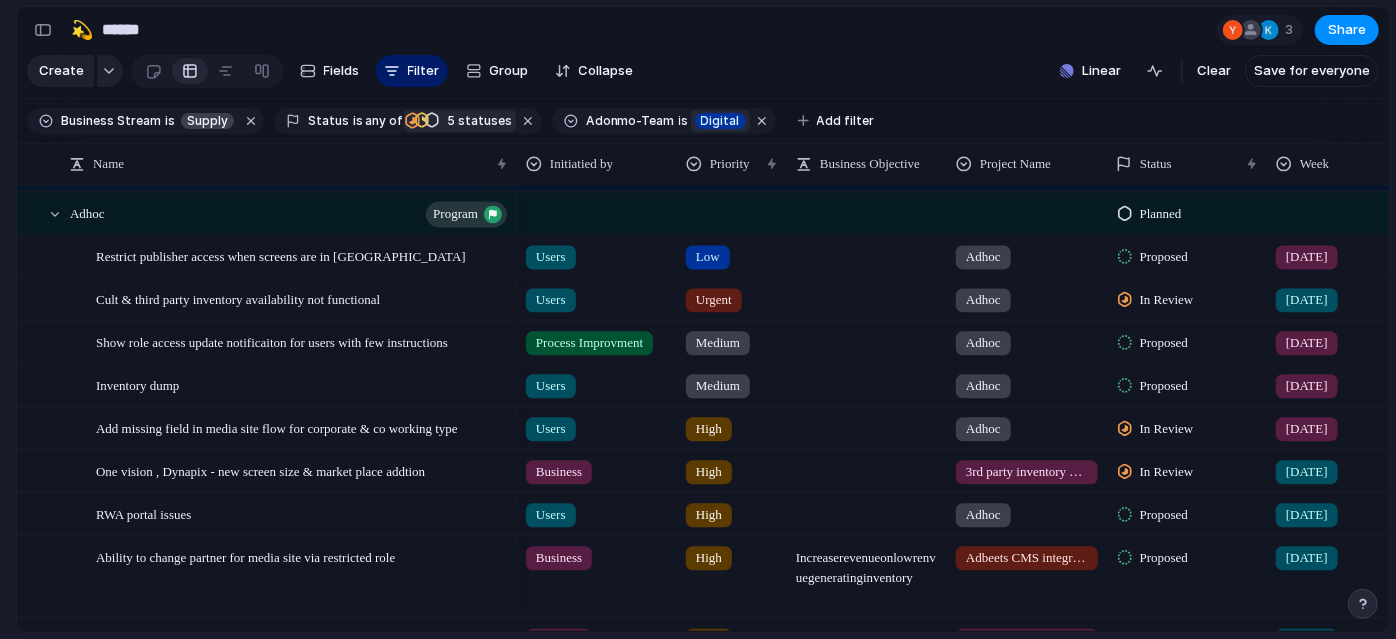 scroll, scrollTop: 83, scrollLeft: 0, axis: vertical 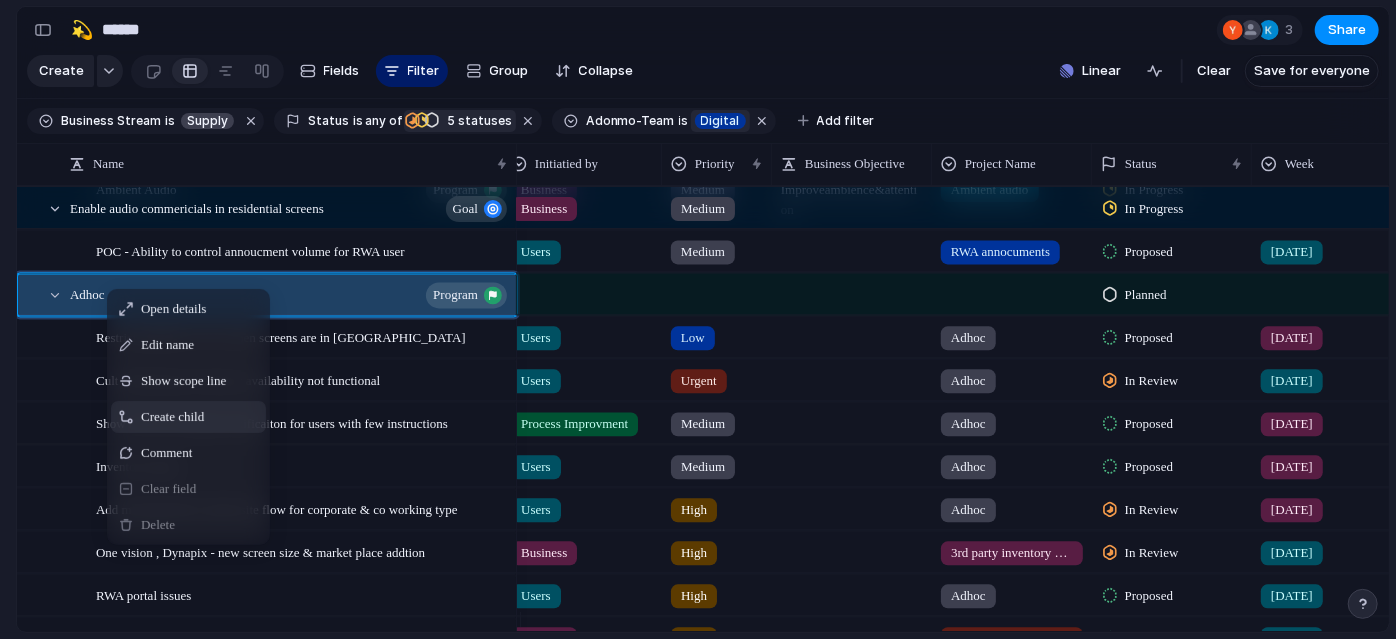 click on "Create child" at bounding box center (172, 417) 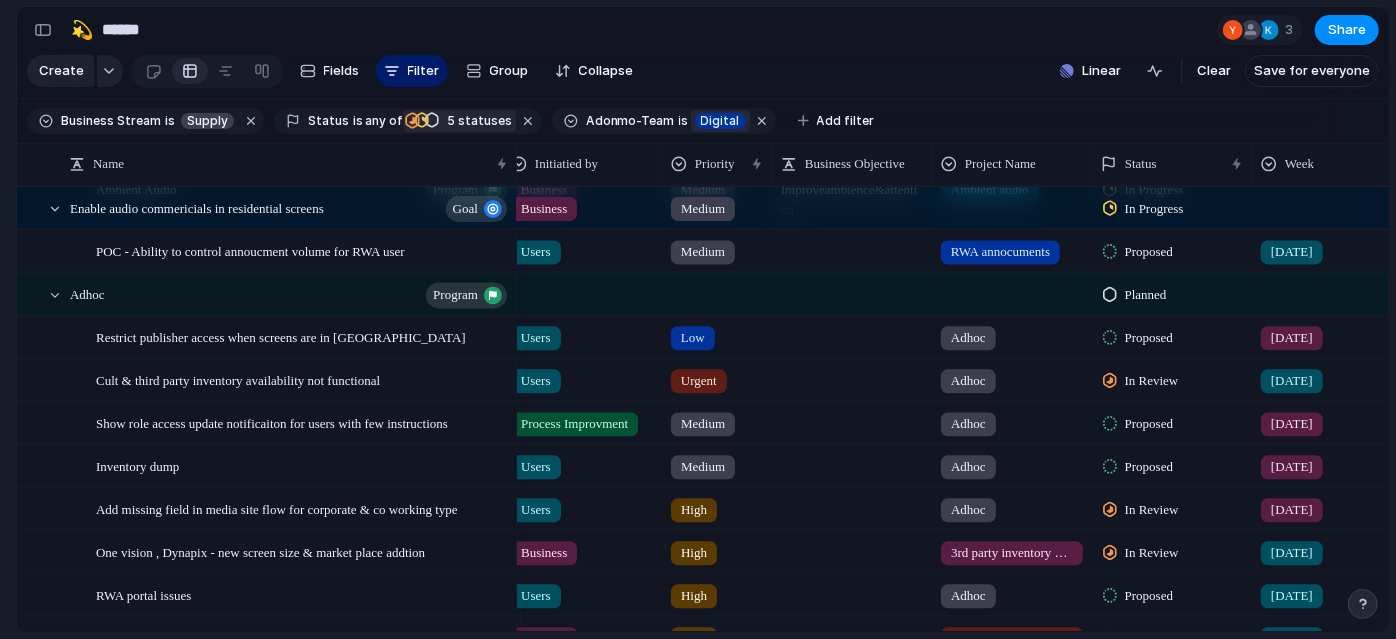 scroll, scrollTop: 313, scrollLeft: 0, axis: vertical 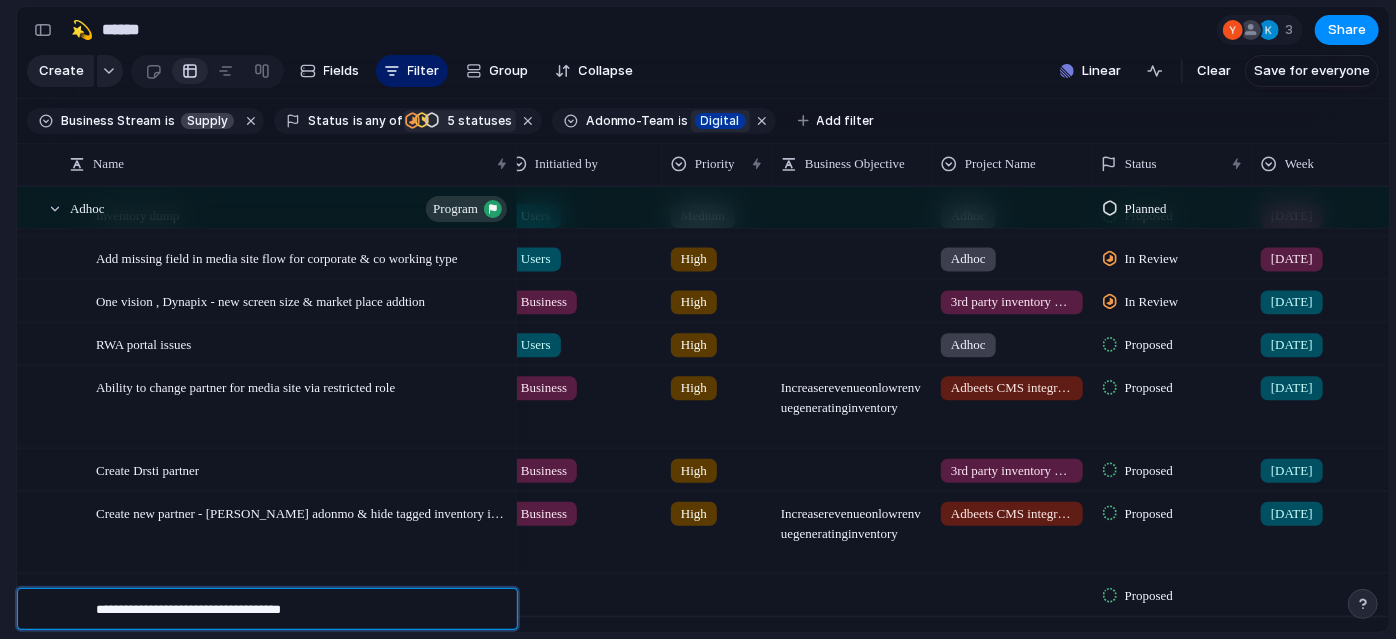 type on "**********" 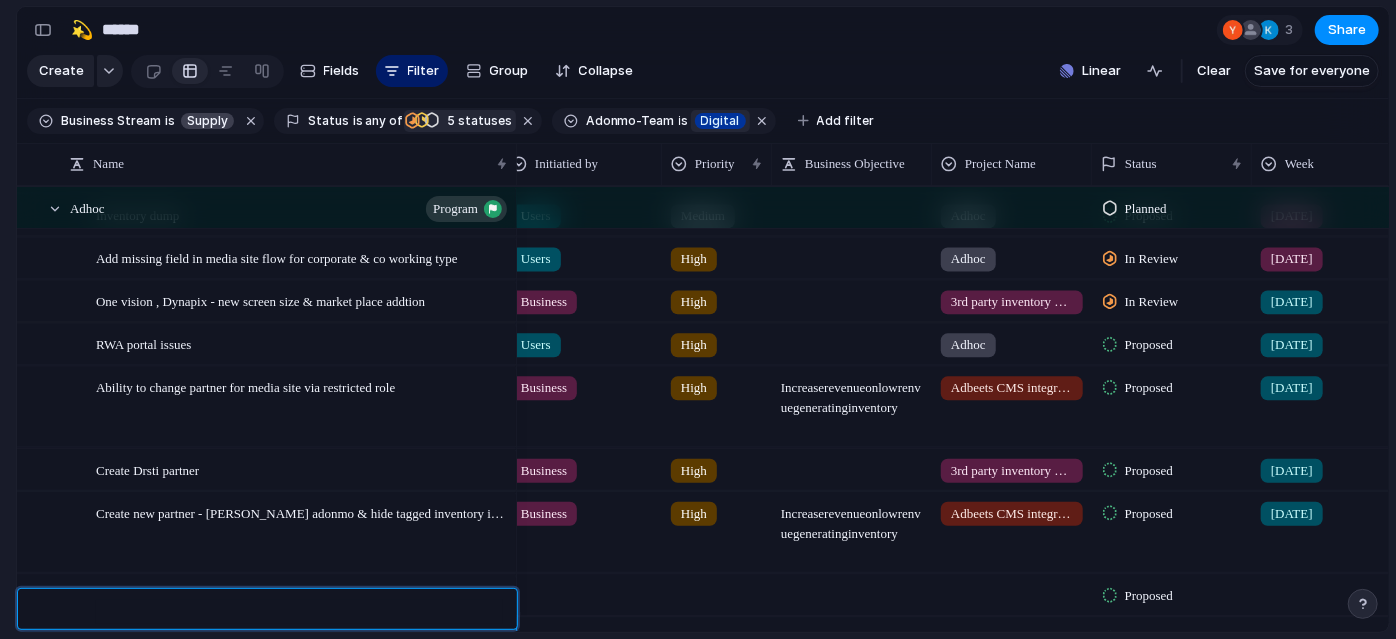 scroll, scrollTop: 356, scrollLeft: 0, axis: vertical 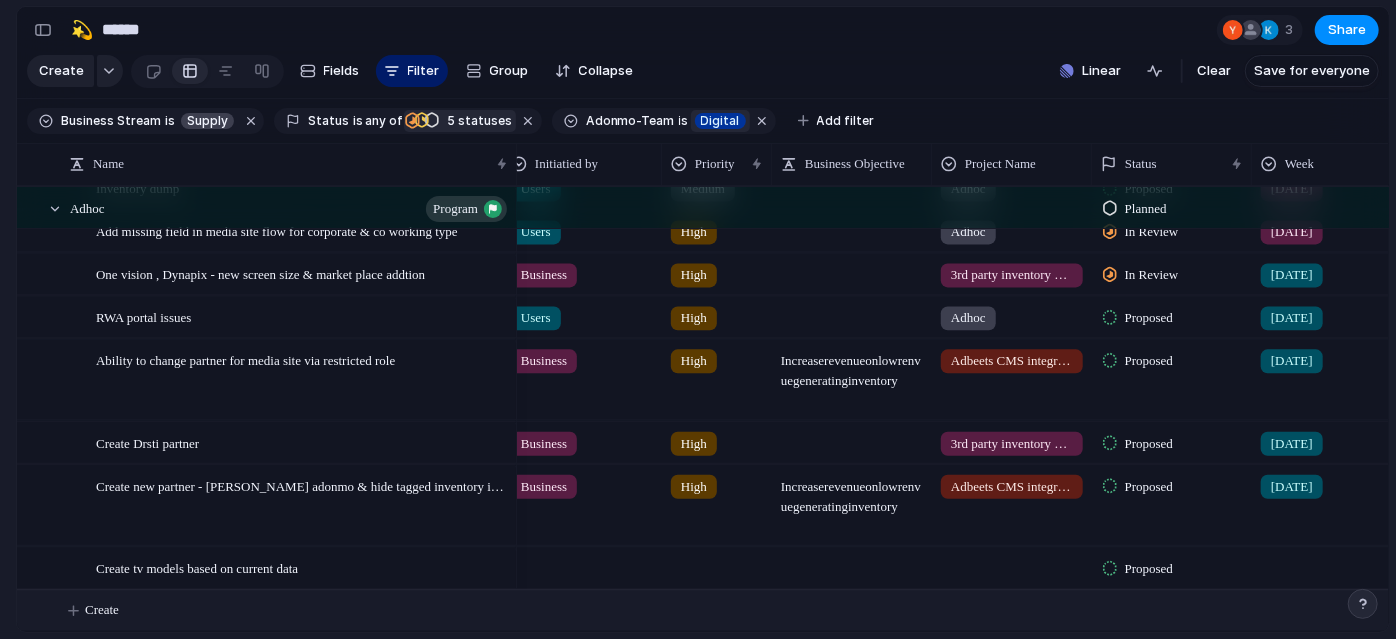 click at bounding box center [582, 564] 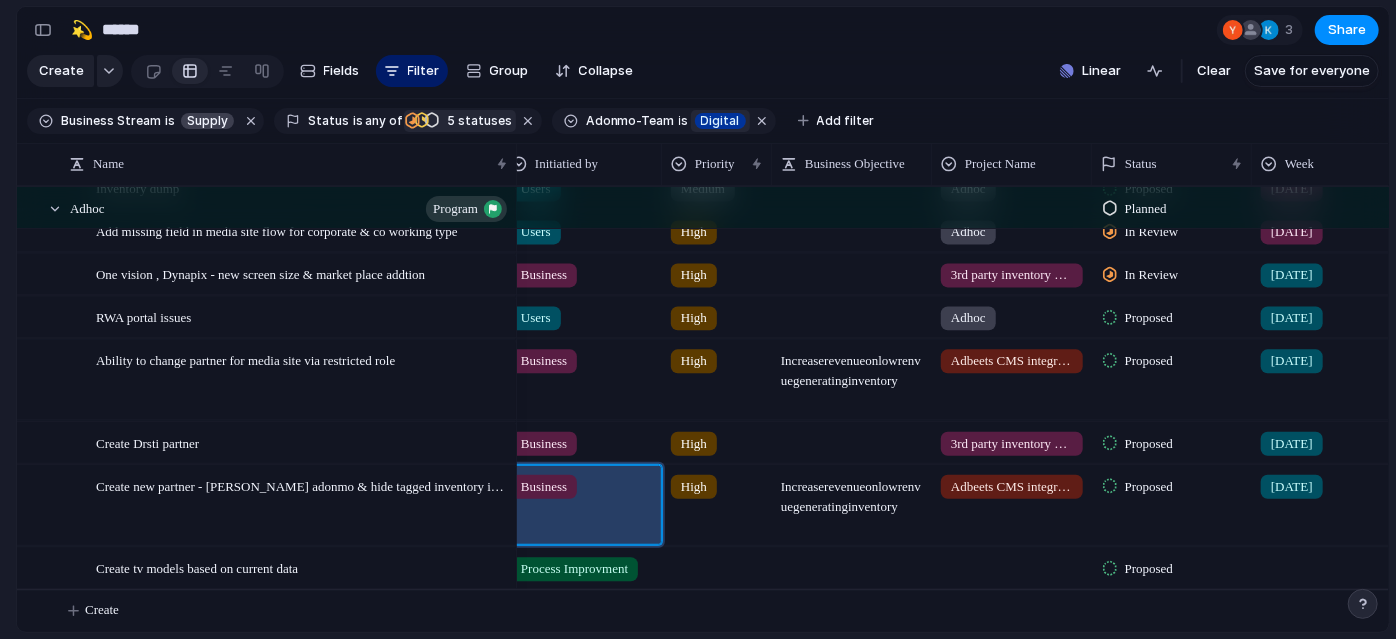 scroll, scrollTop: 0, scrollLeft: 0, axis: both 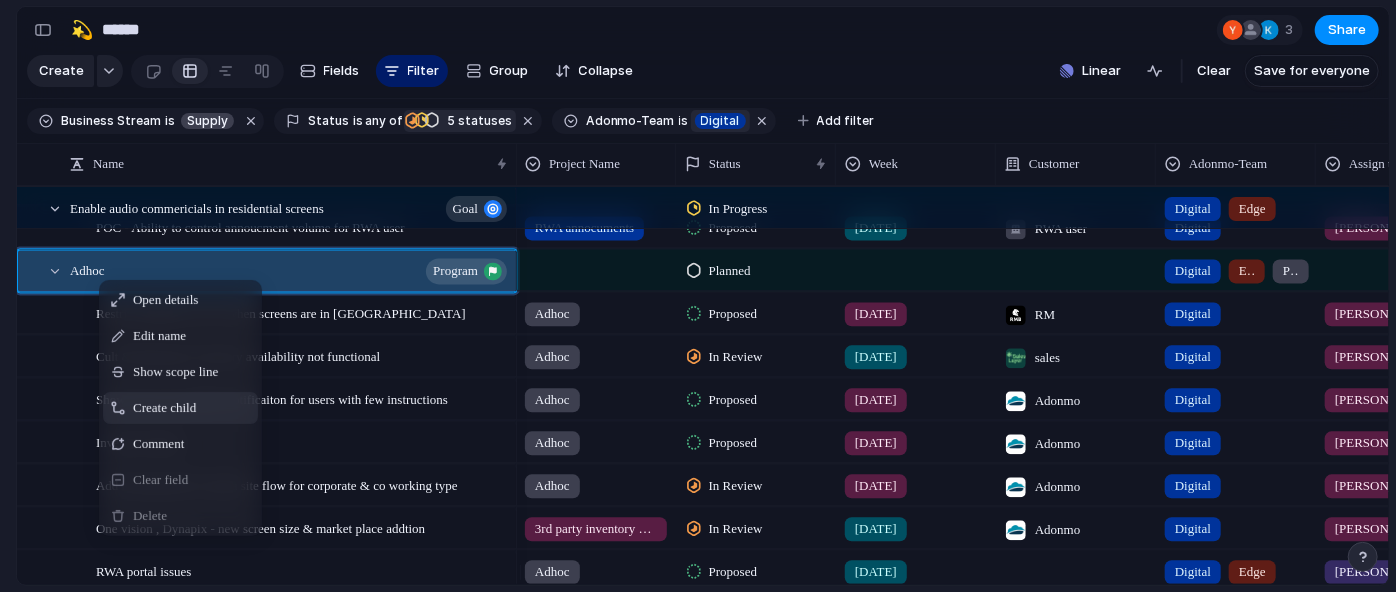 click at bounding box center (224, 408) 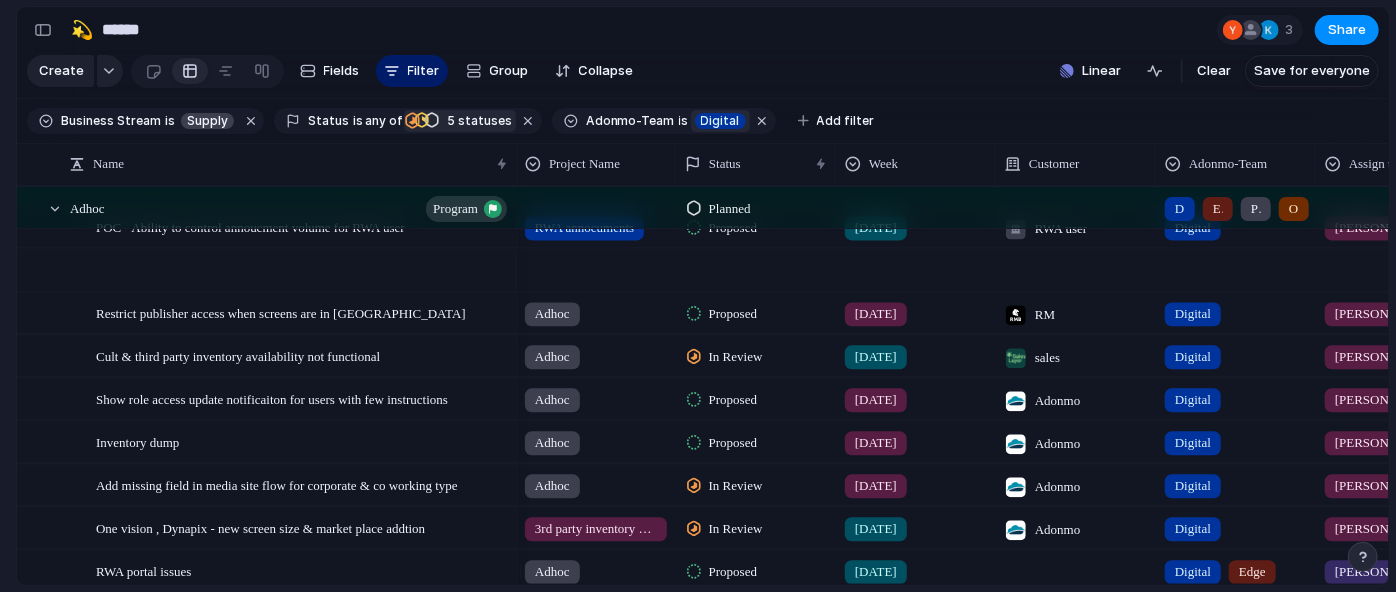 scroll, scrollTop: 360, scrollLeft: 0, axis: vertical 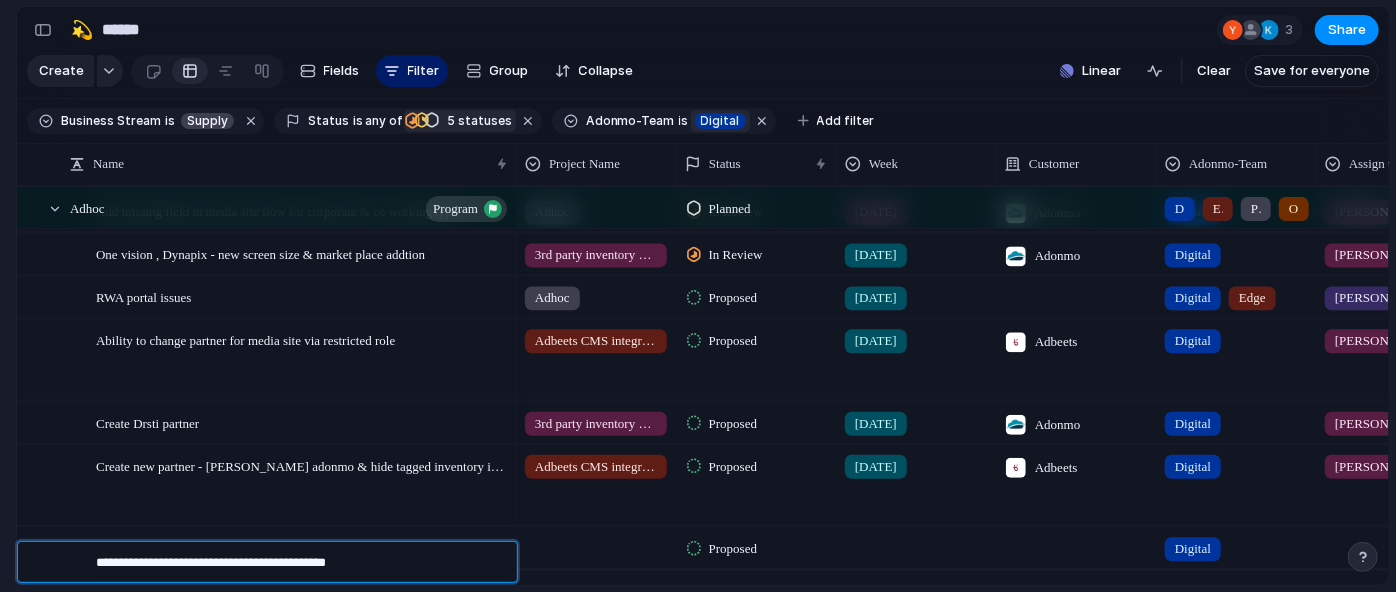 type on "**********" 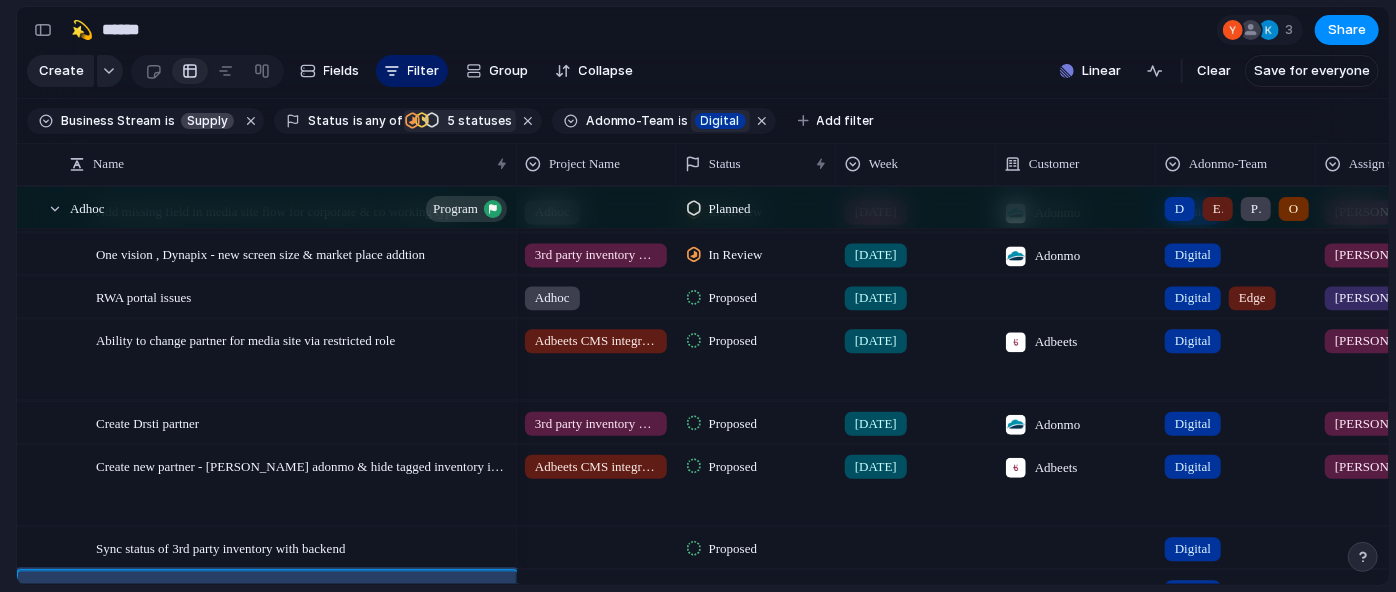 scroll, scrollTop: 403, scrollLeft: 0, axis: vertical 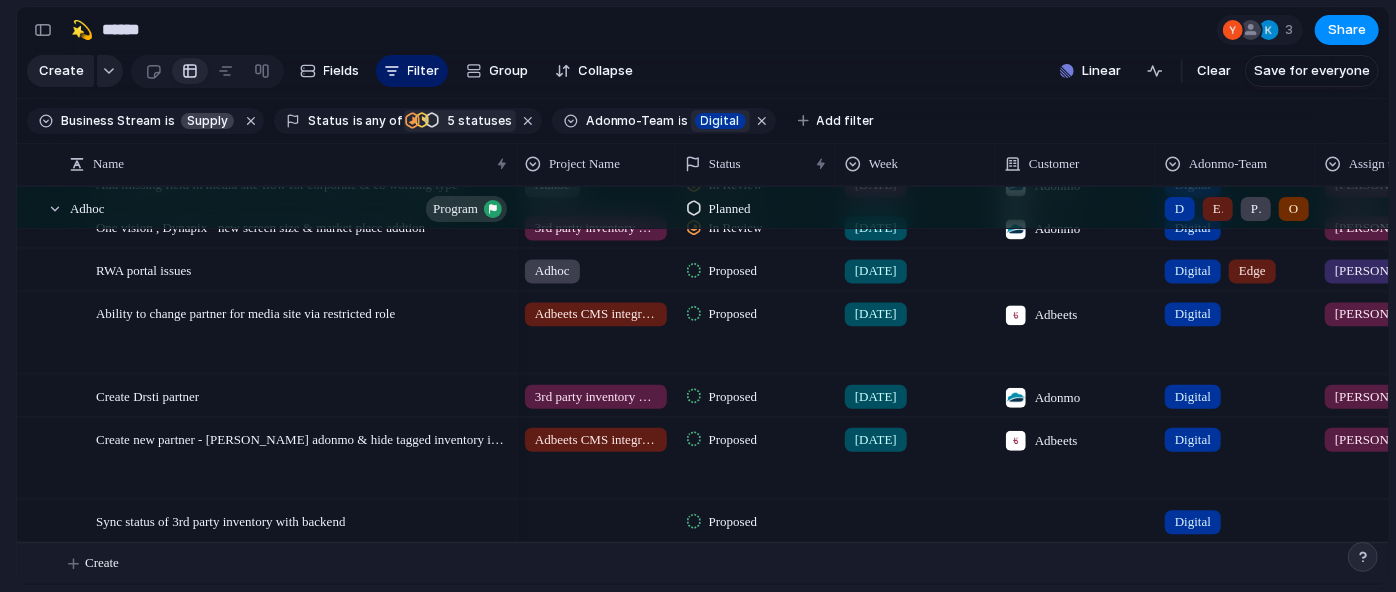 click on "Sync status of 3rd party inventory with backend" at bounding box center (303, 521) 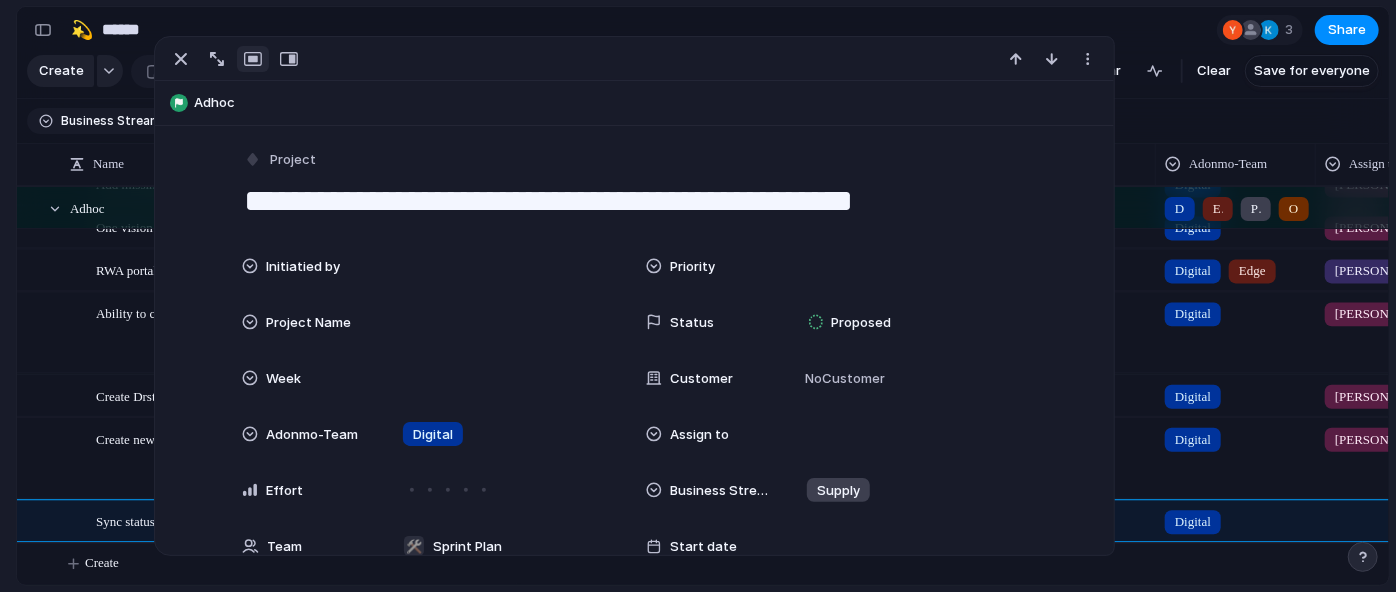 click on "**********" at bounding box center [634, 201] 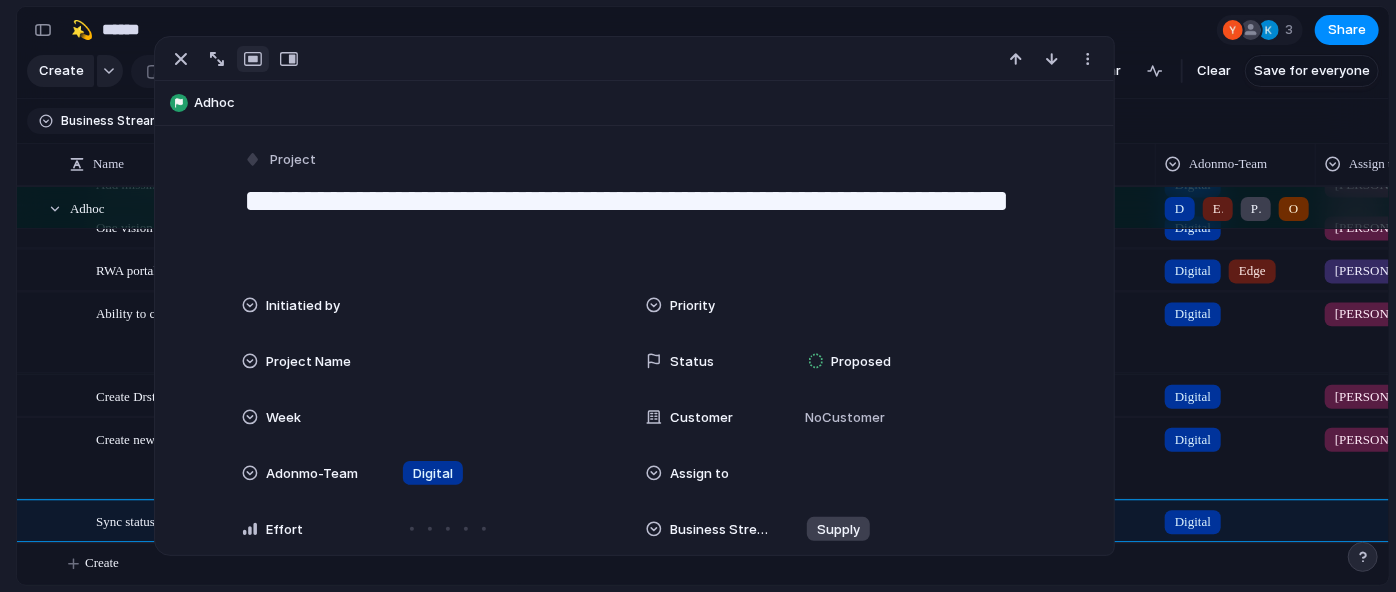 type on "**********" 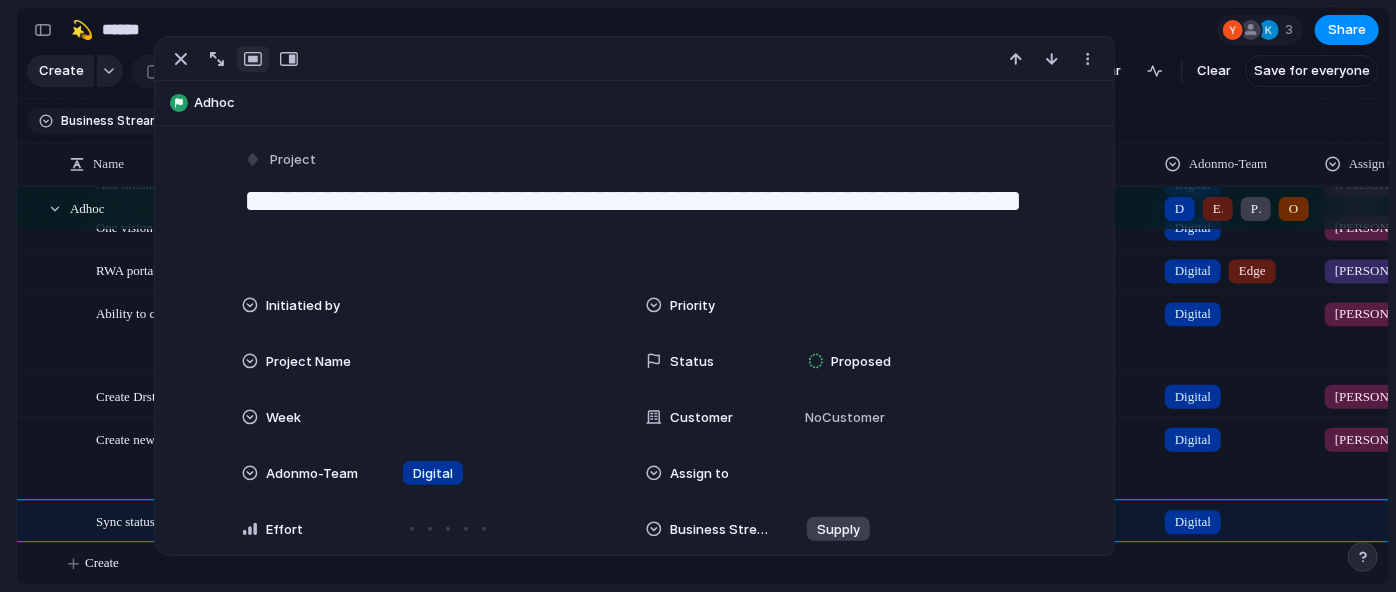 click on "Keep using Index You're approaching the free limit of 300 work items Upgrade plan" at bounding box center [8, 488] 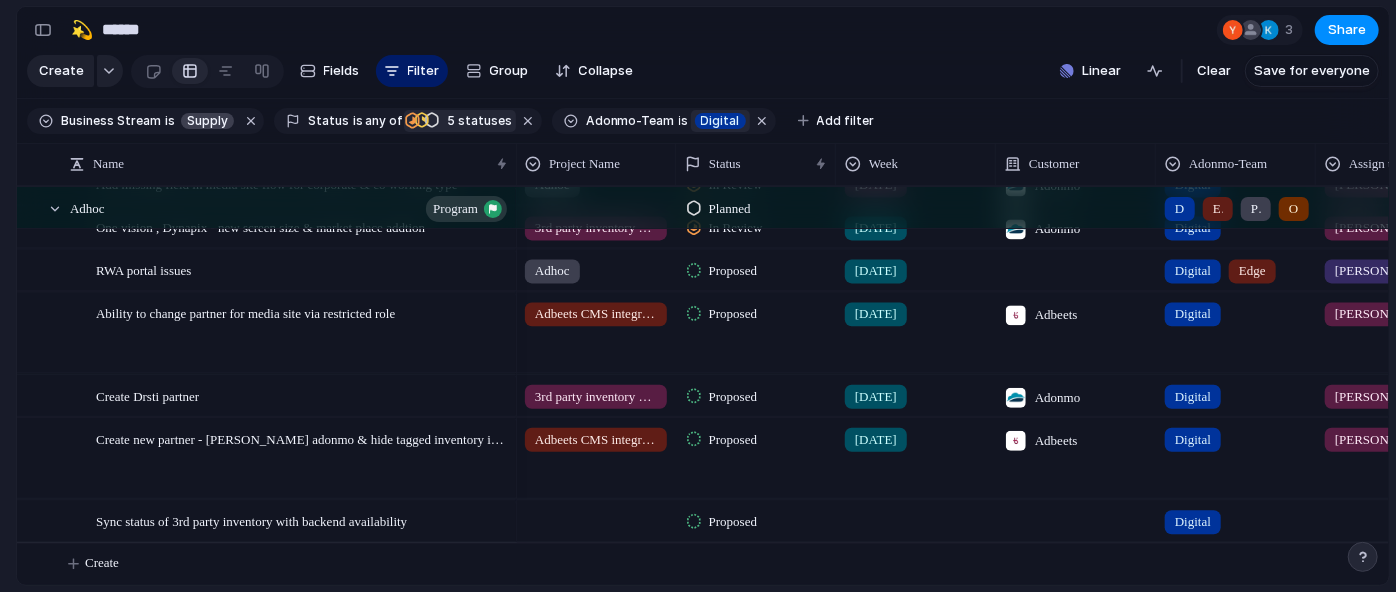 click at bounding box center [916, 517] 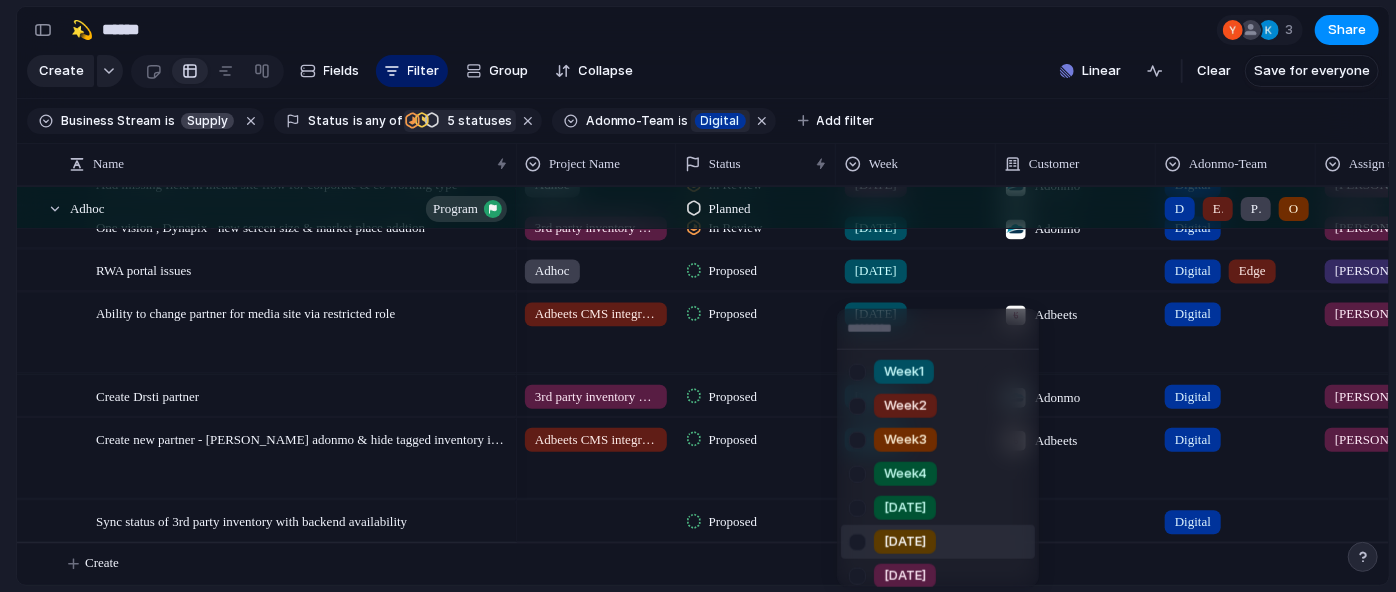 scroll, scrollTop: 79, scrollLeft: 0, axis: vertical 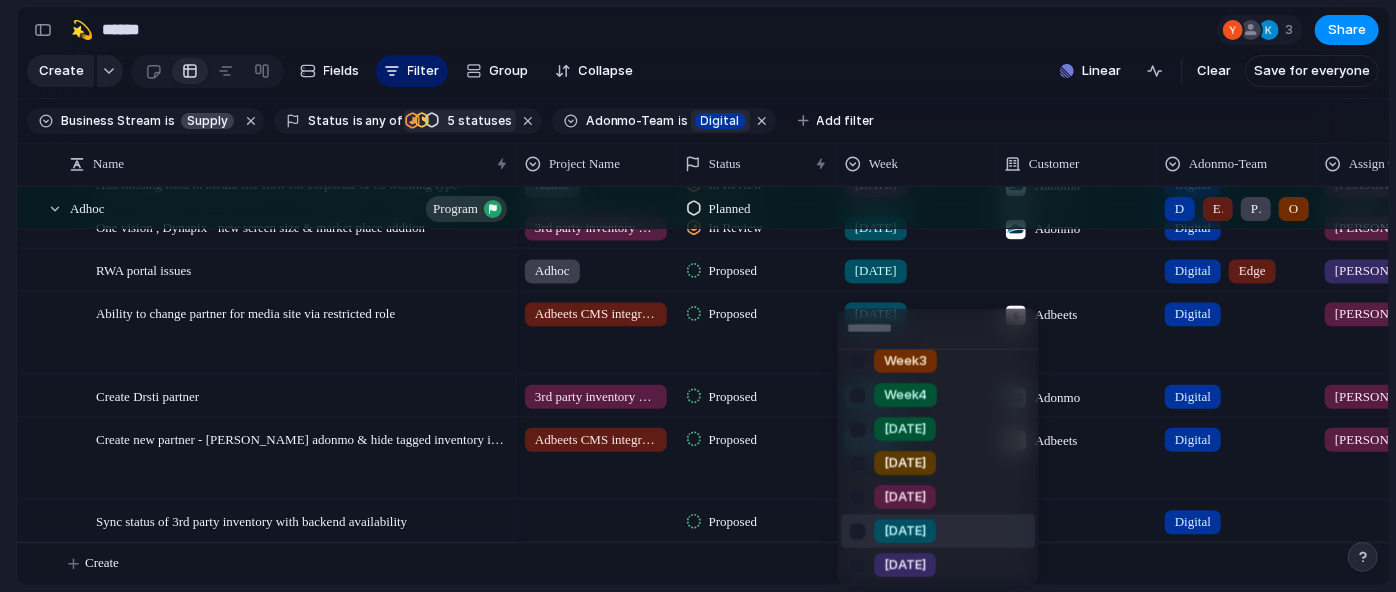 click on "[DATE]" at bounding box center (905, 531) 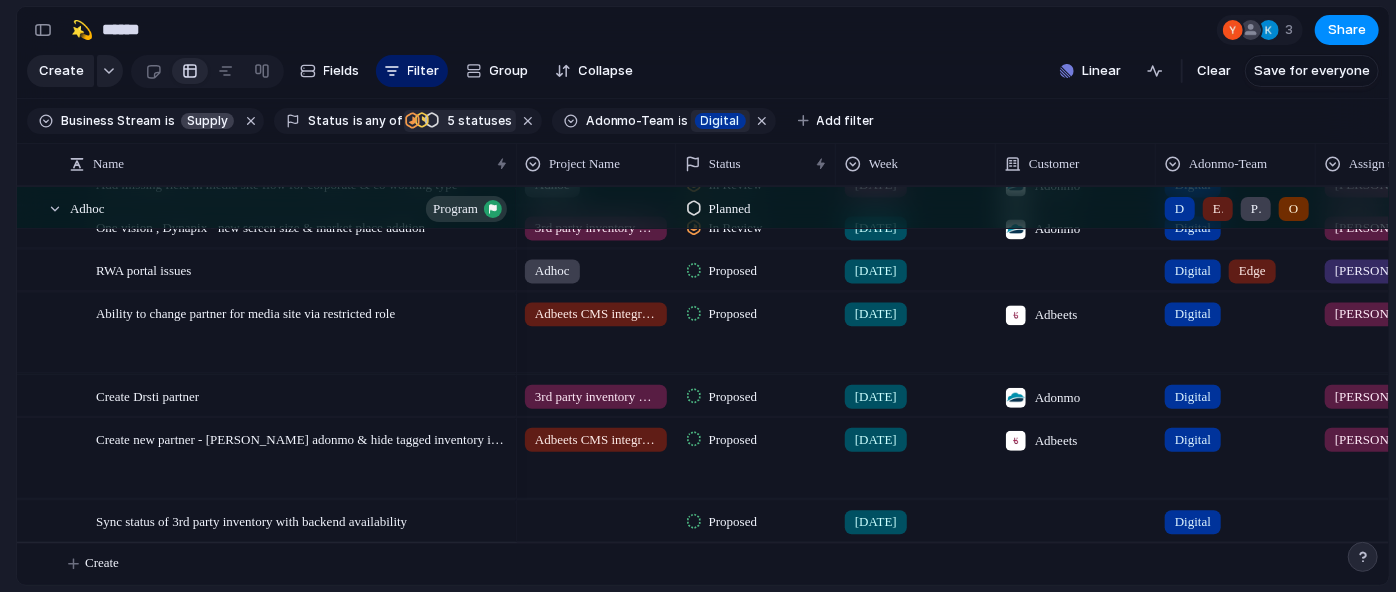 click at bounding box center [1076, 520] 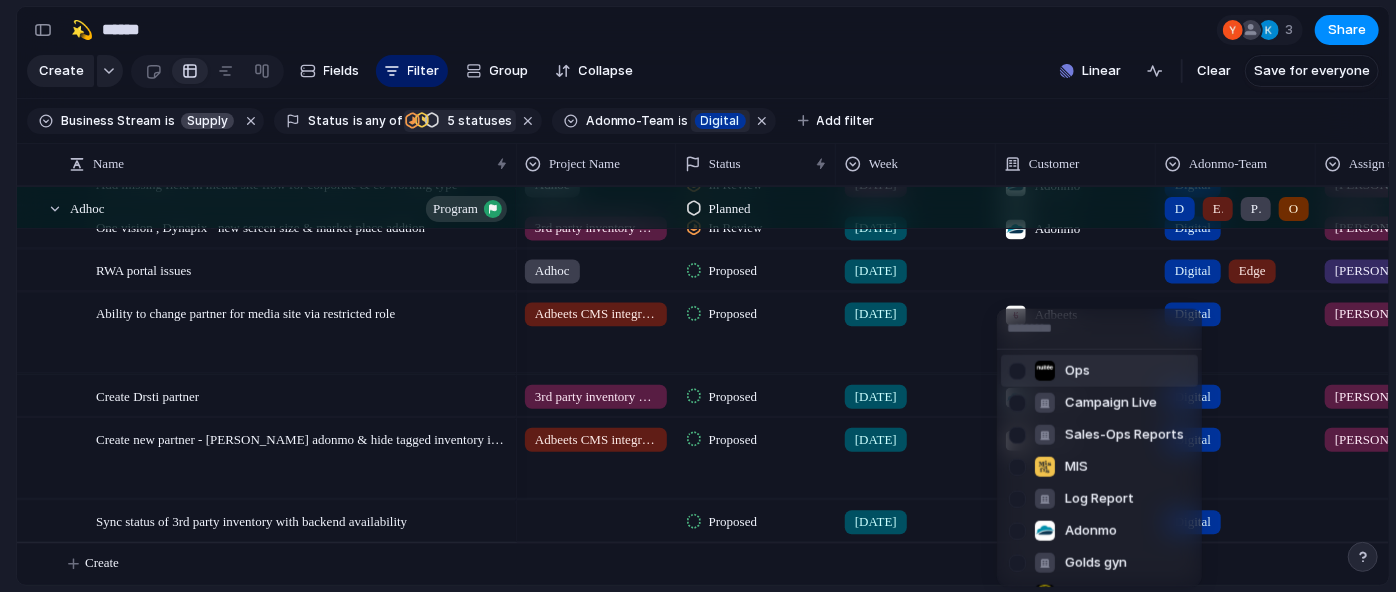 click on "Ops" at bounding box center (1062, 371) 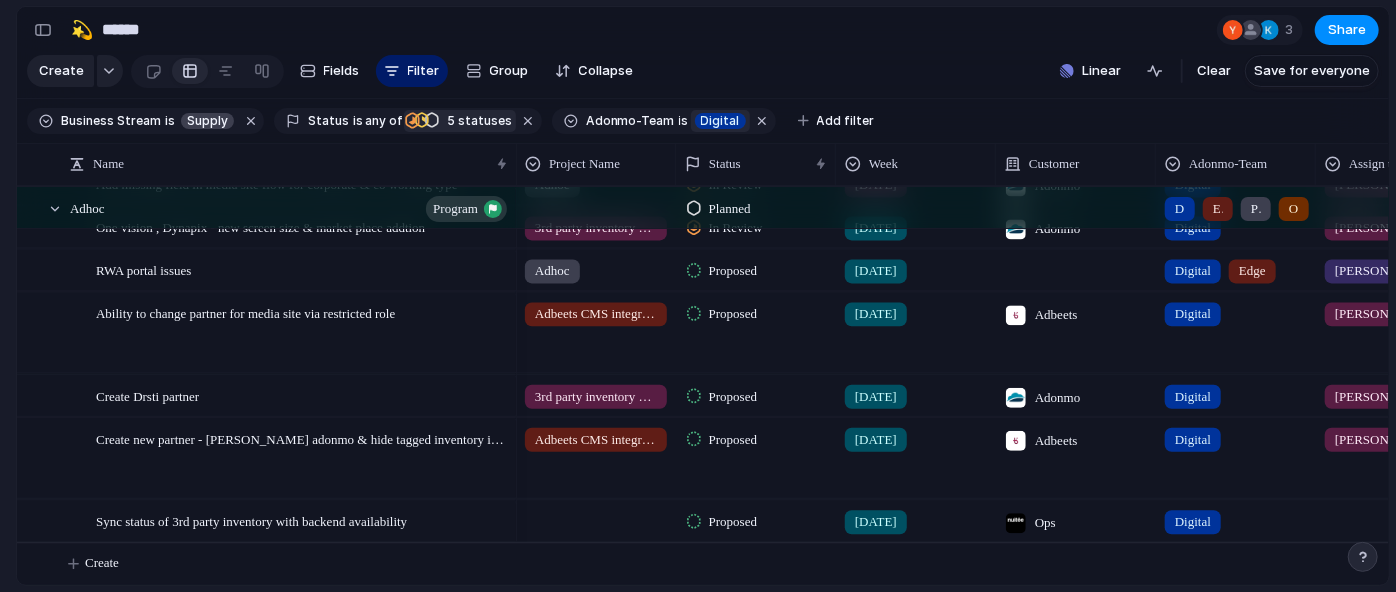 click on "Ops" at bounding box center [1045, 523] 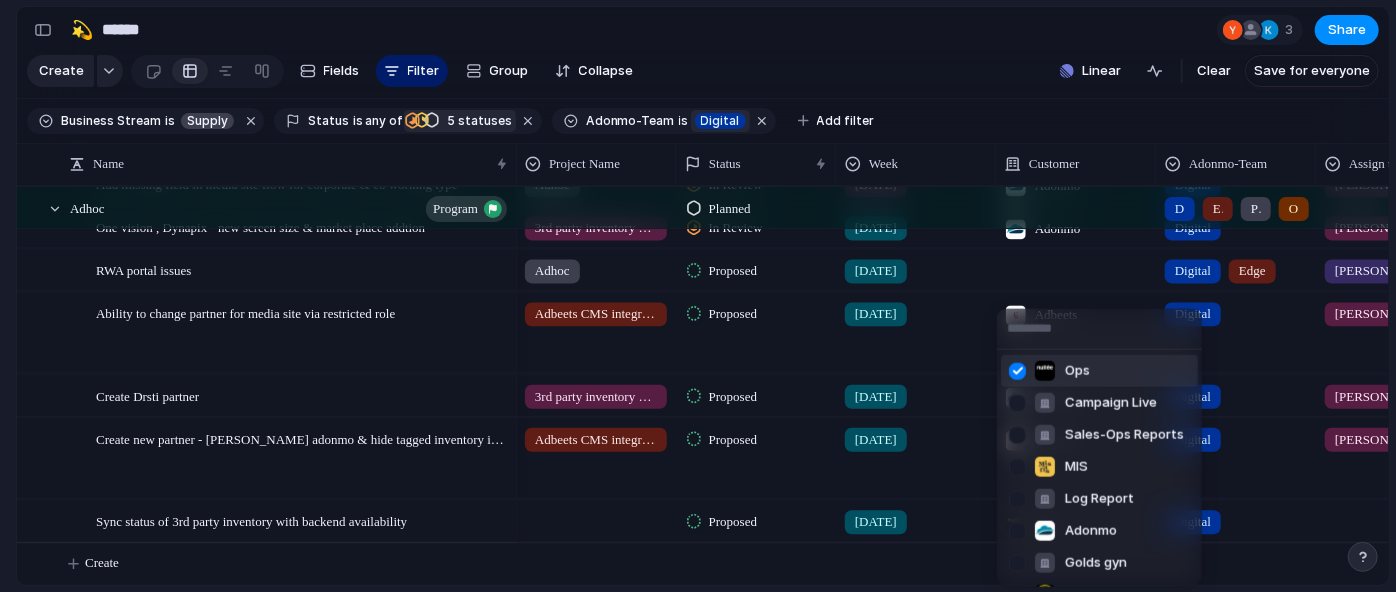 click at bounding box center (1017, 370) 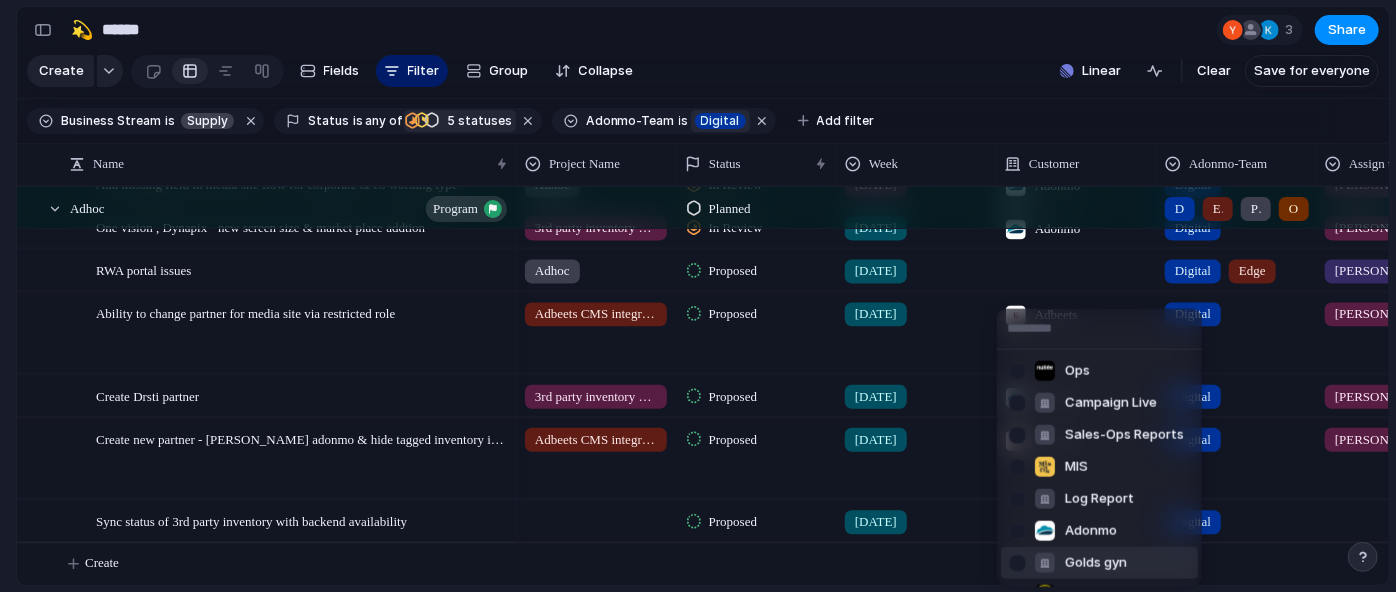 scroll, scrollTop: 75, scrollLeft: 0, axis: vertical 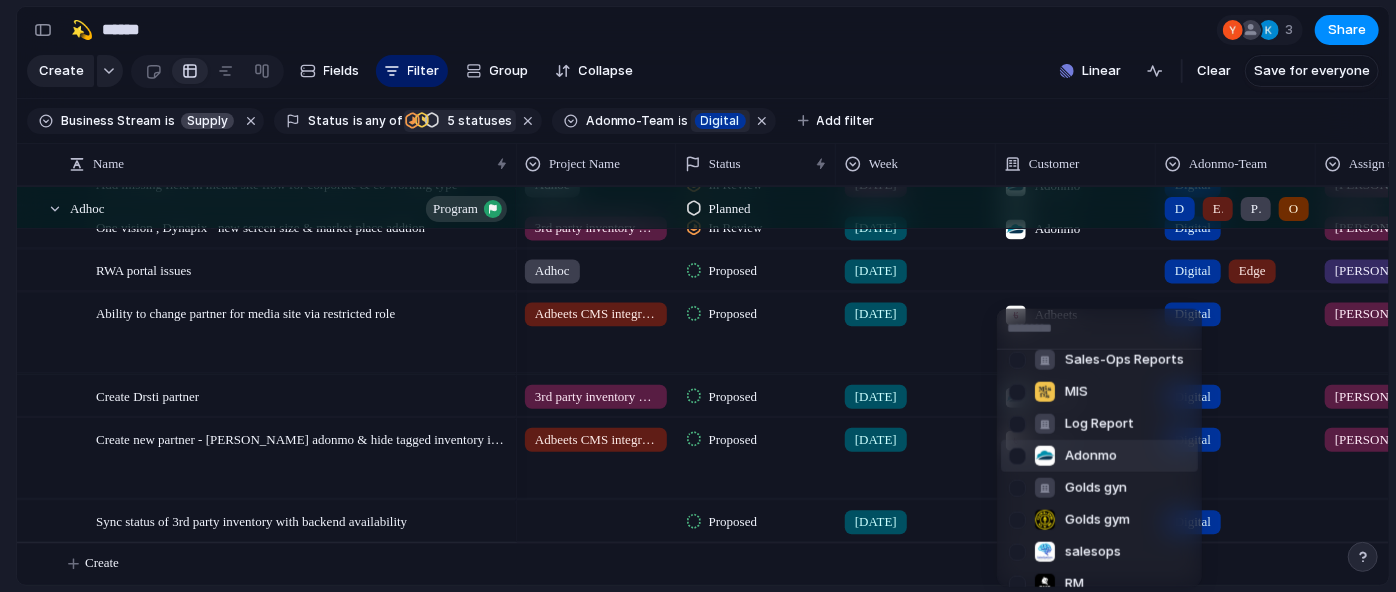 click at bounding box center (1017, 455) 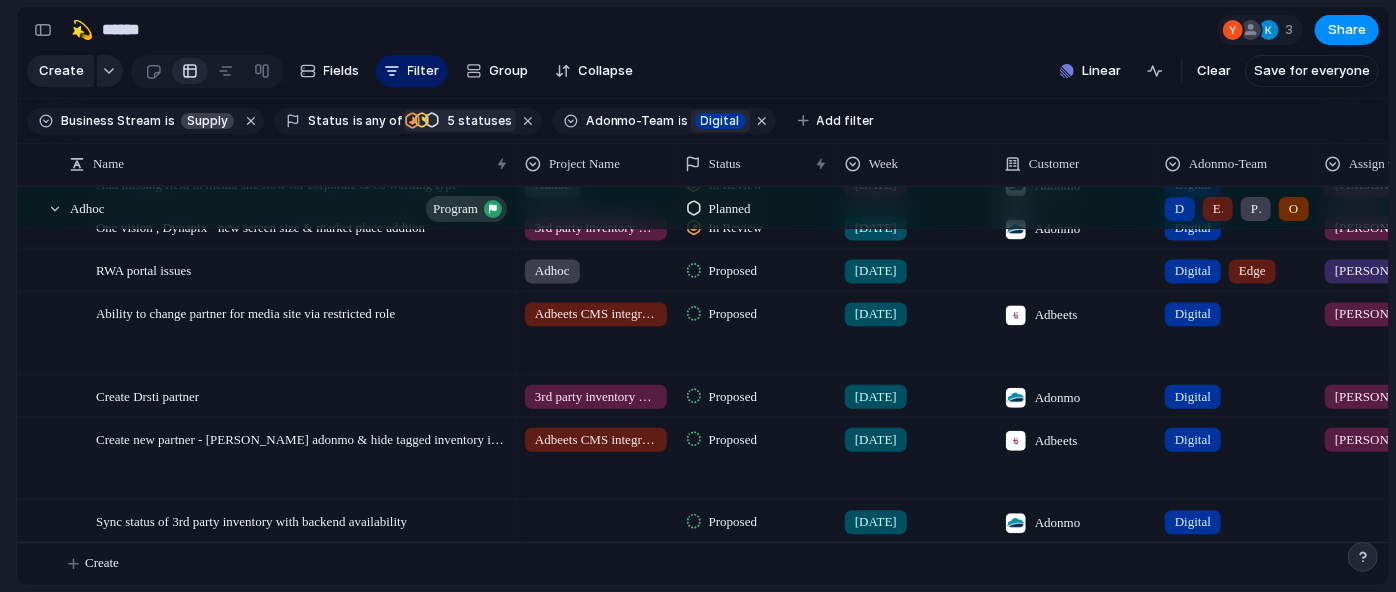 click at bounding box center (596, 520) 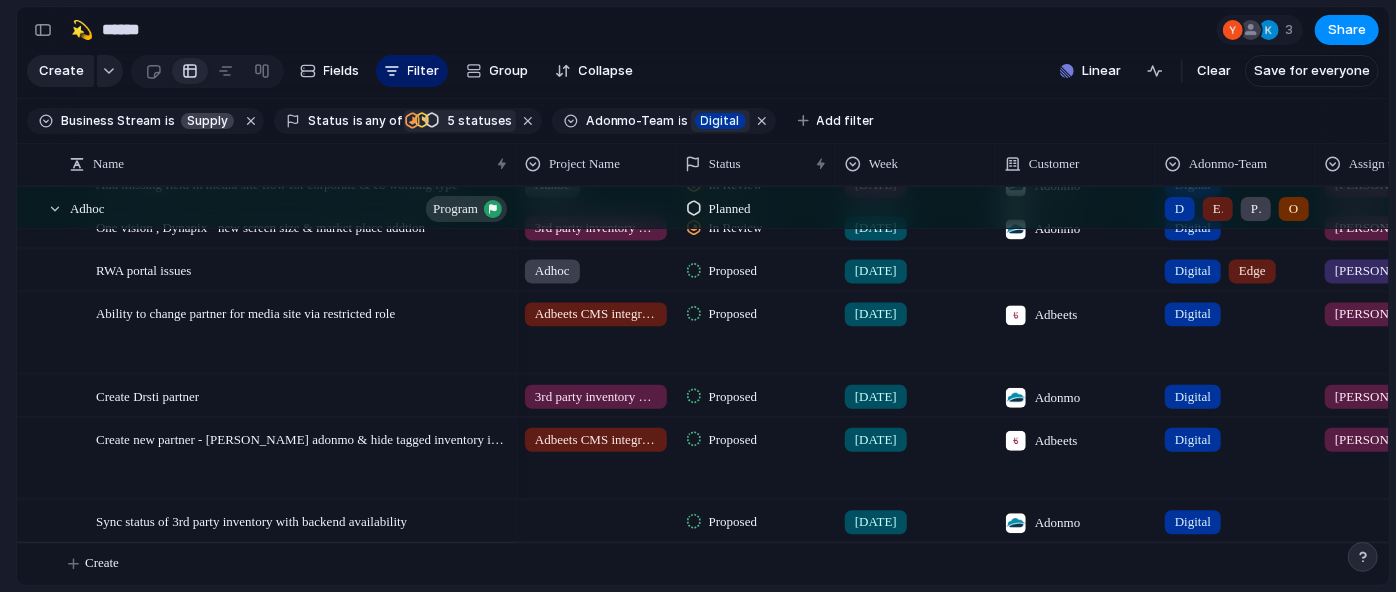 click on "Order Form Enhancement   Plan Portal Enhancement   P&L   Shareable Client Report   Sales Dashboard & Revenue Tracker   Campaign Scheduler   Data CleanUp   Third Party Onboard   Sales Mailers   User SignIn & Autth   Sub Grouping   Acumen features   Inventory onboarding & mapping   TGI   RWA annocuments   Ambient audio   OIS - offline tracking support   3rd party log report service providerintegration   BIS certification   Wybor screen testing & integration    Ra next onboarding   Bell plus onboarding   Acumen decoupling   3rd party inventory onboarding   Operate 3rd party screens with adonmo CMS   Adhoc   adhc   Adbeets CMS integration   CG refactor" at bounding box center (698, 296) 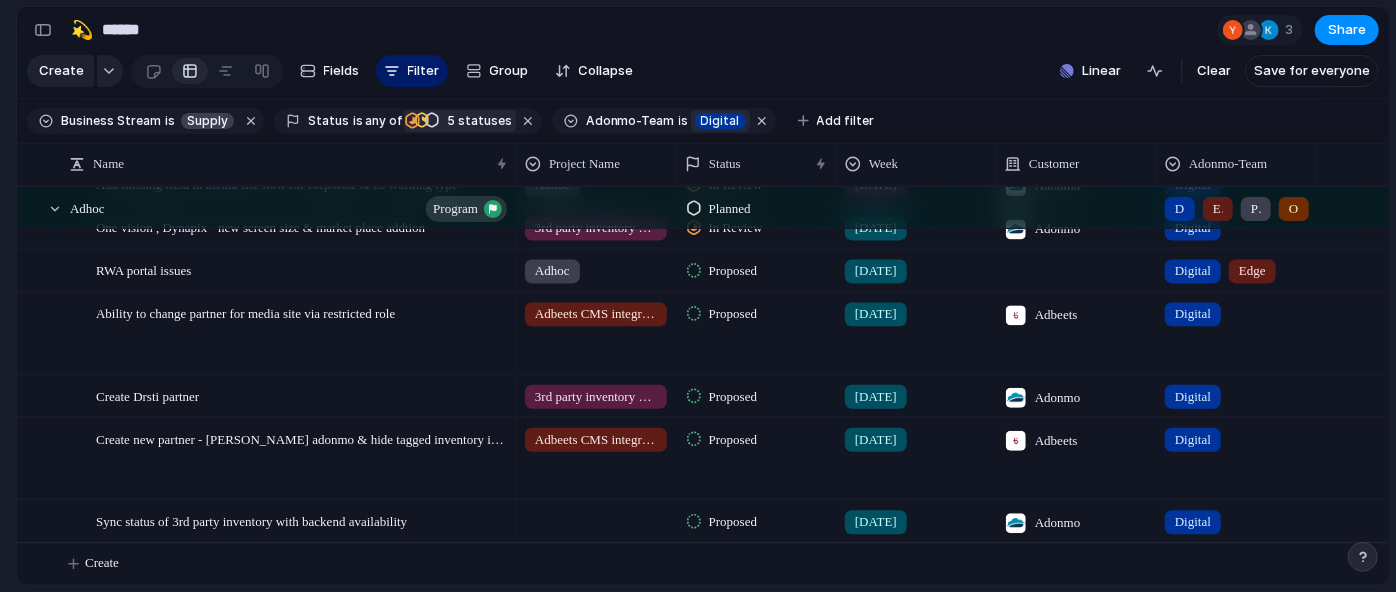 scroll, scrollTop: 0, scrollLeft: 103, axis: horizontal 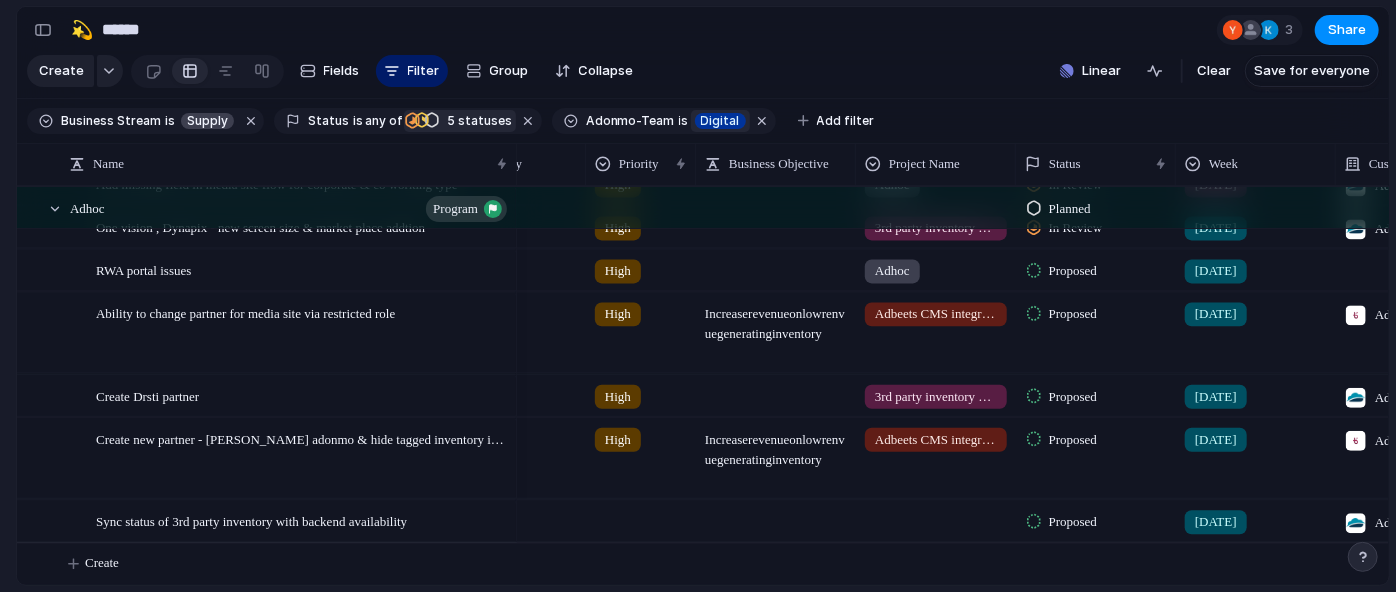 click at bounding box center (936, 517) 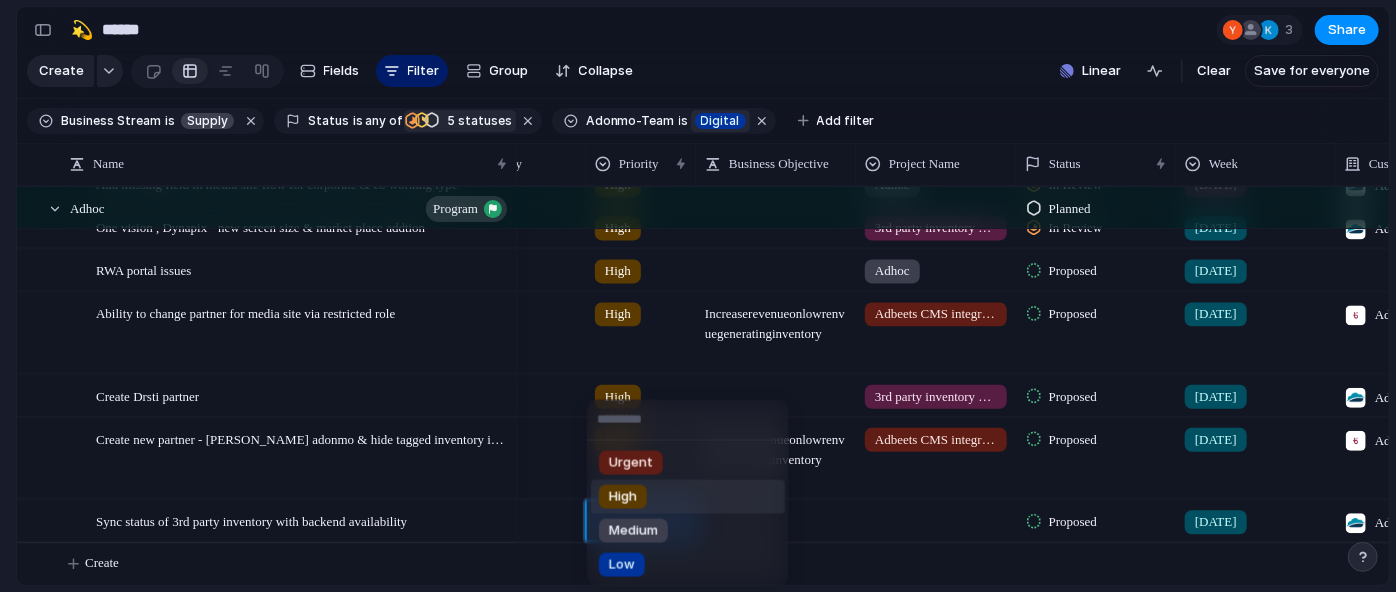 type on "*" 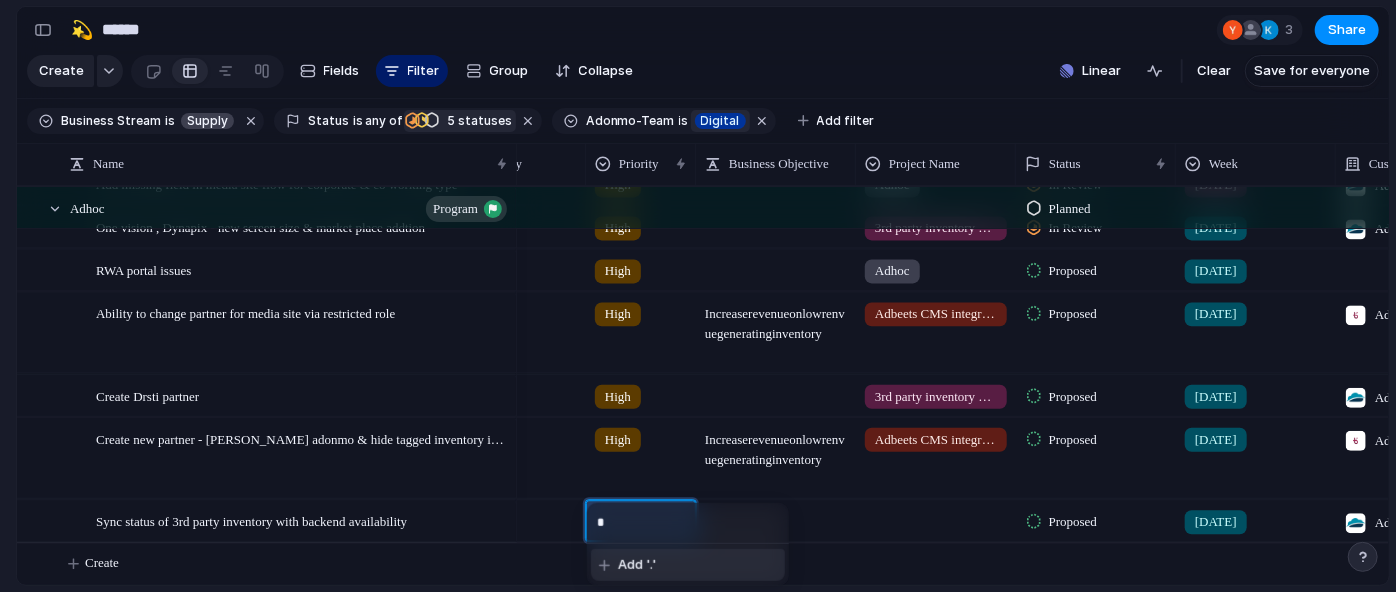 type 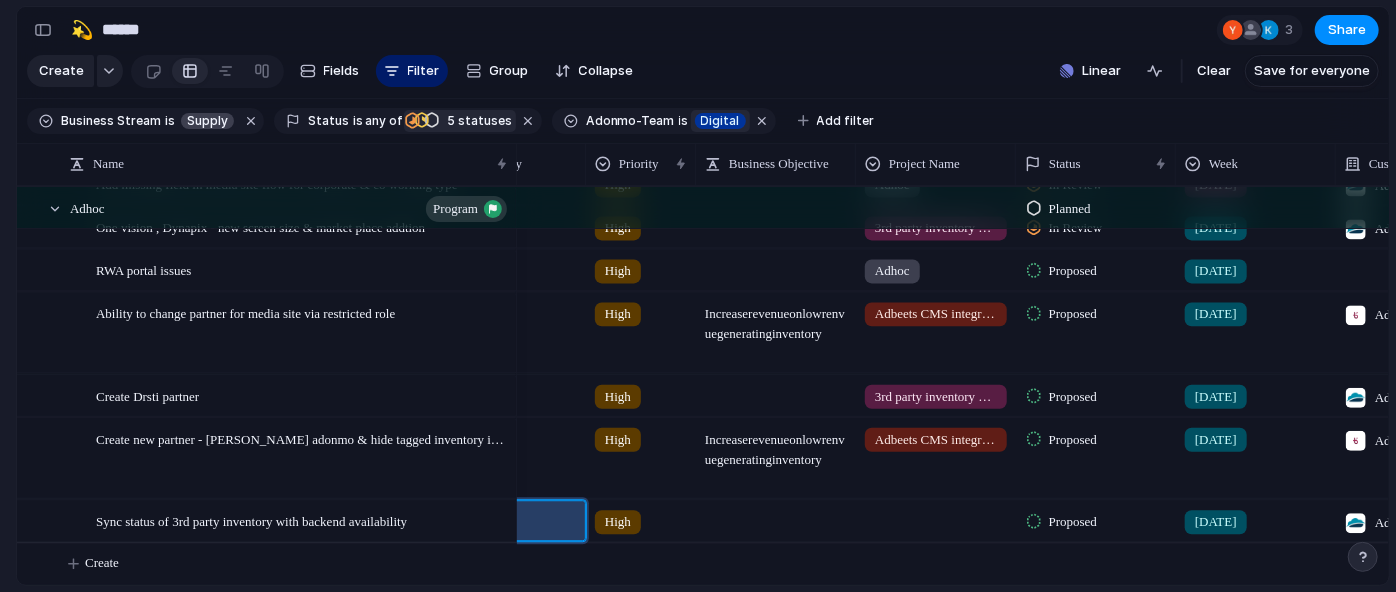 scroll, scrollTop: 0, scrollLeft: 0, axis: both 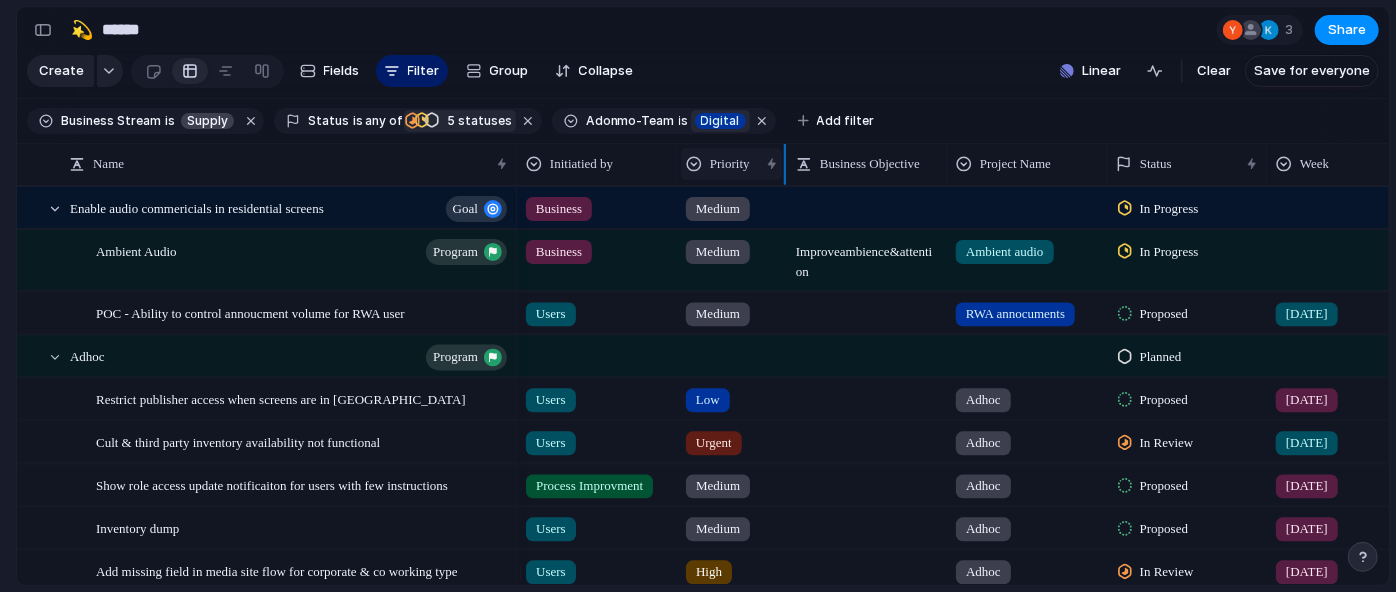 click on "Priority" at bounding box center [730, 164] 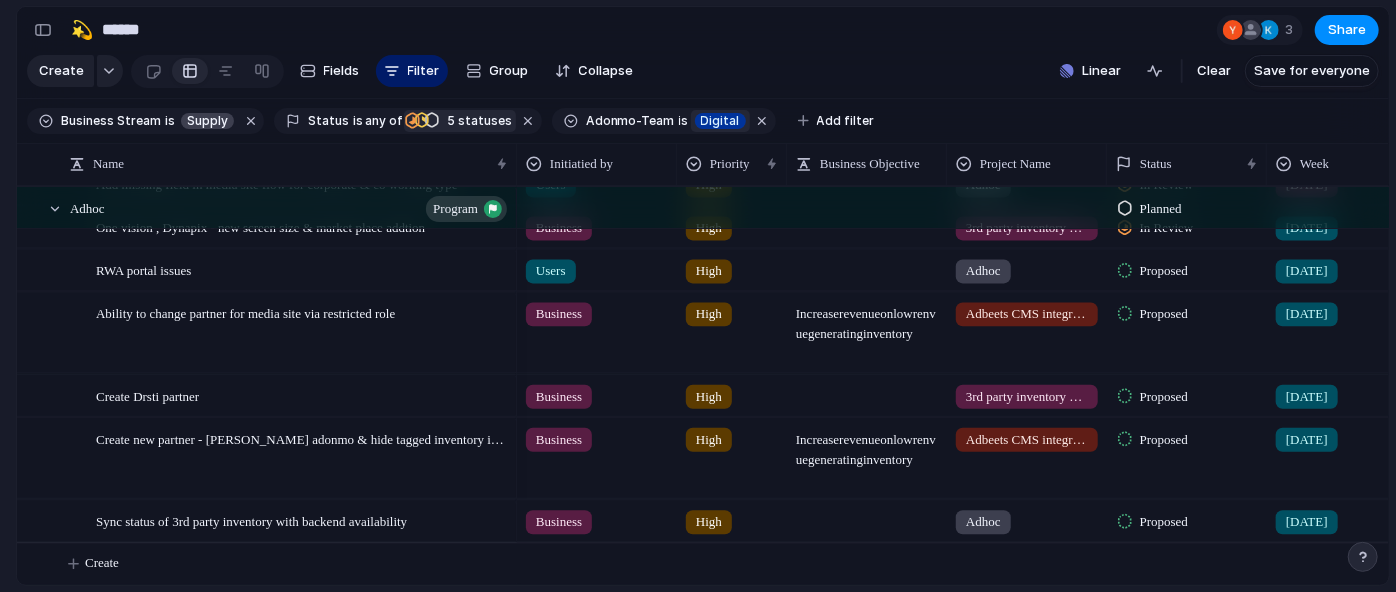 click on "High" at bounding box center [709, 522] 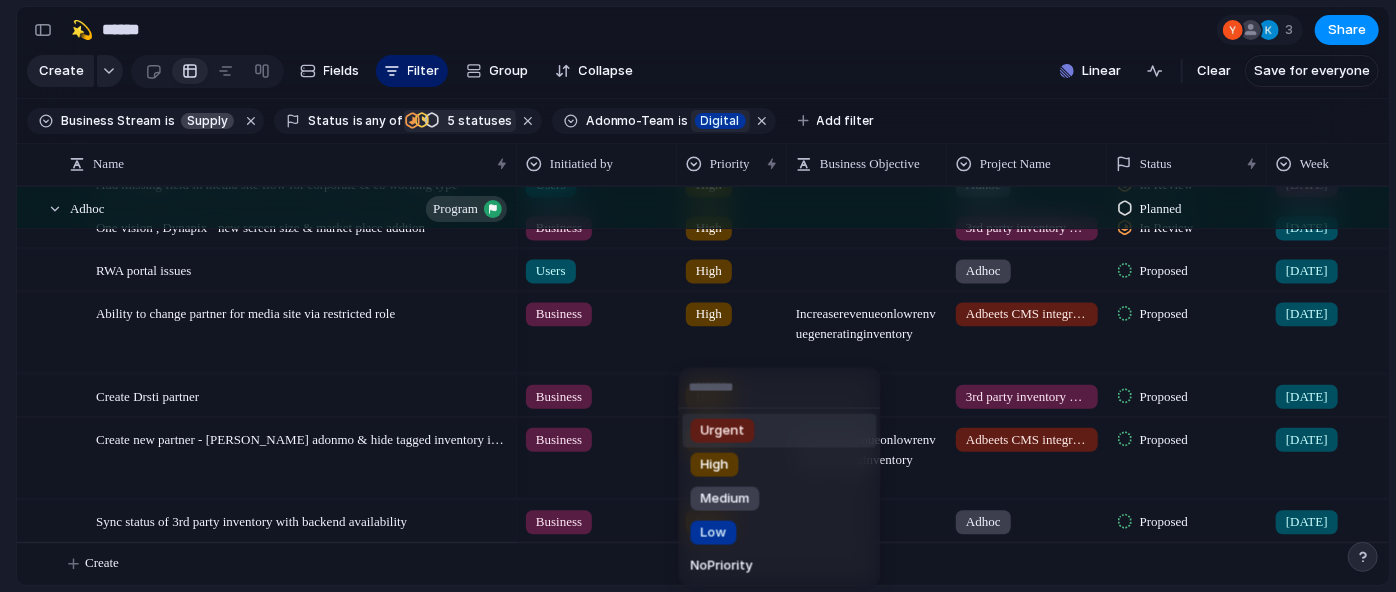 click on "Urgent" at bounding box center (723, 431) 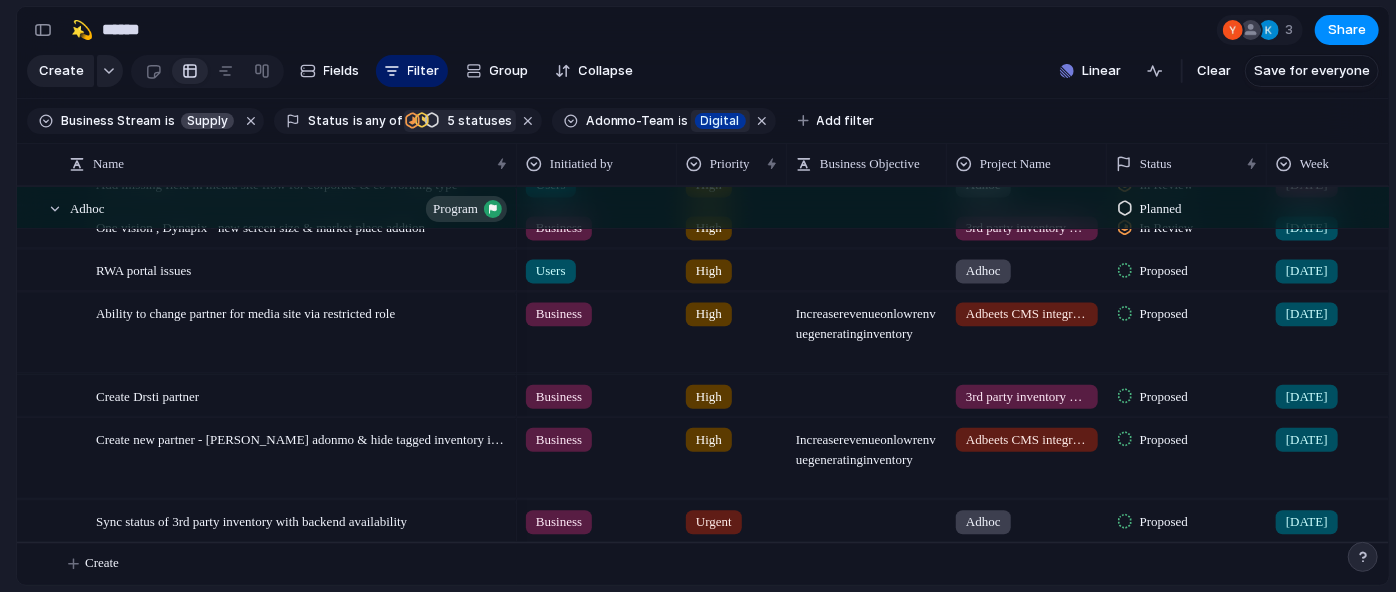 click on "High" at bounding box center [709, 439] 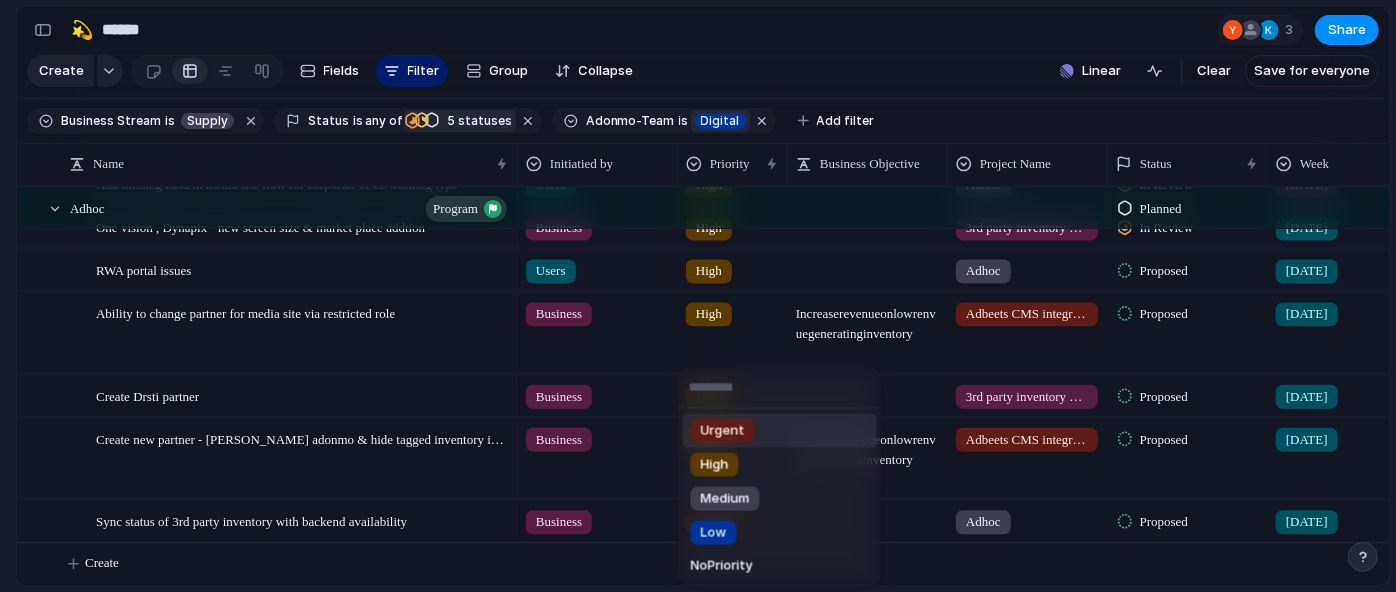 click on "Urgent" at bounding box center [780, 431] 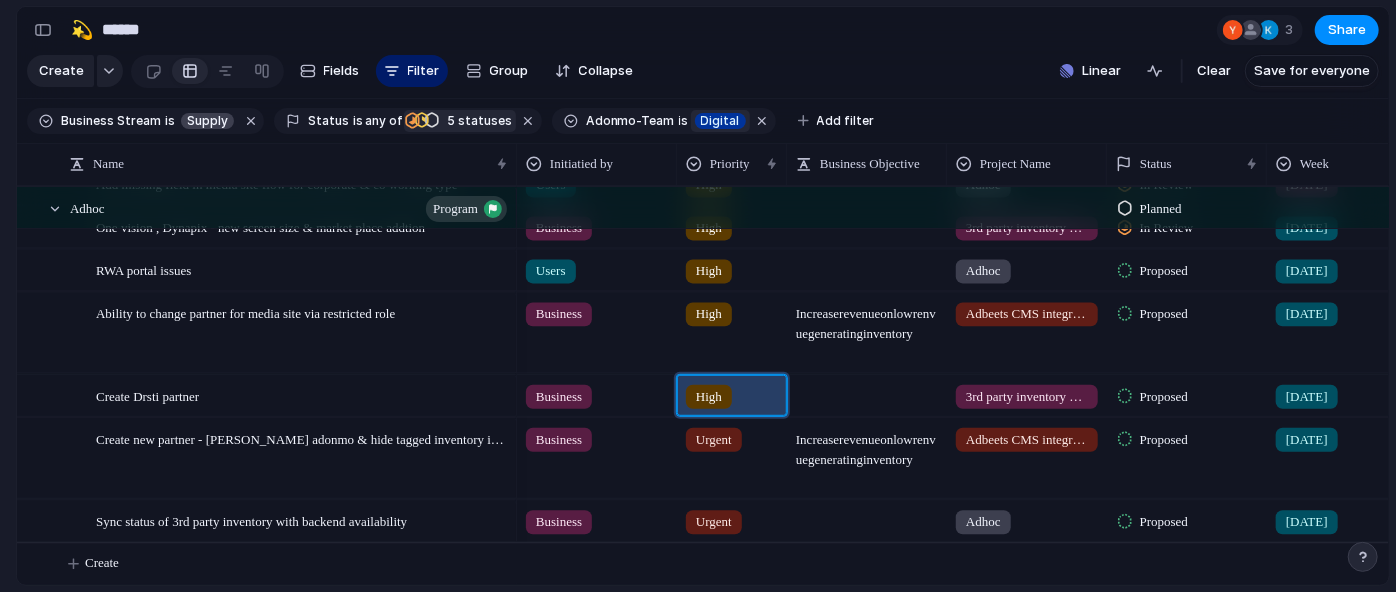 click on "High" at bounding box center [709, 396] 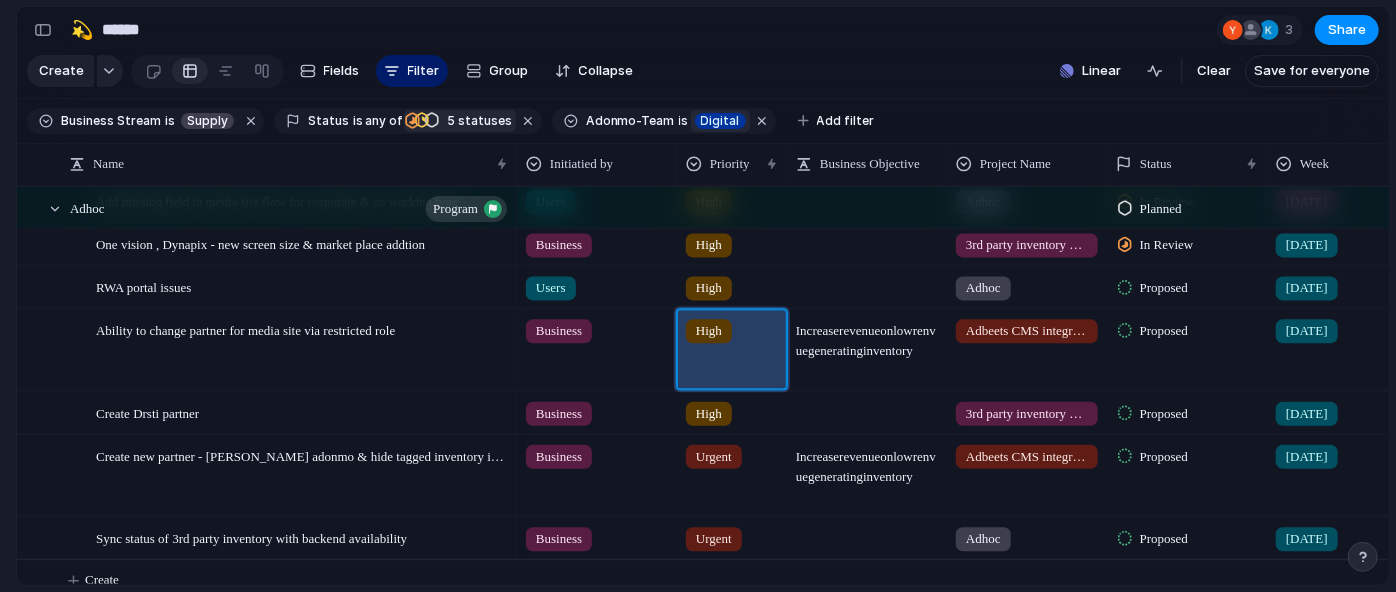 click on "High" at bounding box center [709, 331] 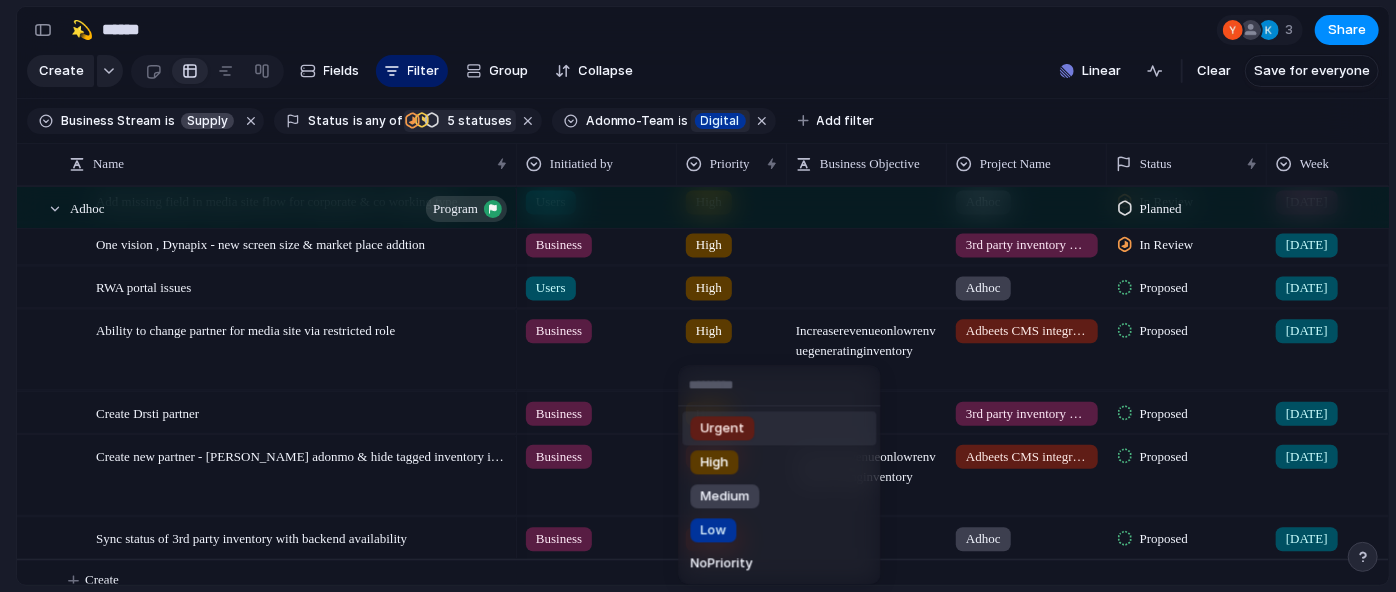 click on "Urgent" at bounding box center [723, 429] 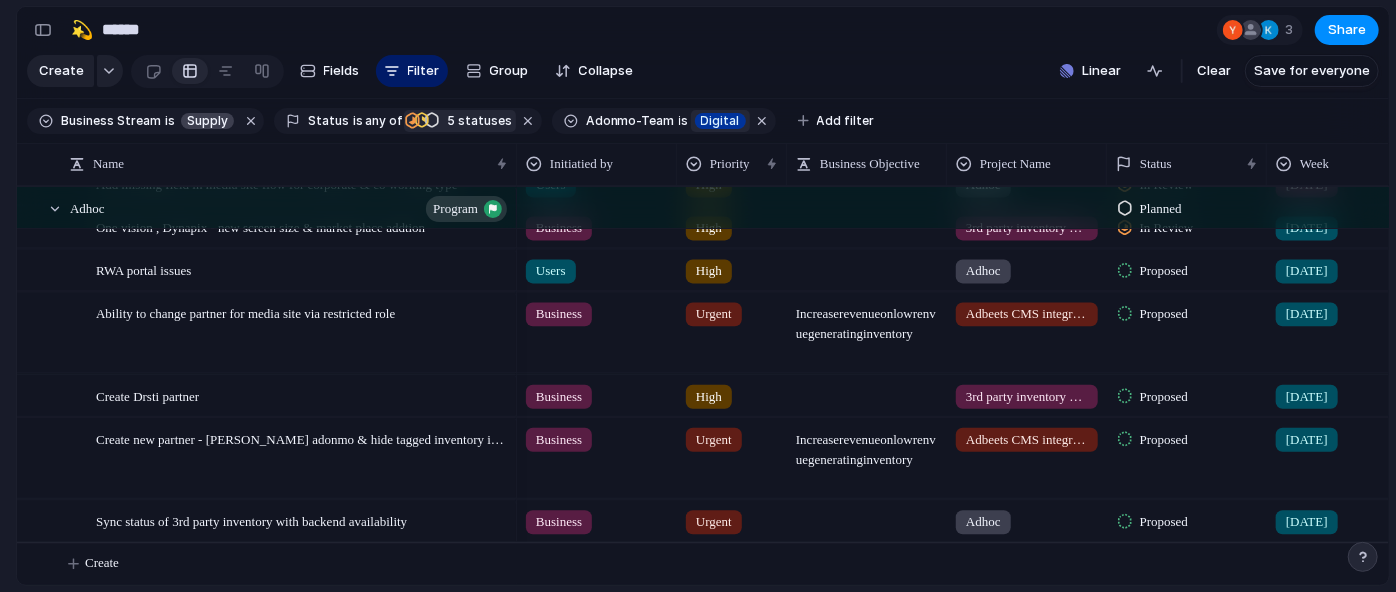 click on "Proposed" at bounding box center (1164, 396) 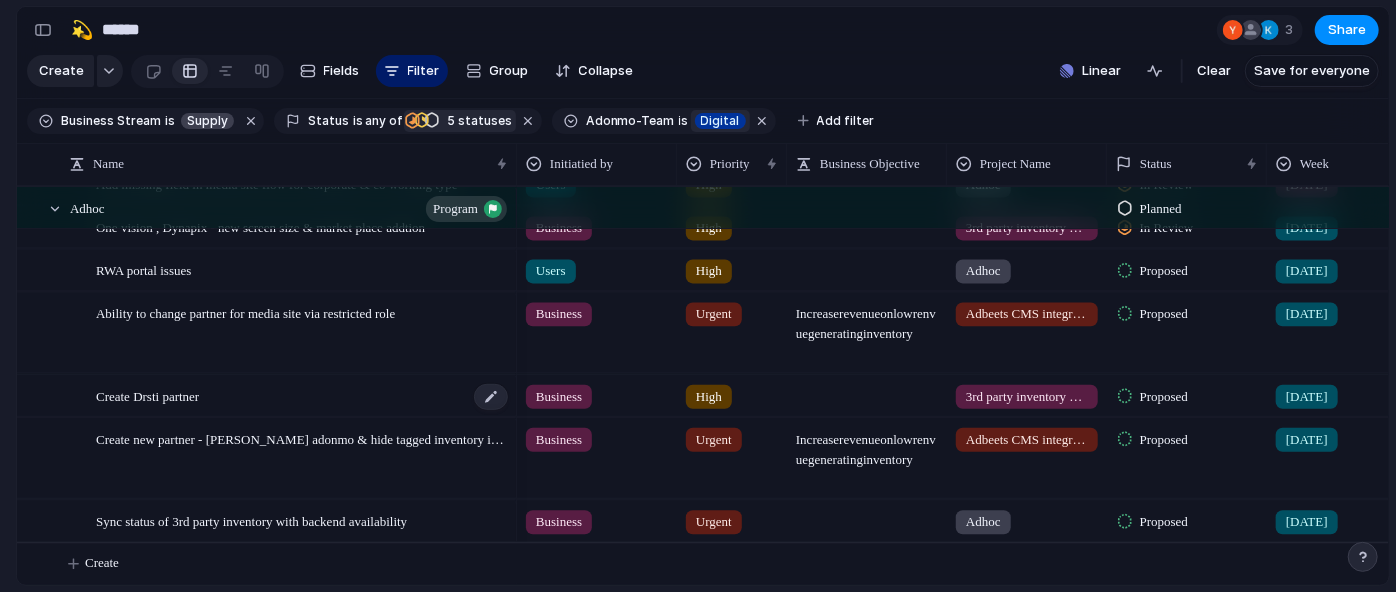 scroll, scrollTop: 263, scrollLeft: 0, axis: vertical 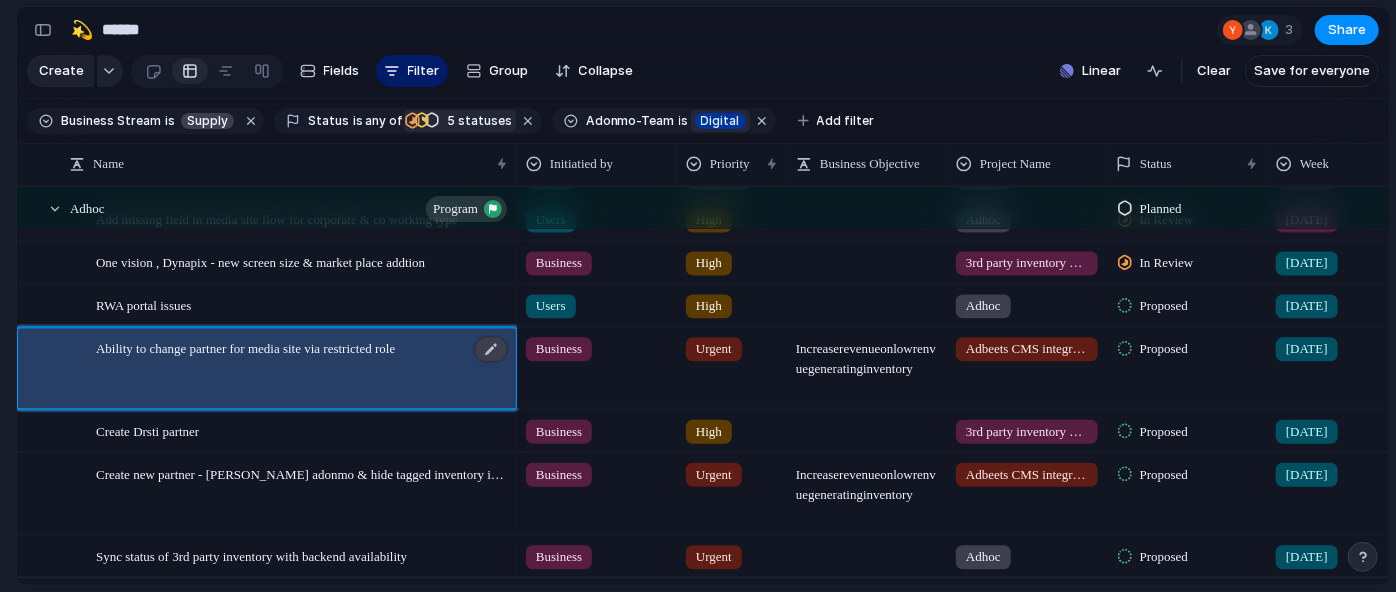 click at bounding box center (491, 349) 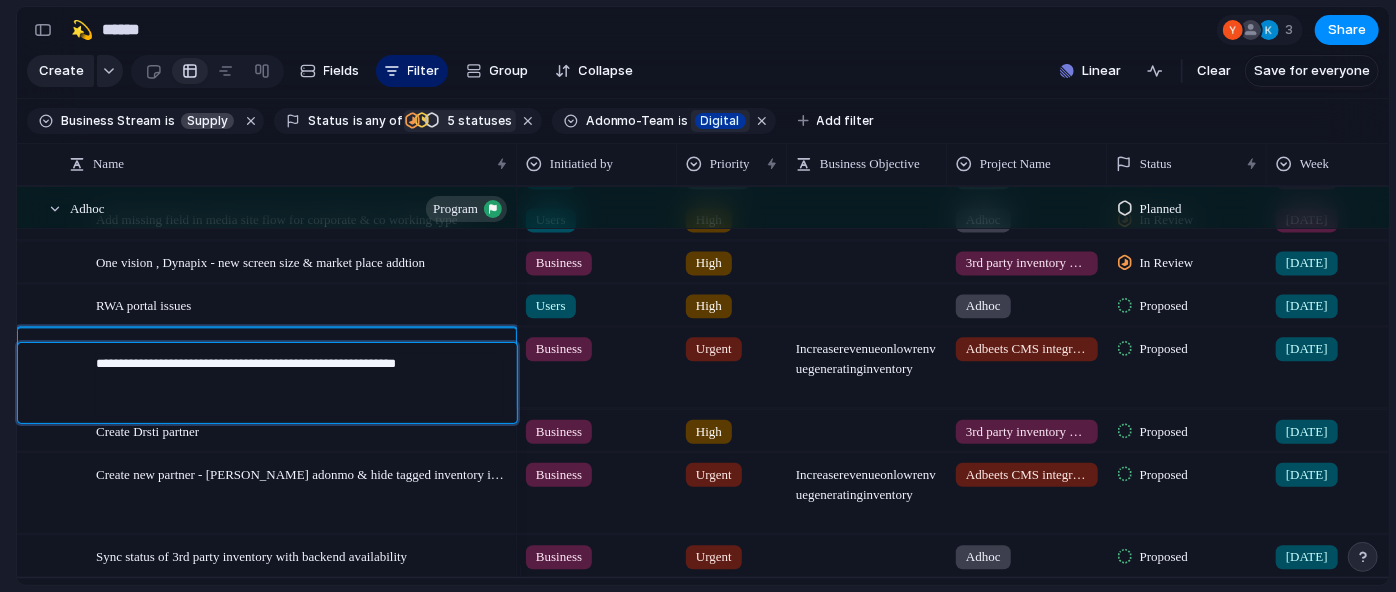 click on "**********" at bounding box center (299, 386) 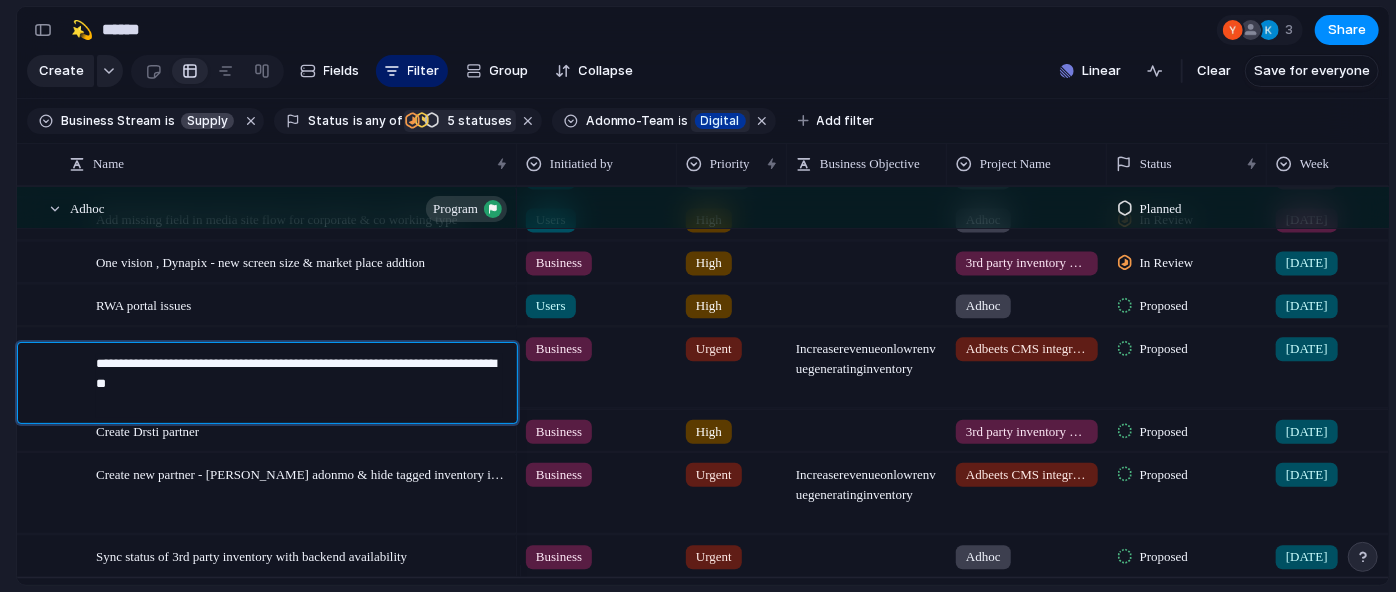 type on "**********" 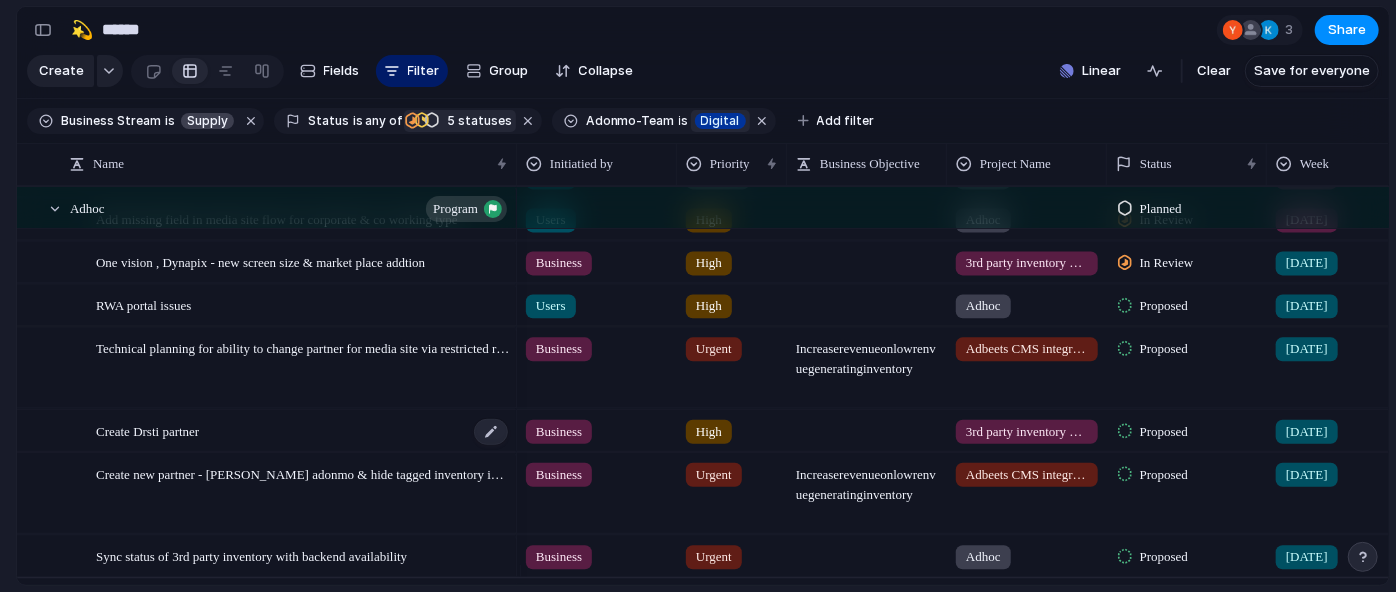 click on "Create Drsti partner" at bounding box center [303, 430] 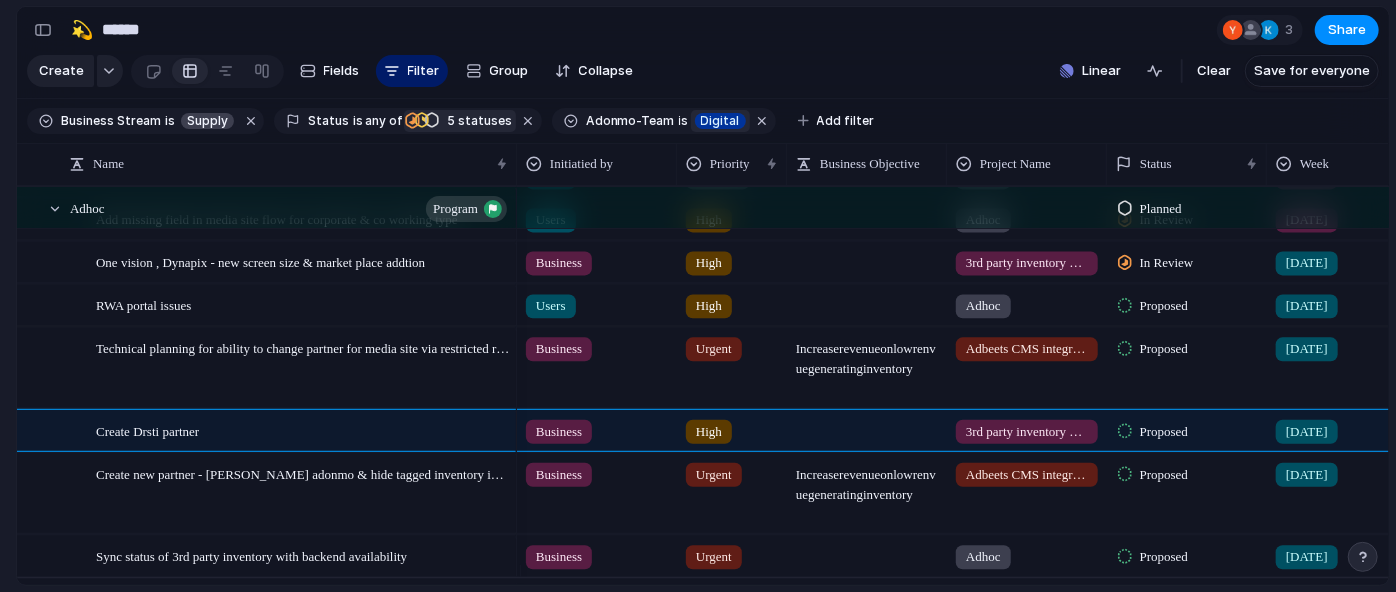 click on "Keep using Index You're approaching the free limit of 300 work items Upgrade plan" at bounding box center (8, 488) 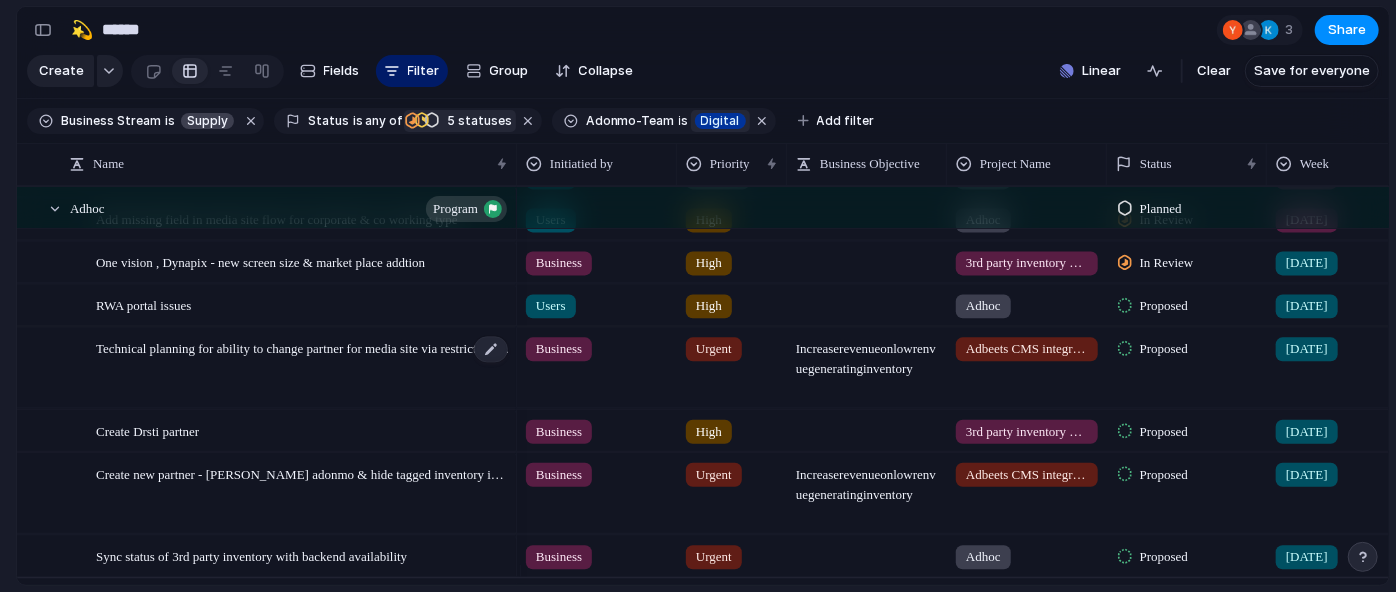 click on "Technical planning for ability to change partner for media site via restricted role" at bounding box center [303, 368] 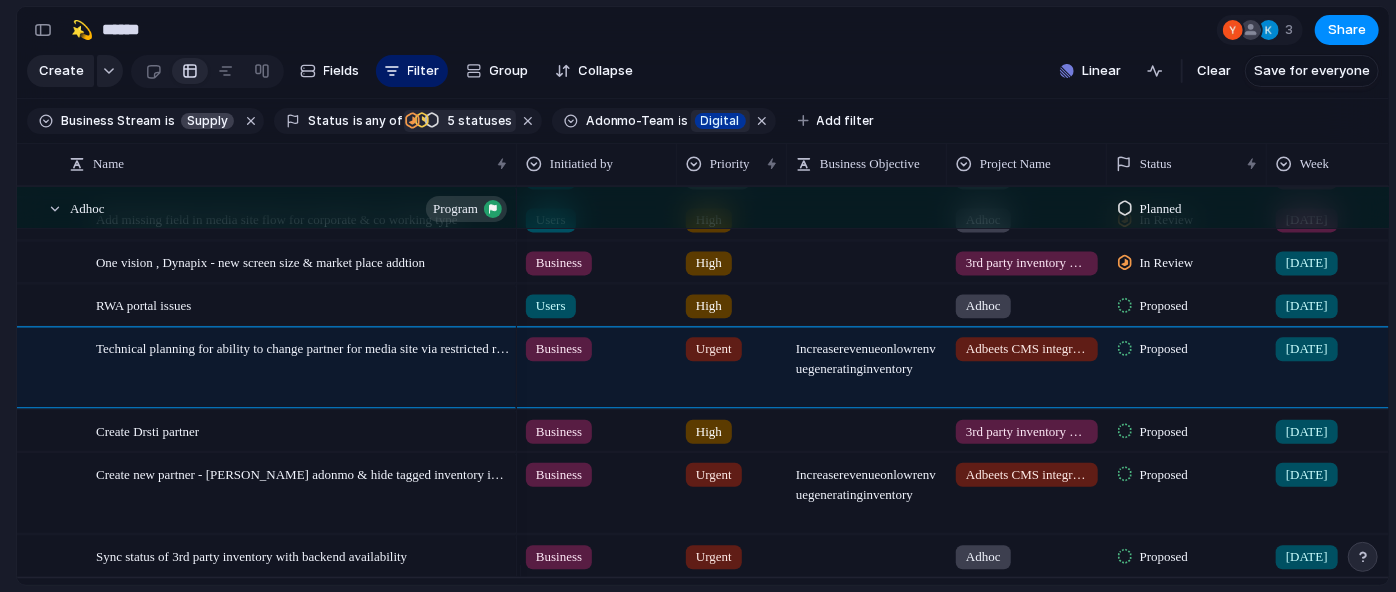 click on "Keep using Index You're approaching the free limit of 300 work items Upgrade plan" at bounding box center [8, 488] 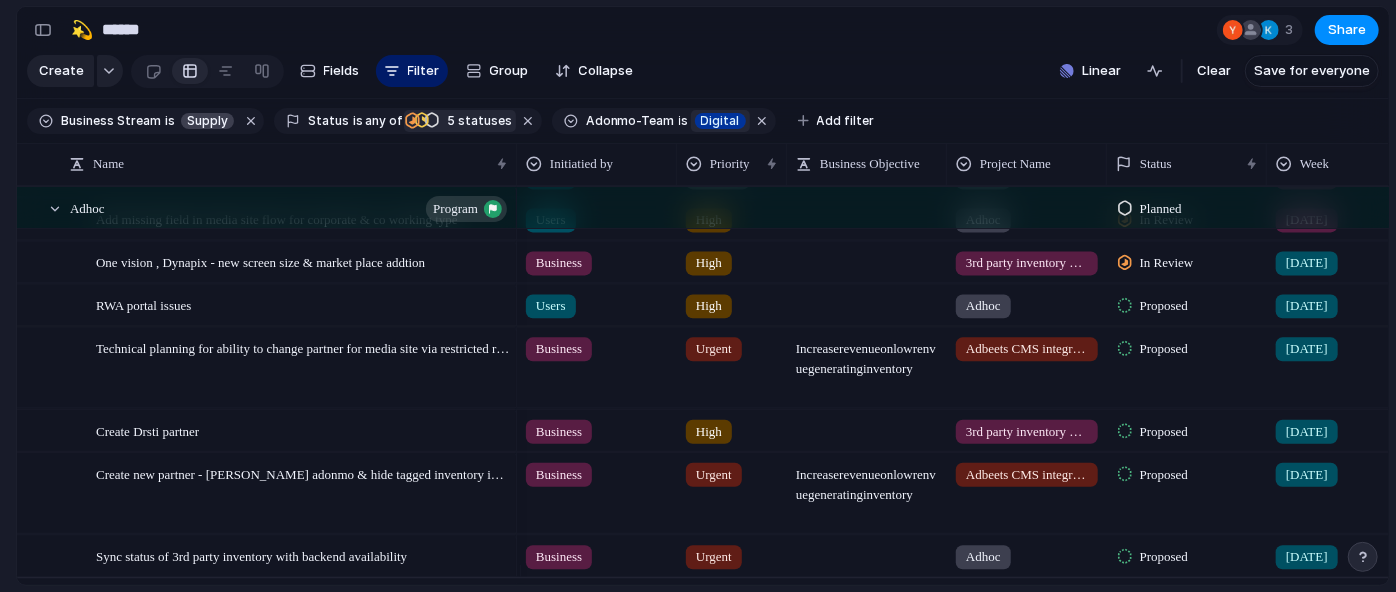 click on "Urgent" at bounding box center (714, 349) 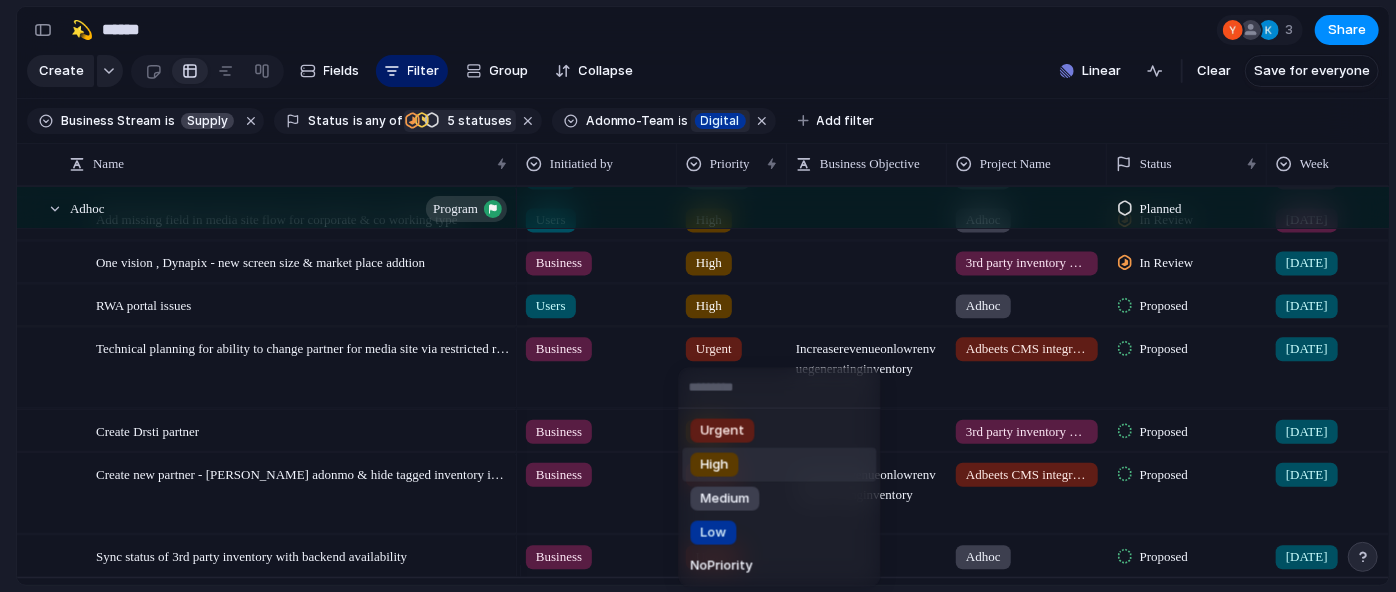click on "High" at bounding box center [780, 465] 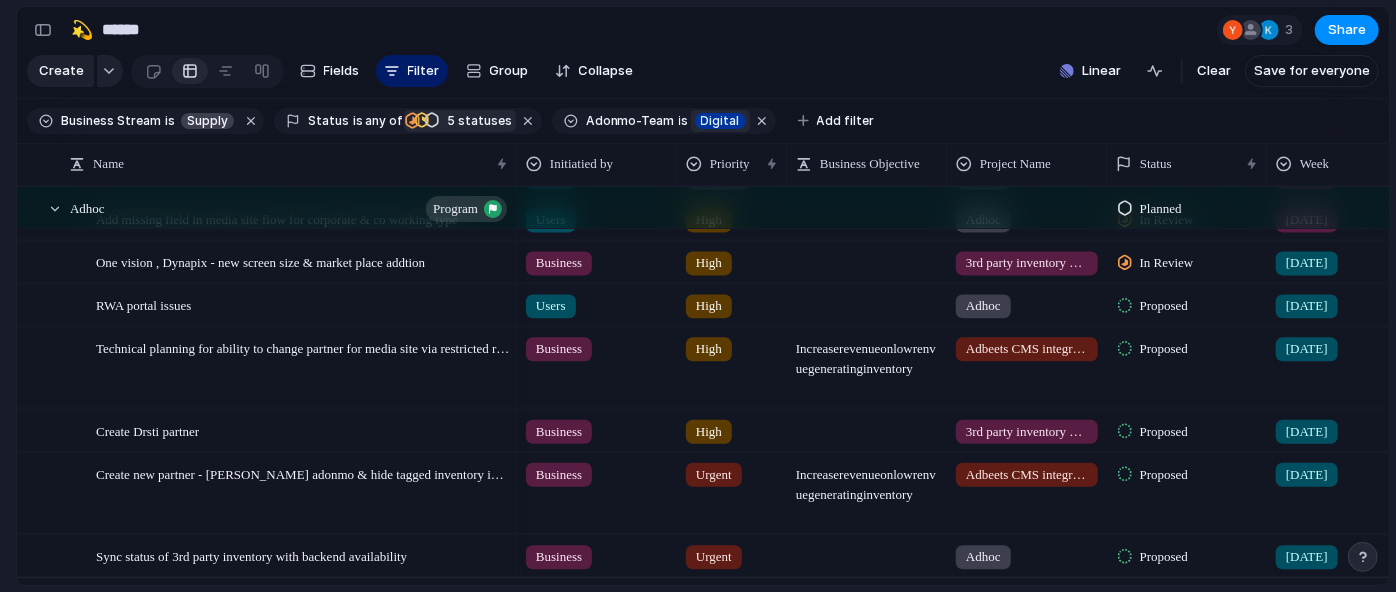 click on "Keep using Index You're approaching the free limit of 300 work items Upgrade plan" at bounding box center [8, 488] 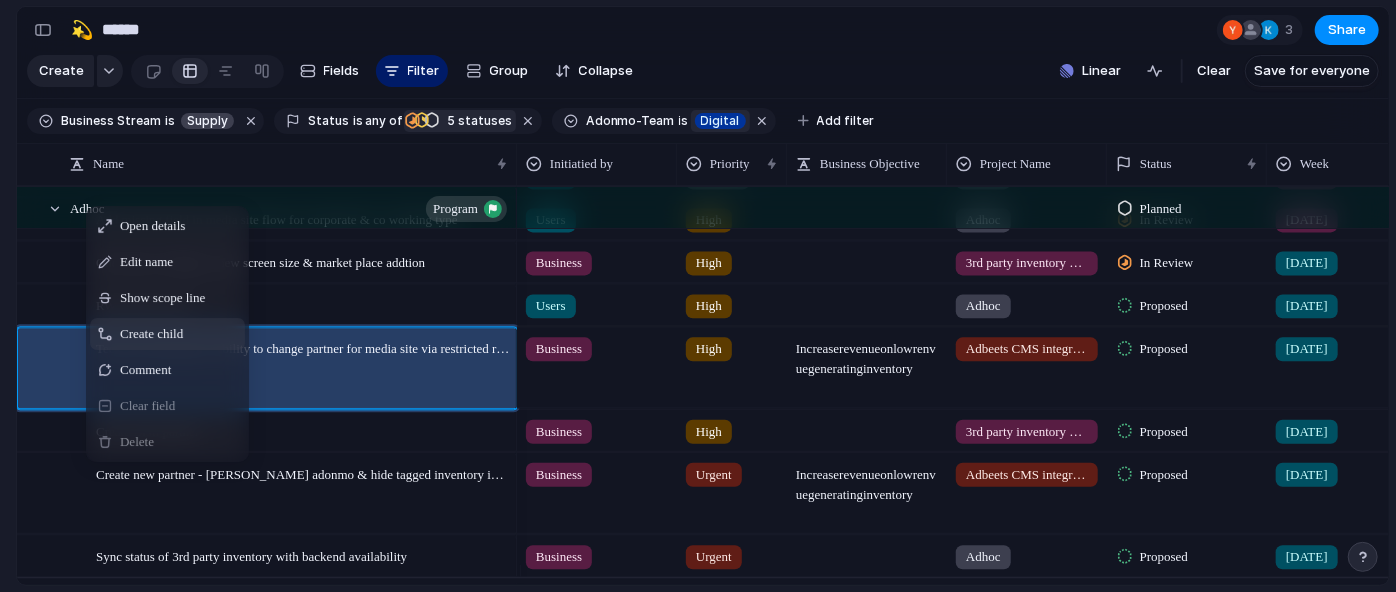 click on "Create child" at bounding box center (151, 334) 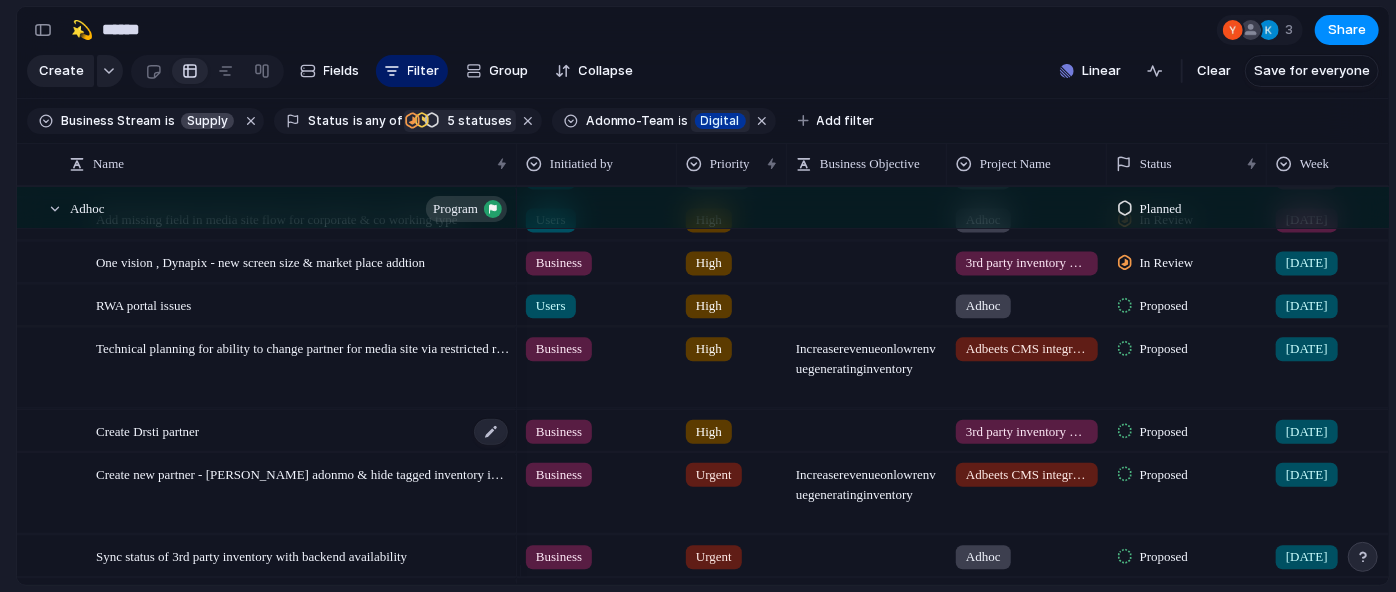 scroll, scrollTop: 403, scrollLeft: 0, axis: vertical 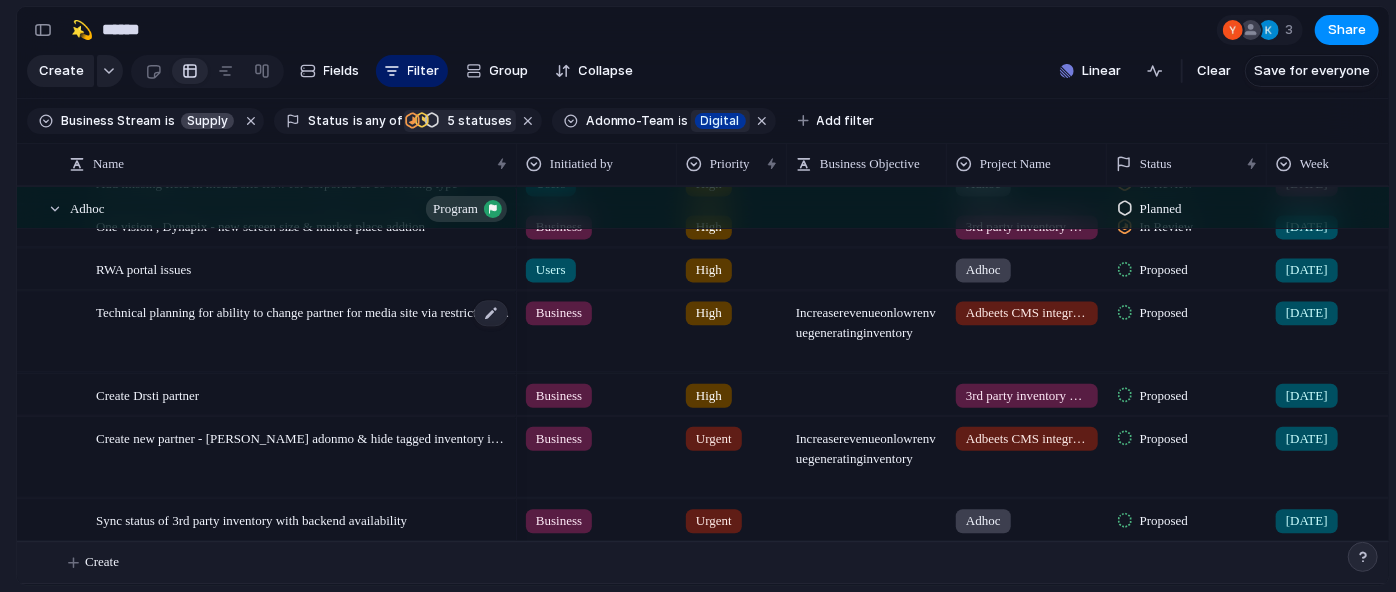 click on "Technical planning for ability to change partner for media site via restricted role" at bounding box center [303, 311] 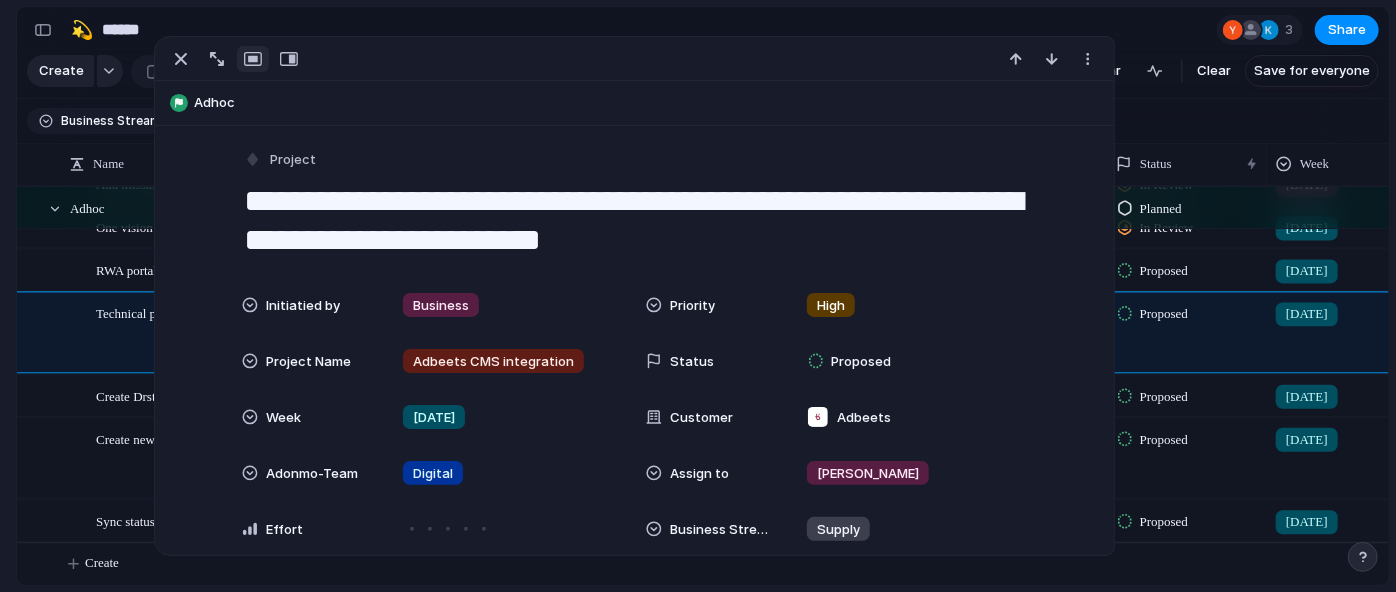 drag, startPoint x: 560, startPoint y: 194, endPoint x: 704, endPoint y: 250, distance: 154.50566 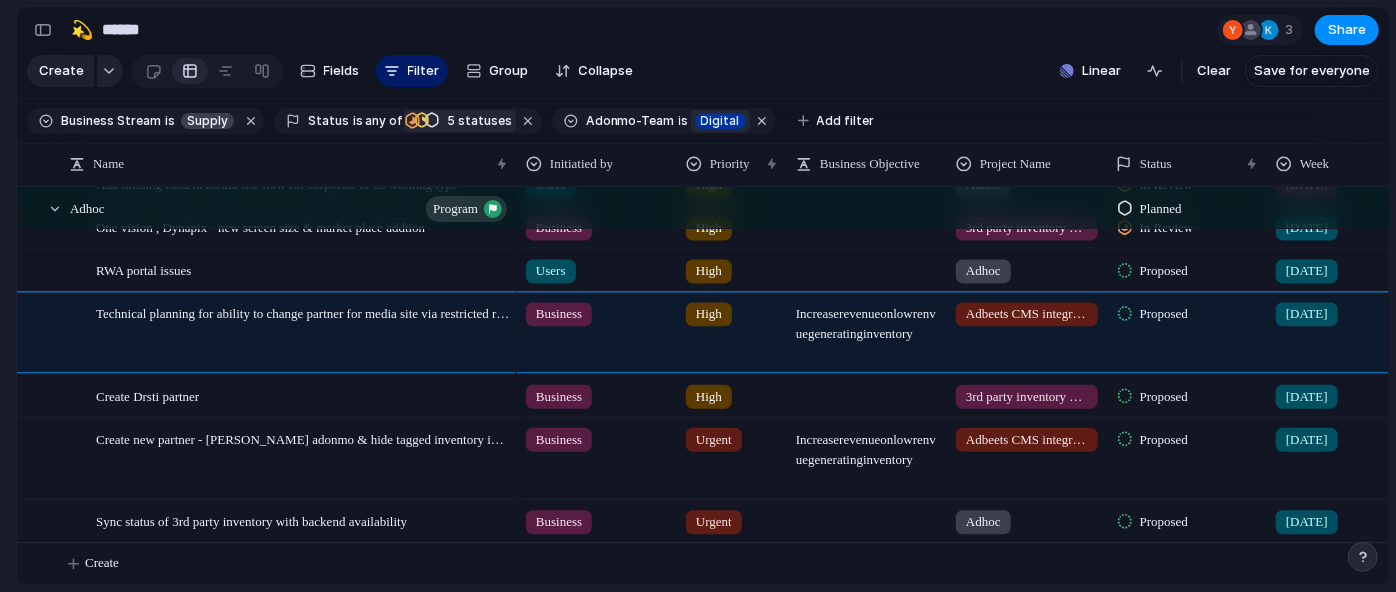 click on "🛠️ Sprint Plan Projects 🍎 June- Digital Plan 🧊 July Test 🤖 Week2 🍎 July- Supply / Edge Plan 📒 New view 💫 Supply
To pick up a draggable item, press the space bar.
While dragging, use the arrow keys to move the item.
Press space again to drop the item in its new position, or press escape to cancel.
Create view" at bounding box center (110, 312) 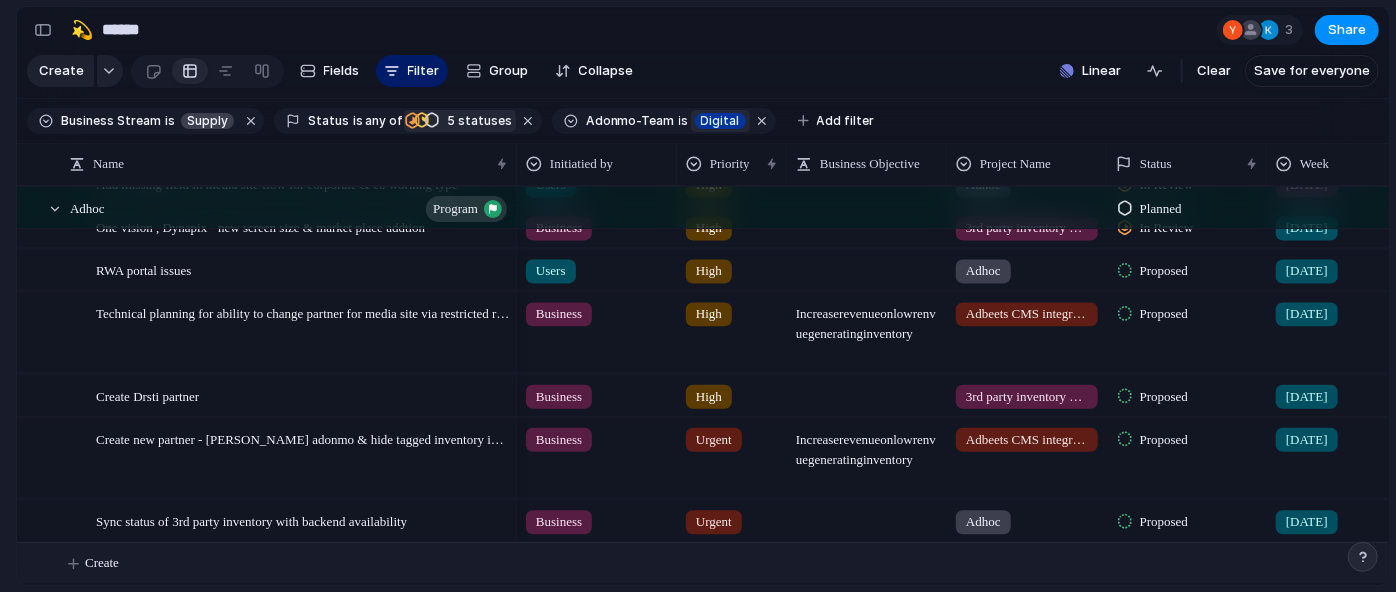 click on "Create" at bounding box center (728, 563) 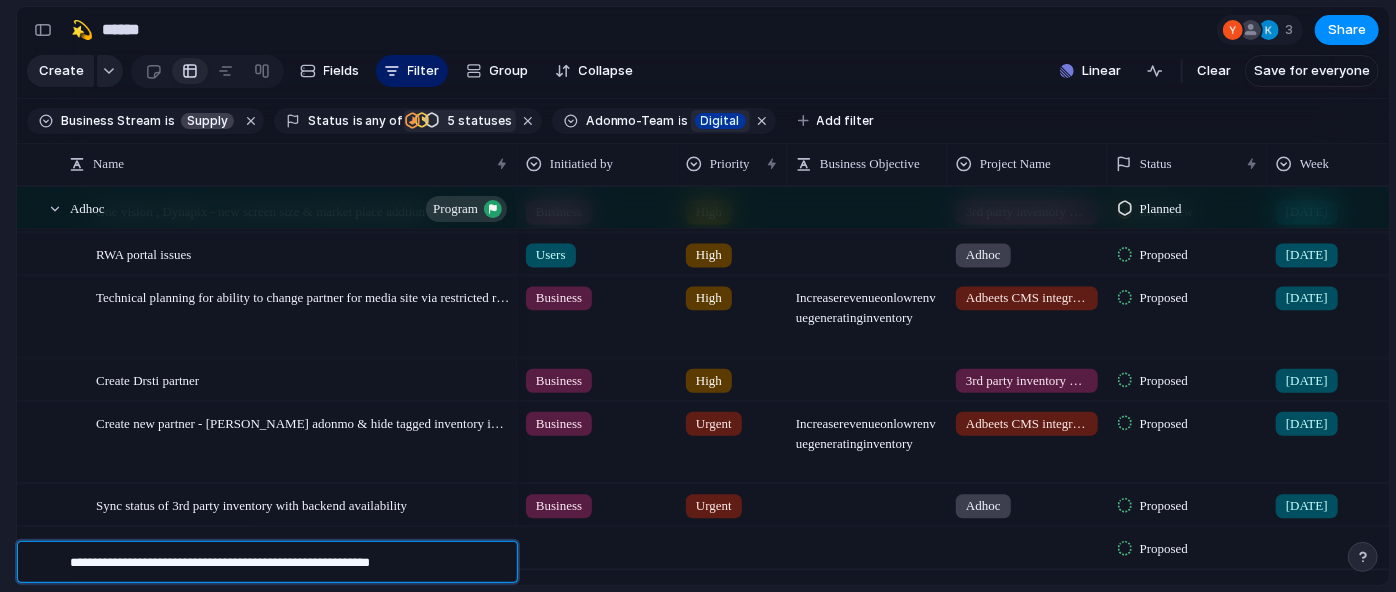 click on "**********" at bounding box center [286, 565] 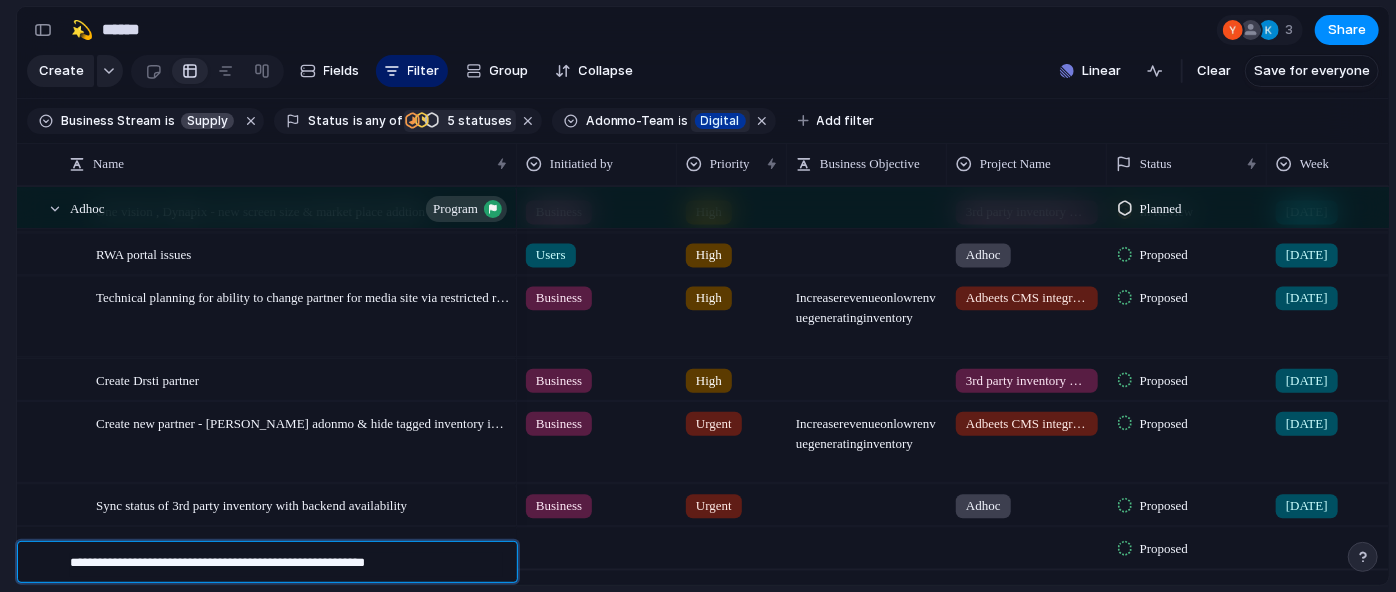 type on "**********" 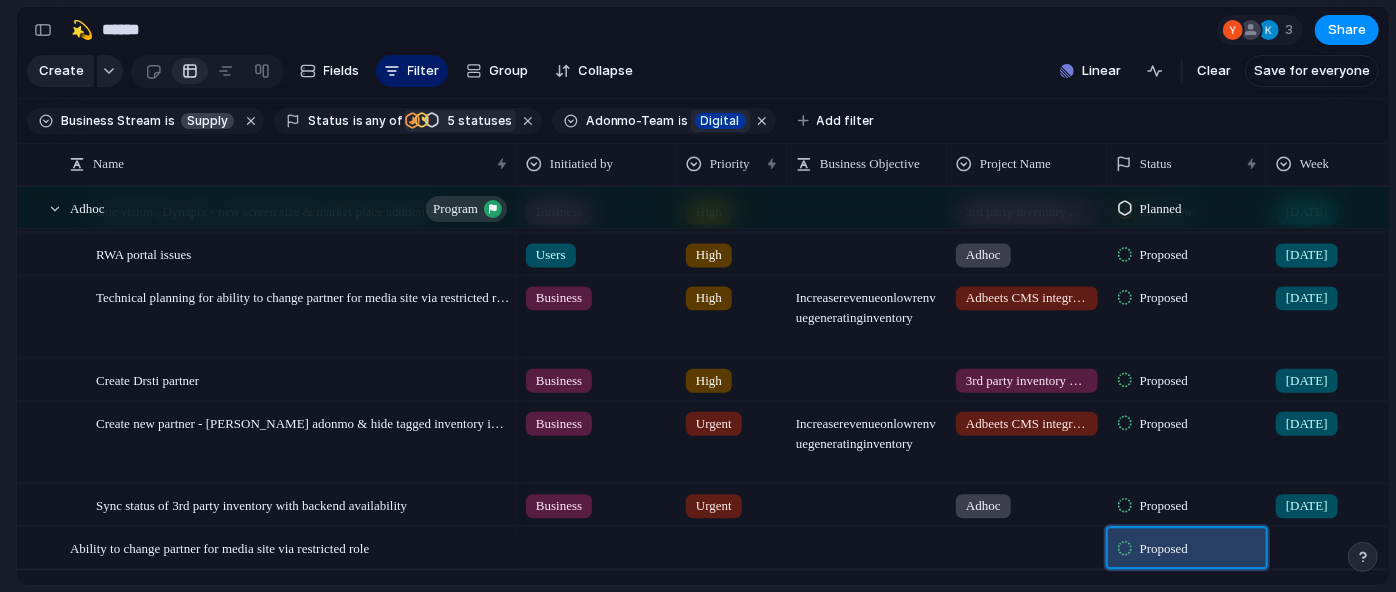 scroll, scrollTop: 0, scrollLeft: 38, axis: horizontal 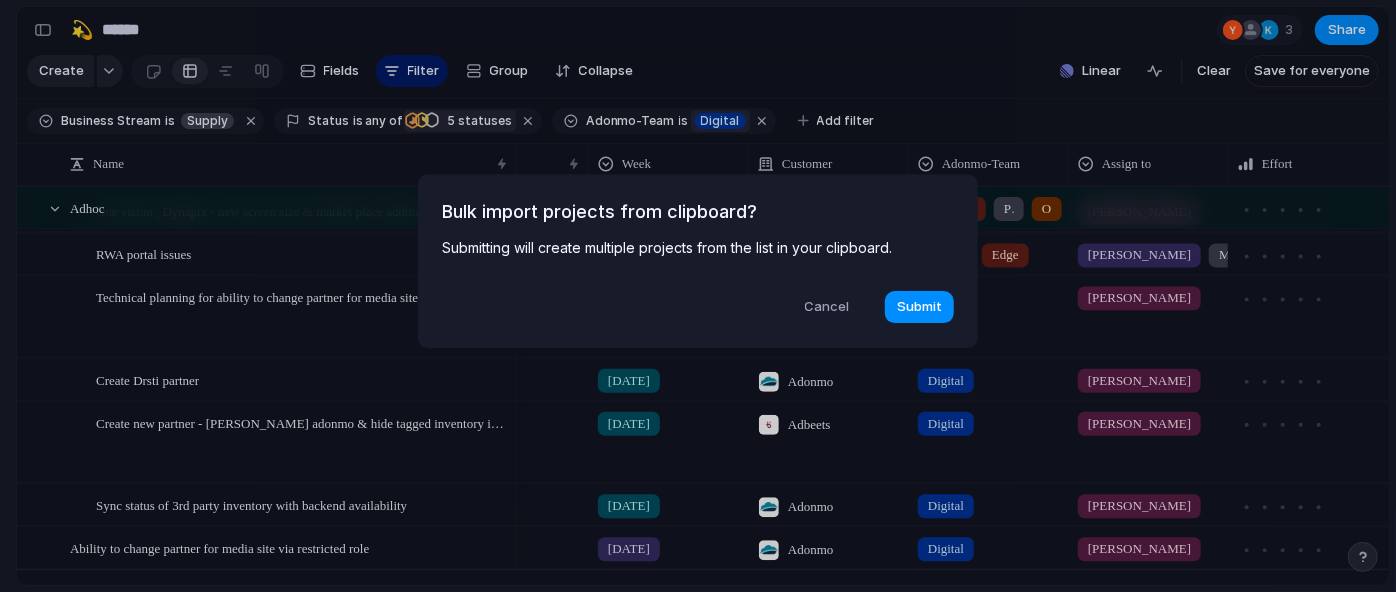 click on "Cancel" at bounding box center (827, 307) 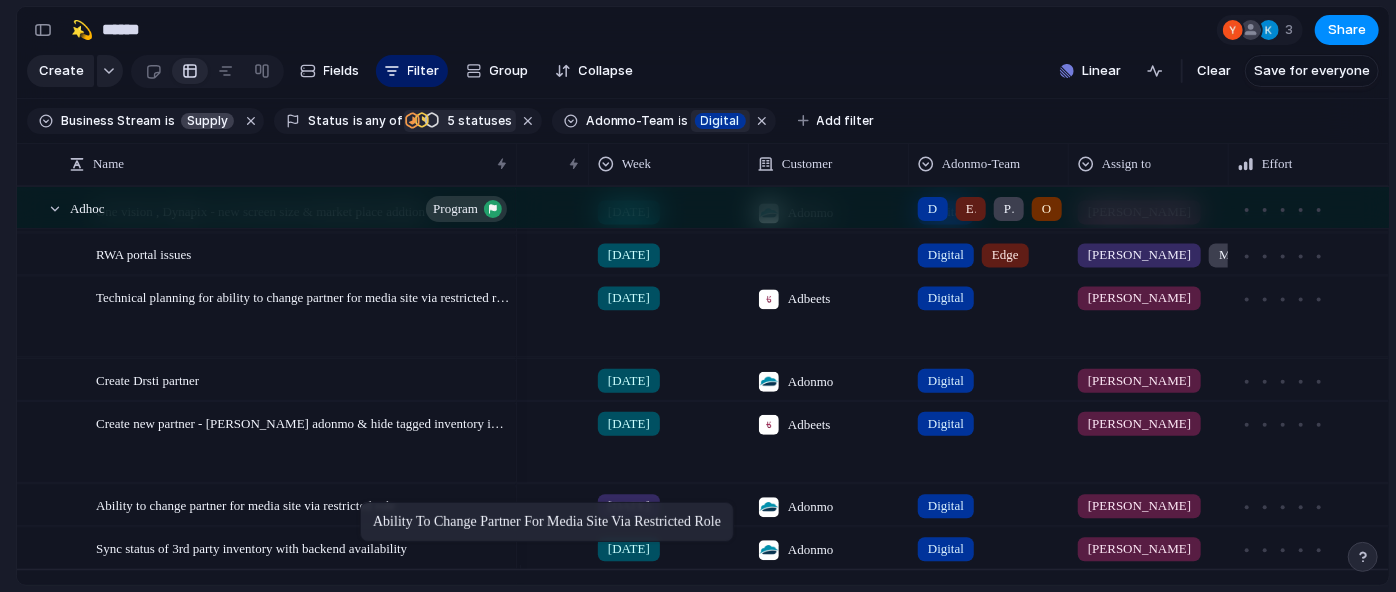 drag, startPoint x: 304, startPoint y: 561, endPoint x: 370, endPoint y: 506, distance: 85.91275 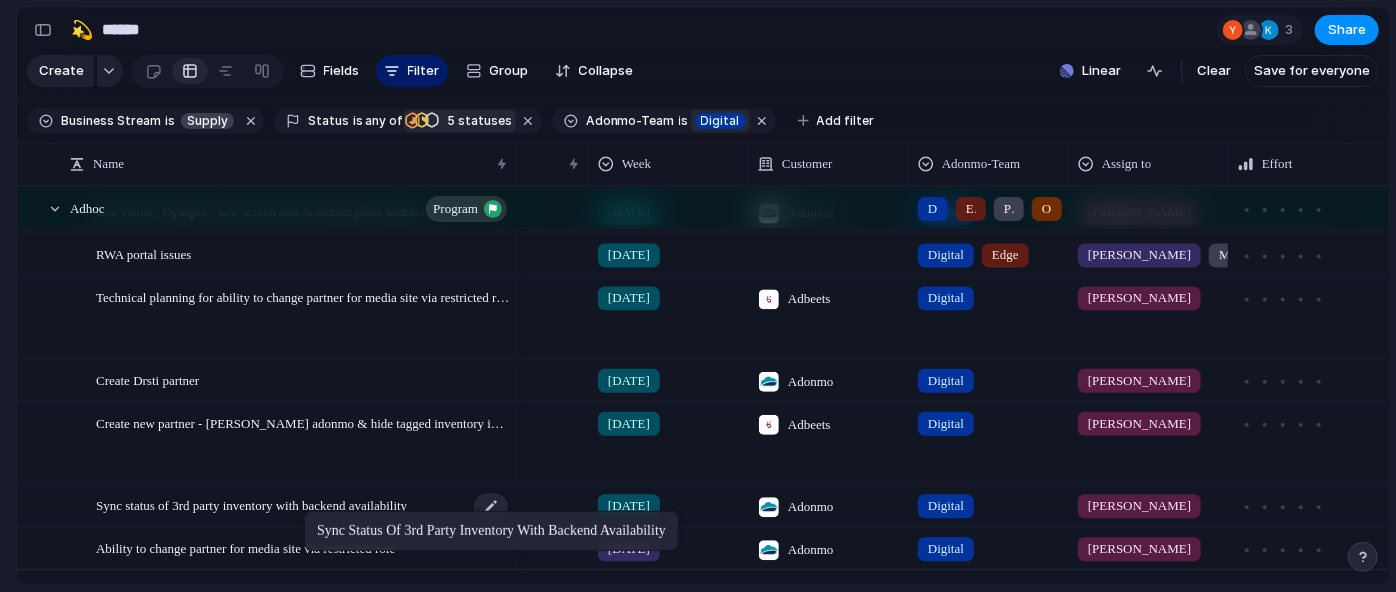 drag, startPoint x: 314, startPoint y: 569, endPoint x: 313, endPoint y: 515, distance: 54.00926 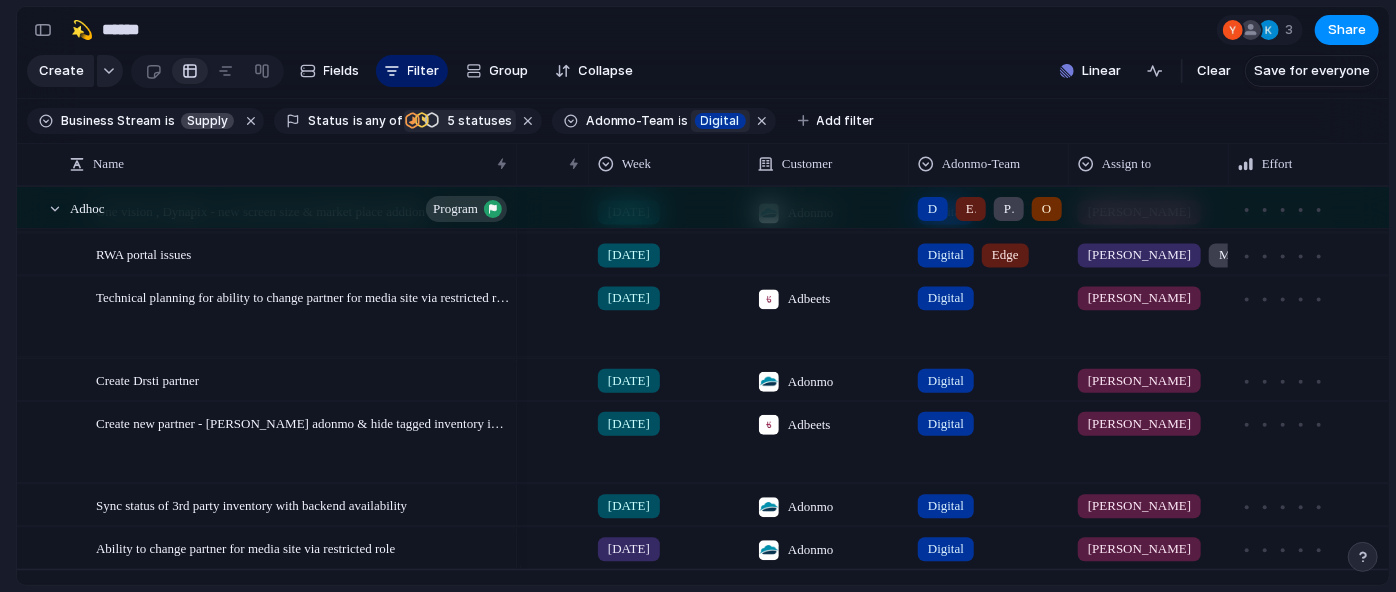 scroll, scrollTop: 0, scrollLeft: 390, axis: horizontal 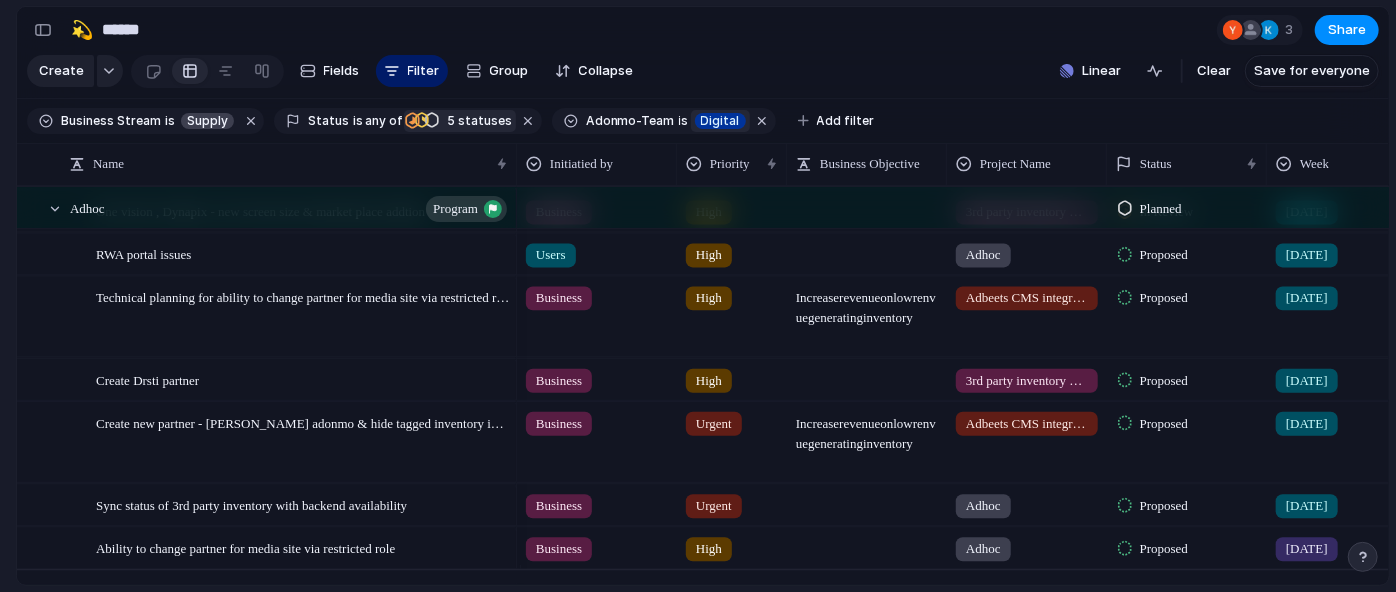 click on "Urgent" at bounding box center (714, 423) 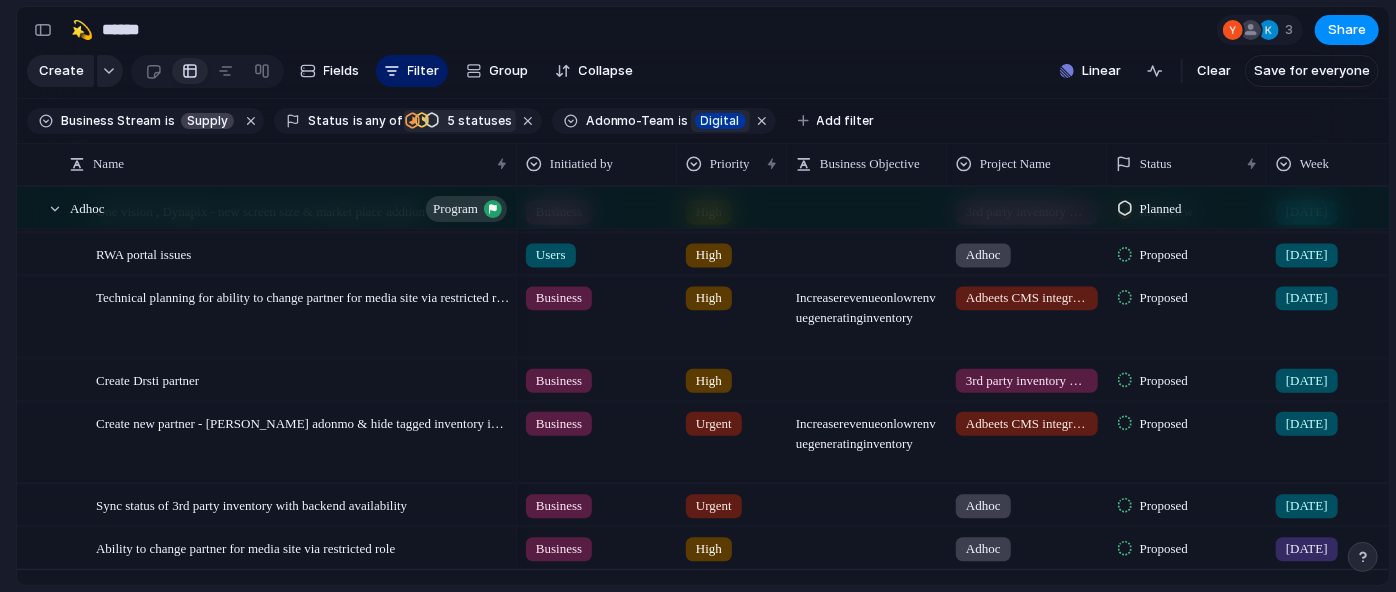 click on "Urgent" at bounding box center (714, 423) 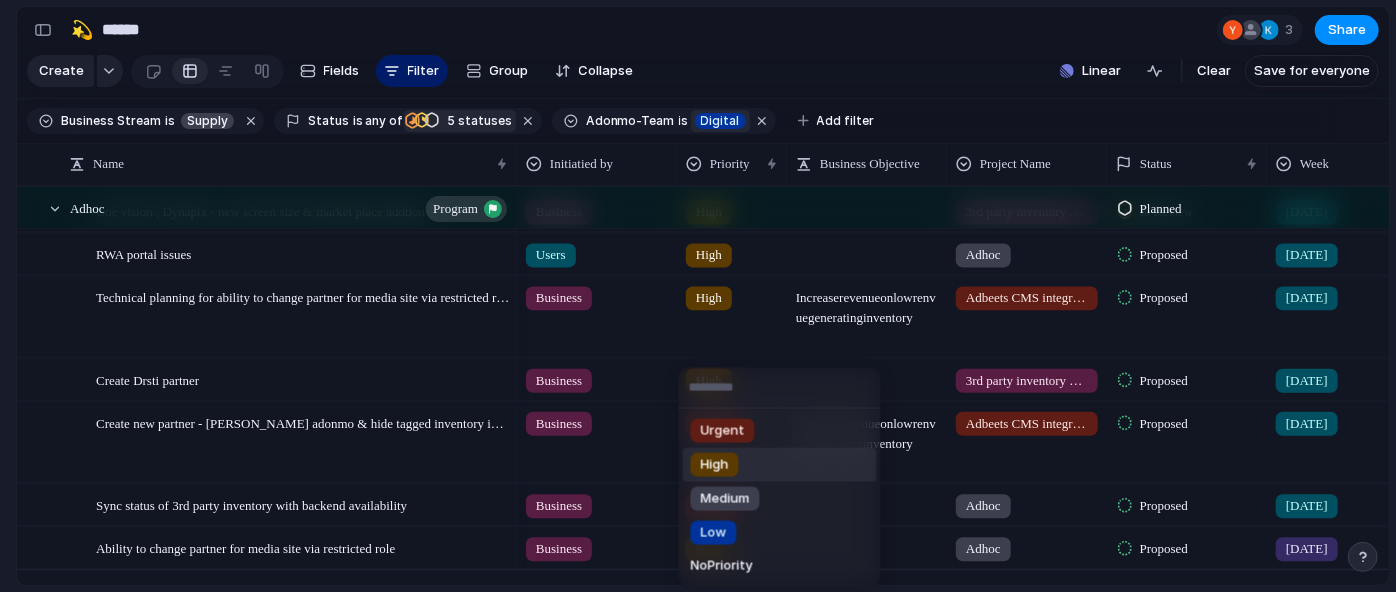 click on "High" at bounding box center (715, 465) 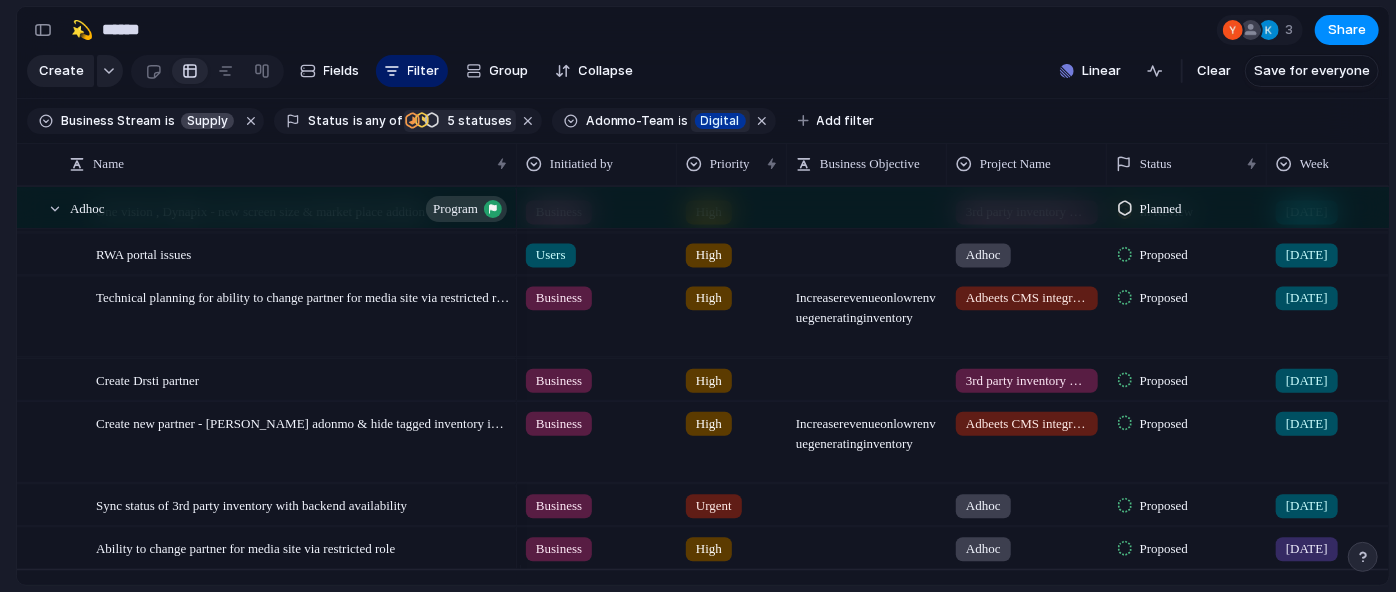 click on "High" at bounding box center [709, 423] 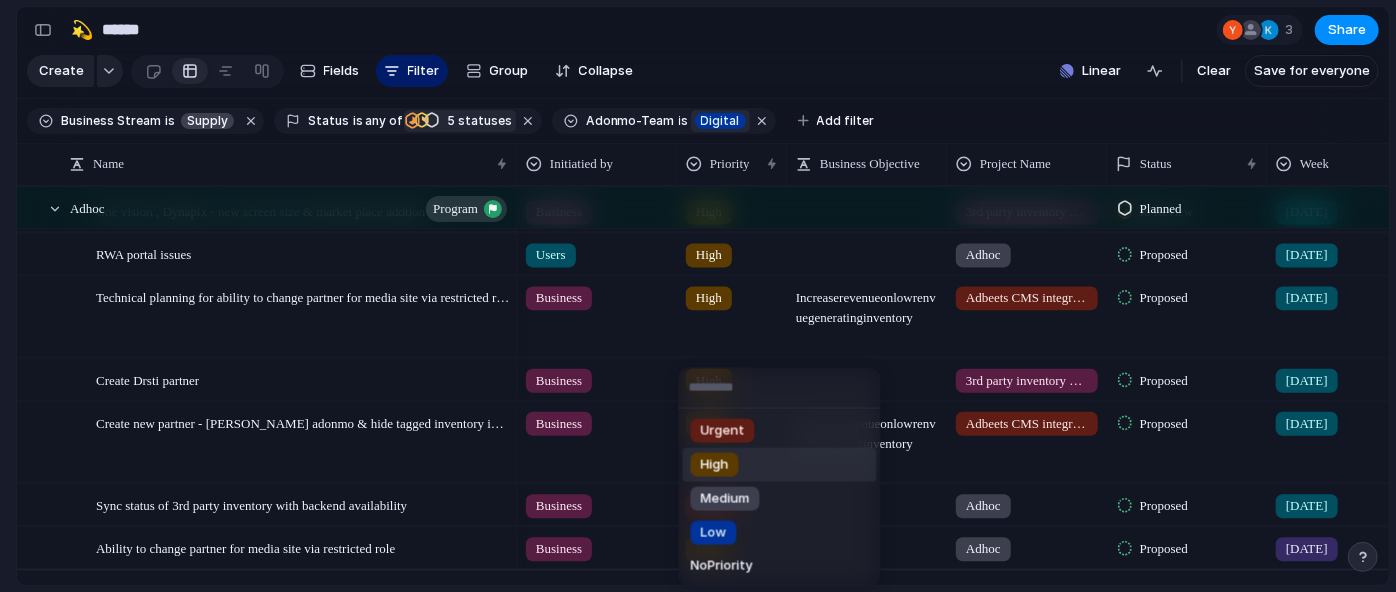 click on "High" at bounding box center [715, 465] 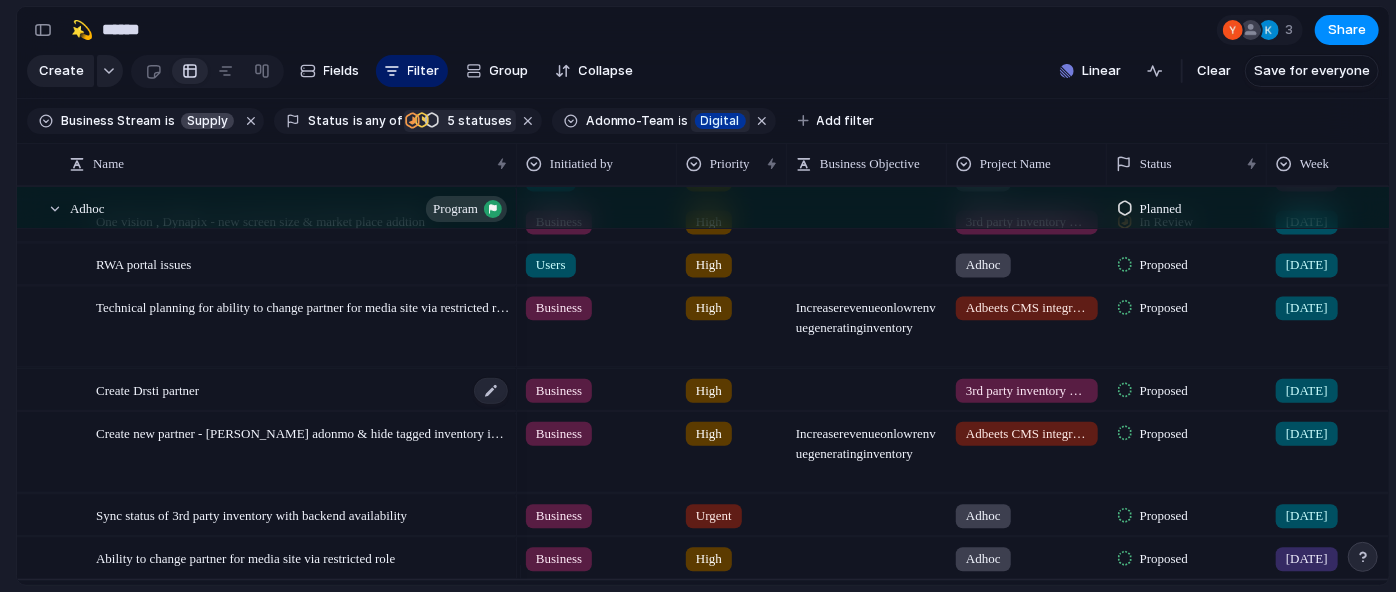 click on "Create Drsti partner" at bounding box center (303, 389) 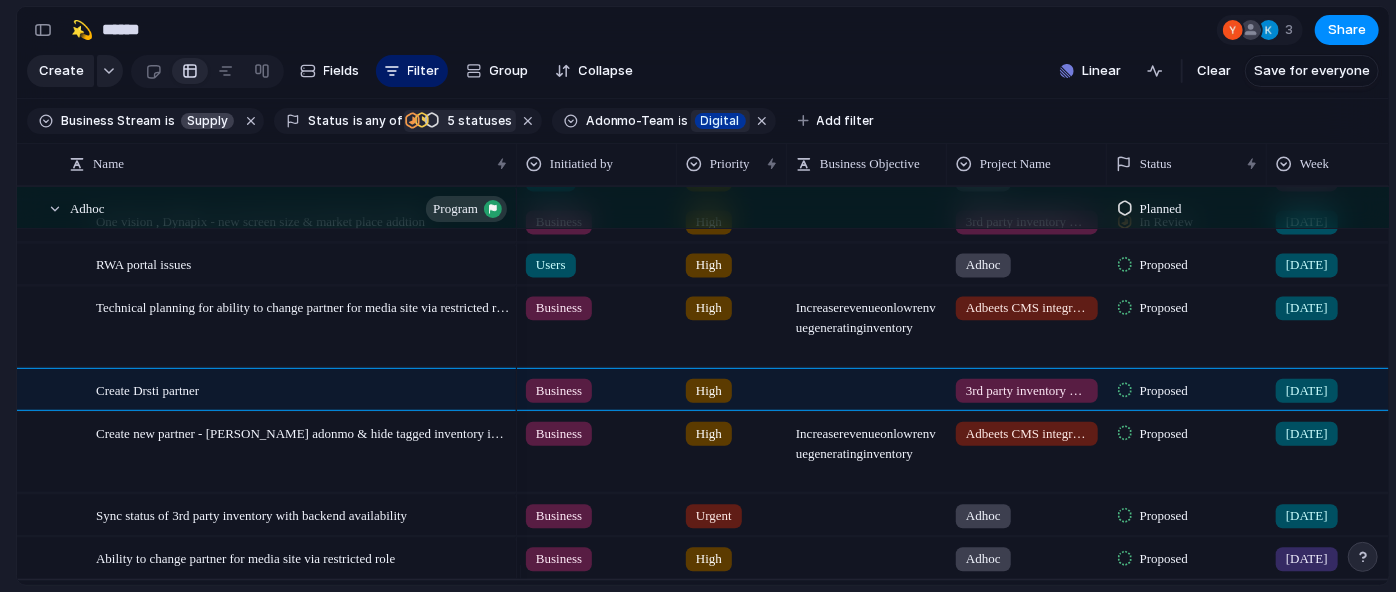 click on "Keep using Index You're approaching the free limit of 300 work items Upgrade plan" at bounding box center (8, 488) 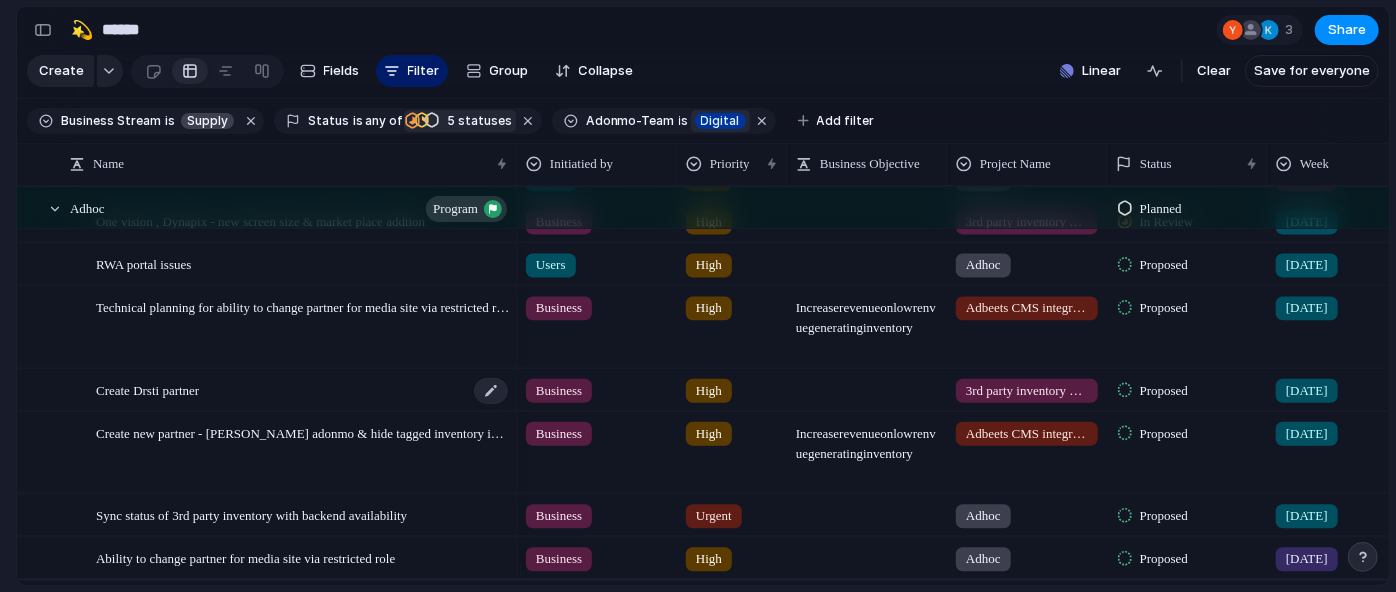 click on "Create Drsti partner" at bounding box center [147, 388] 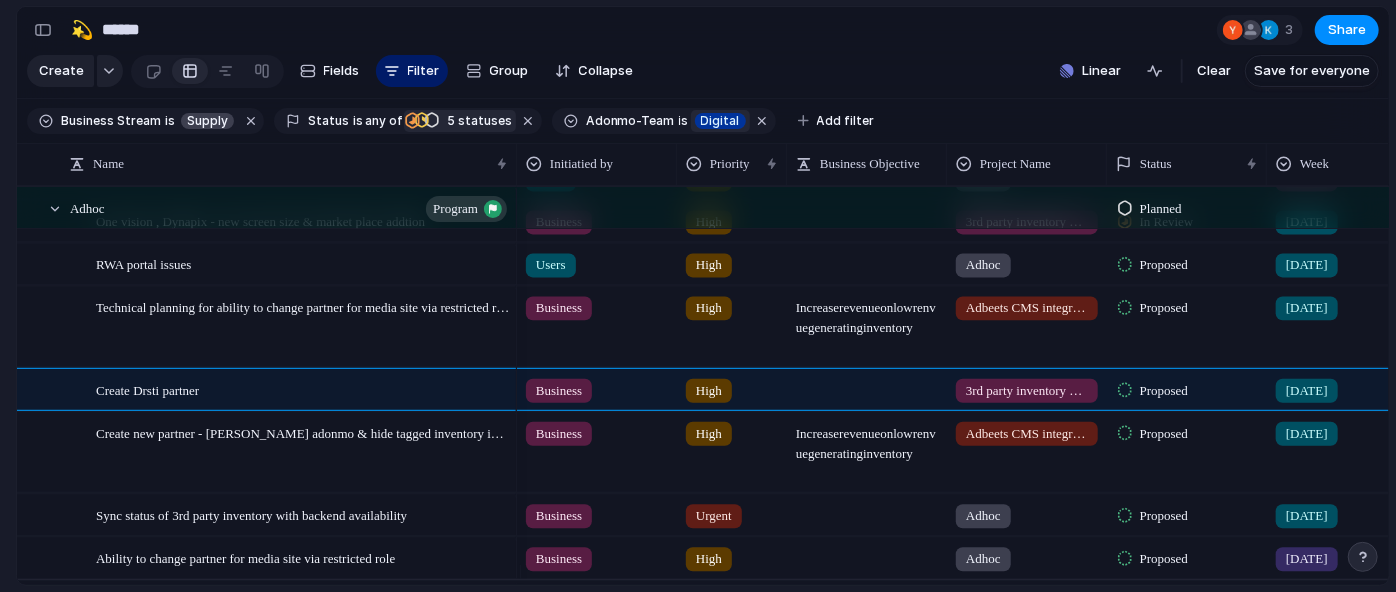 click on "🛠️ Sprint Plan Projects 🍎 June- Digital Plan 🧊 July Test 🤖 Week2 🍎 July- Supply / Edge Plan 📒 New view 💫 Supply
To pick up a draggable item, press the space bar.
While dragging, use the arrow keys to move the item.
Press space again to drop the item in its new position, or press escape to cancel.
Create view" at bounding box center (110, 312) 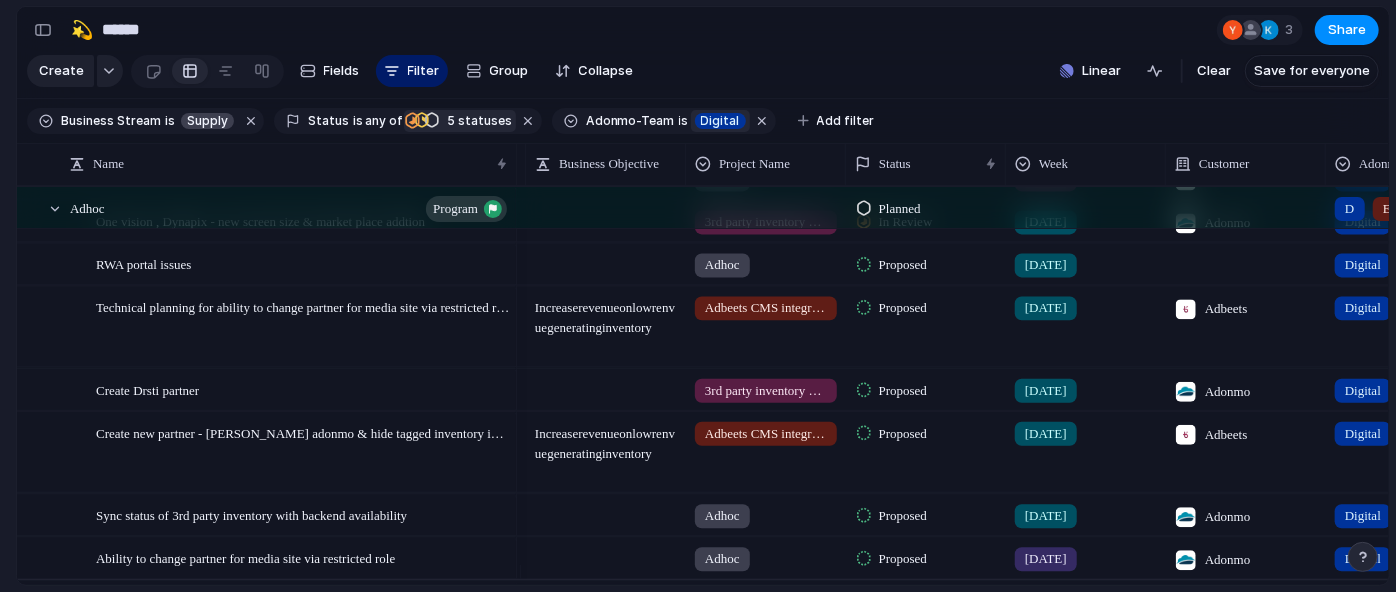 click on "🛠️ Sprint Plan Projects 🍎 June- Digital Plan 🧊 July Test 🤖 Week2 🍎 July- Supply / Edge Plan 📒 New view 💫 Supply
To pick up a draggable item, press the space bar.
While dragging, use the arrow keys to move the item.
Press space again to drop the item in its new position, or press escape to cancel.
Create view" at bounding box center (110, 312) 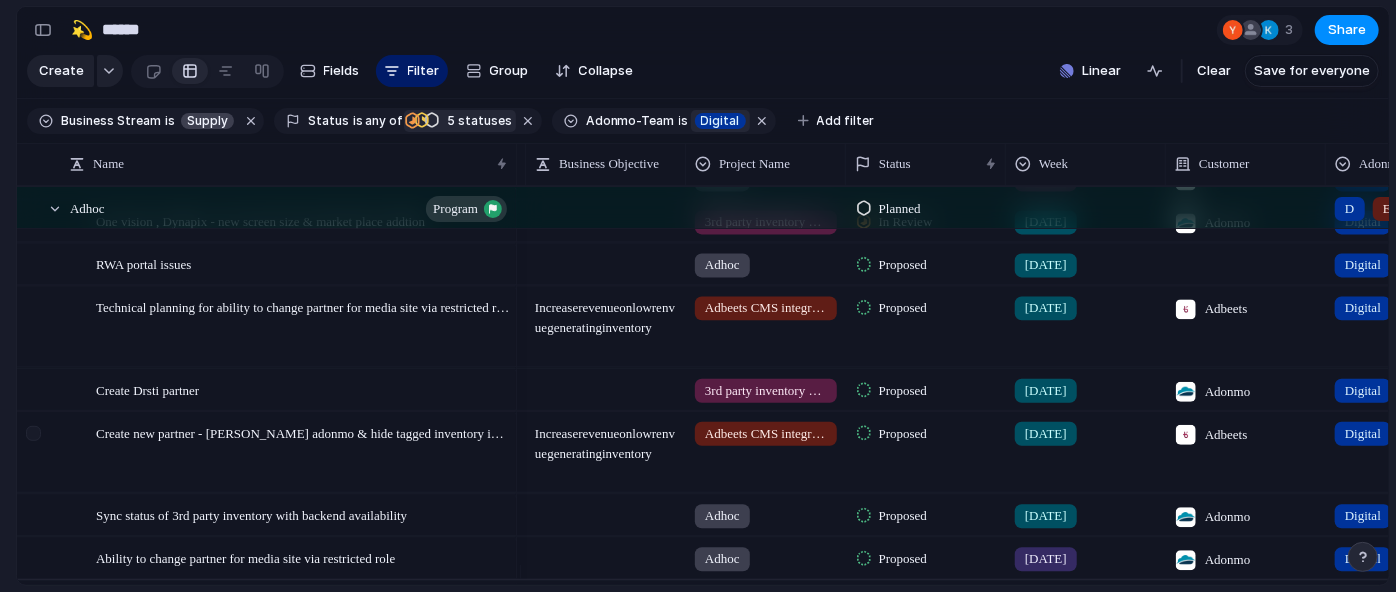 scroll, scrollTop: 446, scrollLeft: 0, axis: vertical 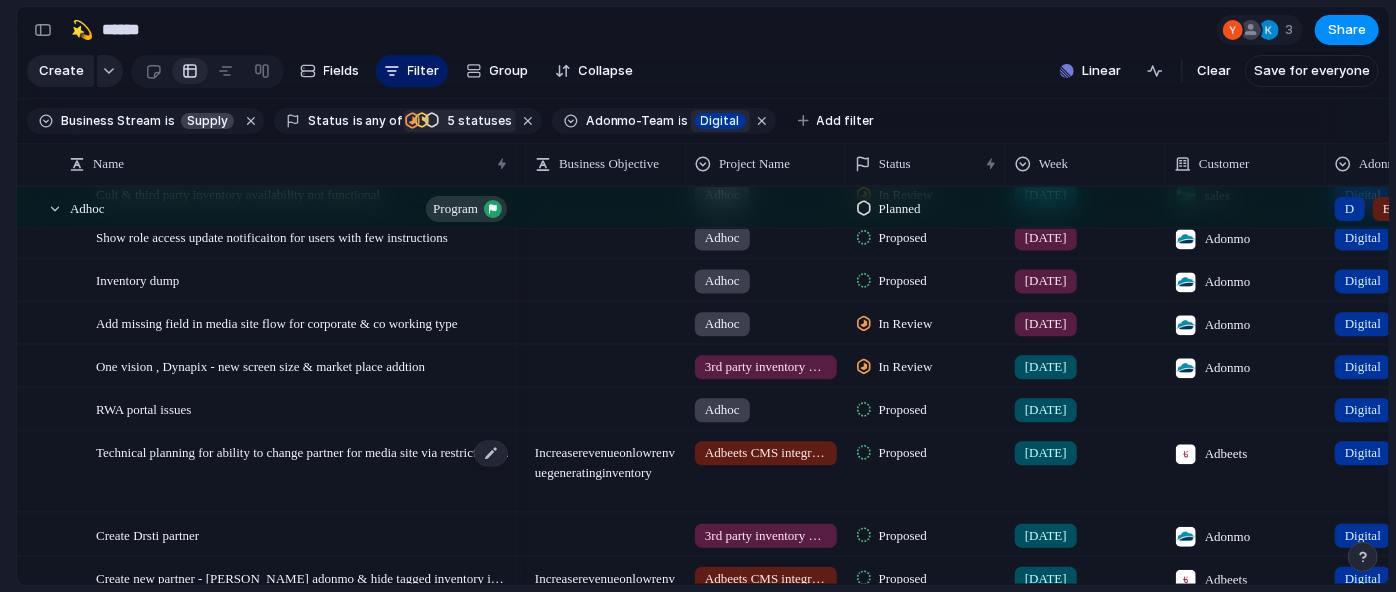 click on "Technical planning for ability to change partner for media site via restricted role" at bounding box center [303, 451] 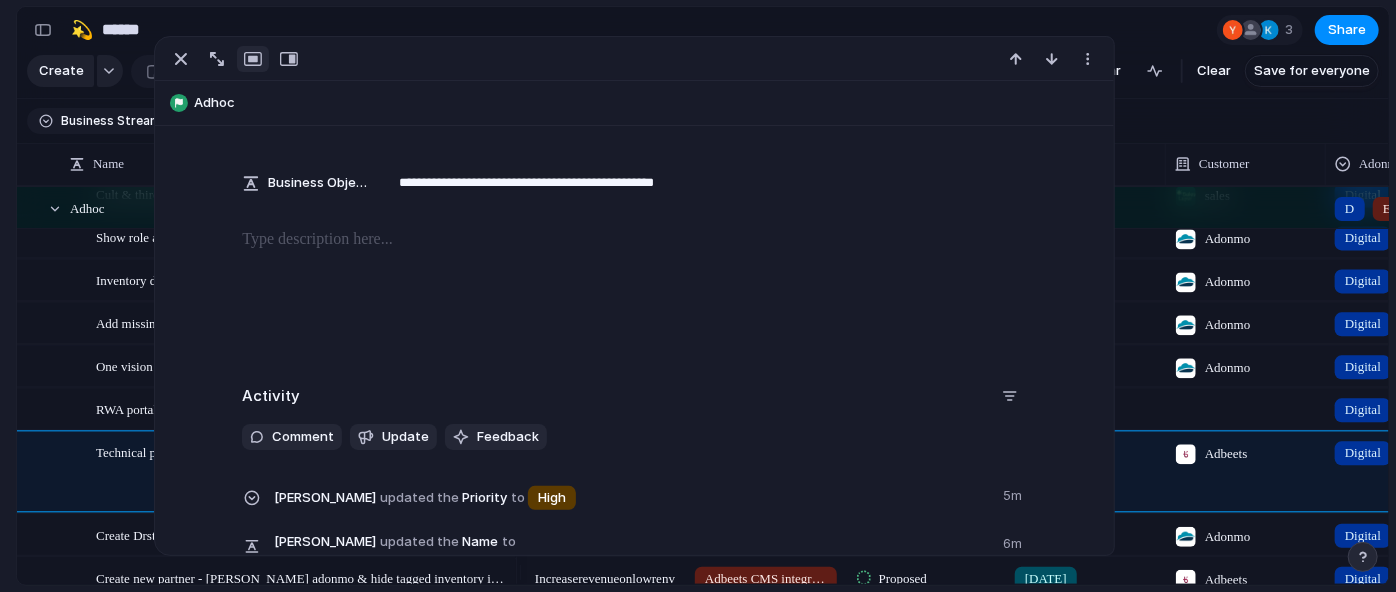 scroll, scrollTop: 504, scrollLeft: 0, axis: vertical 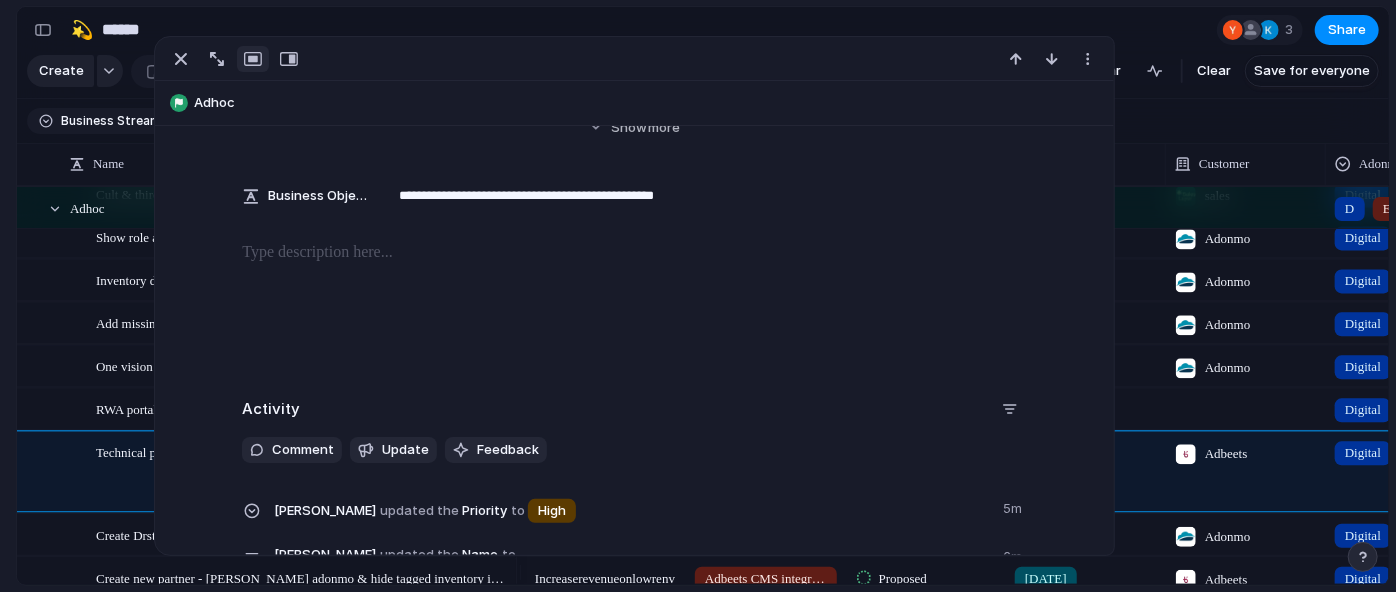 click at bounding box center (634, 305) 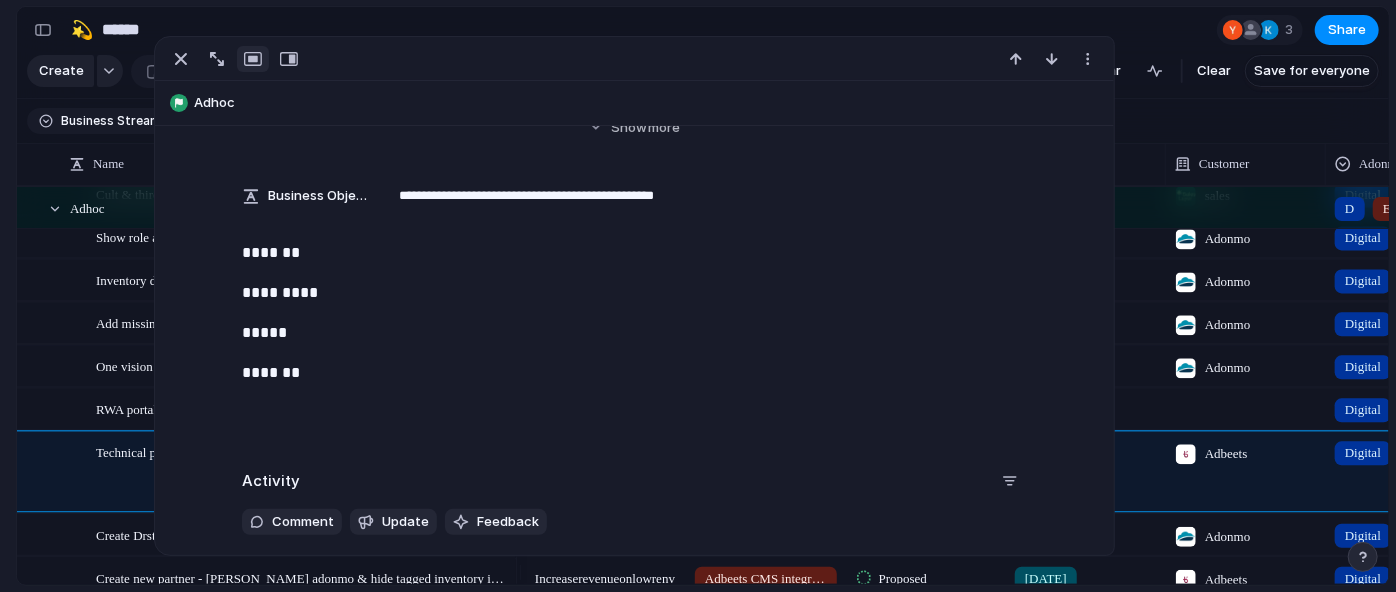 click on "*****" at bounding box center (634, 333) 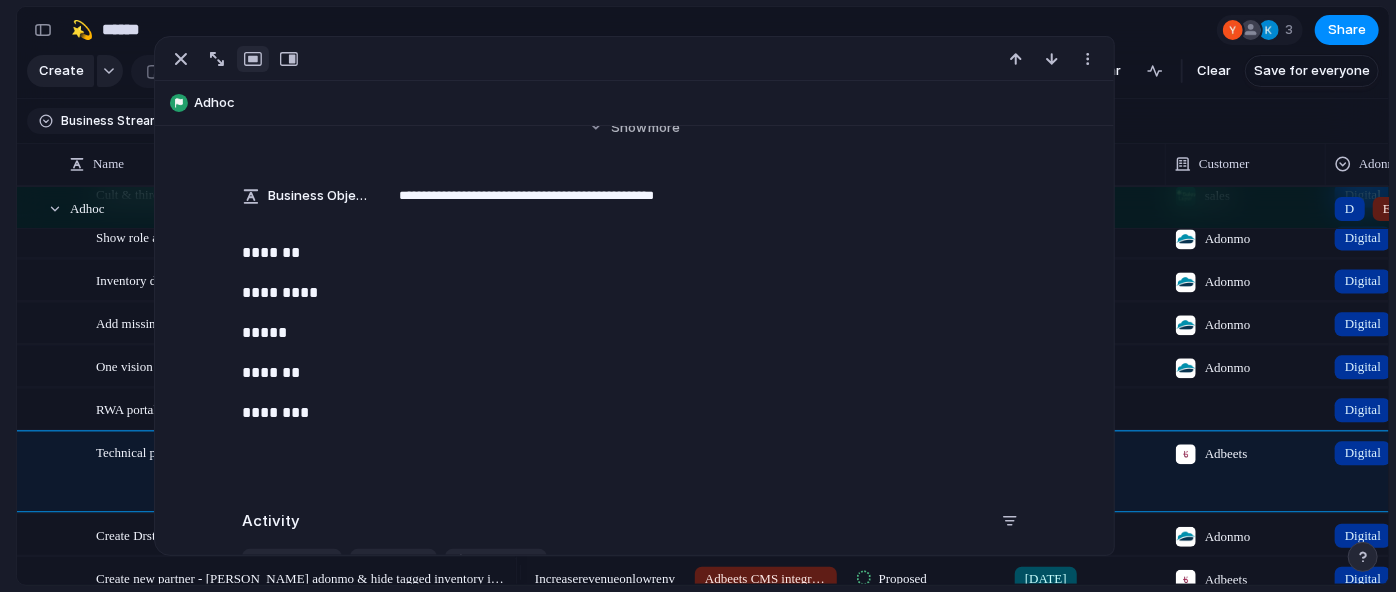 click on "*******" at bounding box center [634, 253] 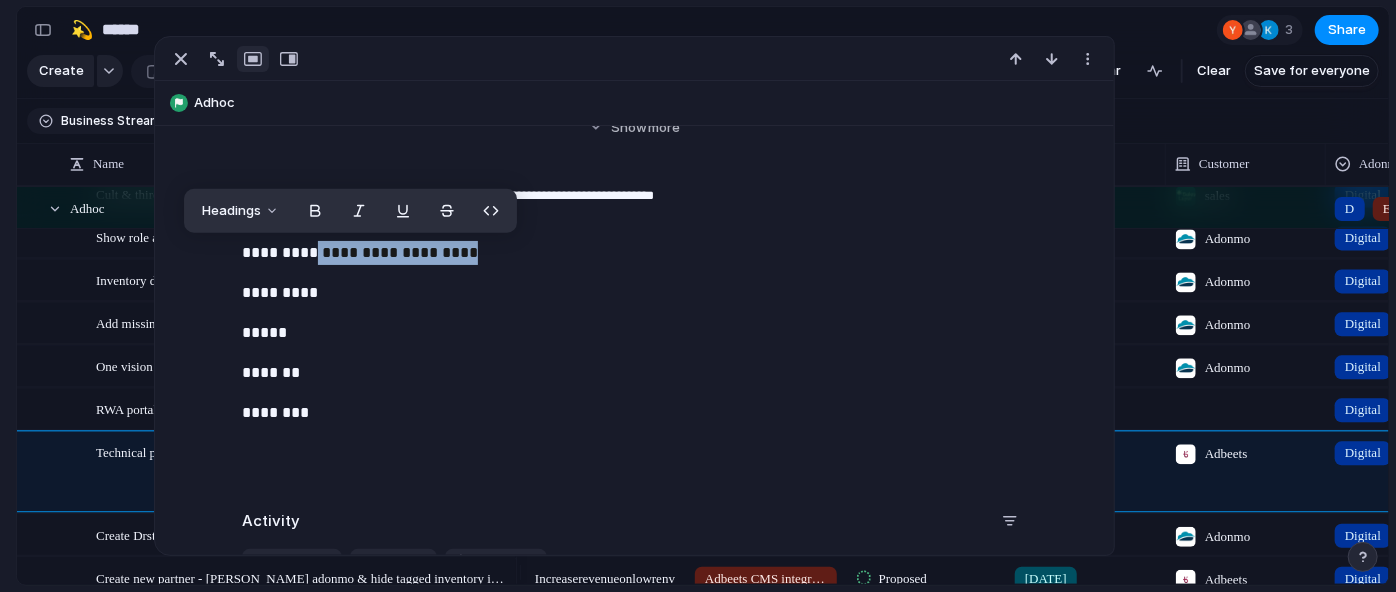 drag, startPoint x: 312, startPoint y: 255, endPoint x: 494, endPoint y: 260, distance: 182.06866 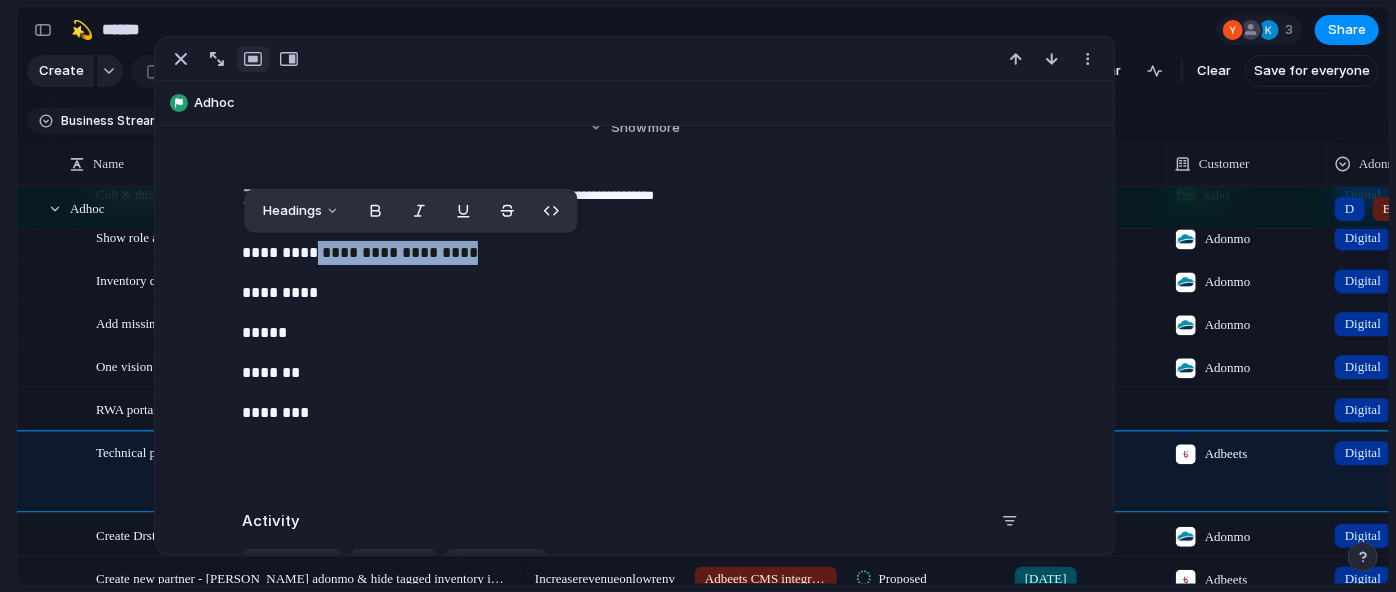 copy on "**********" 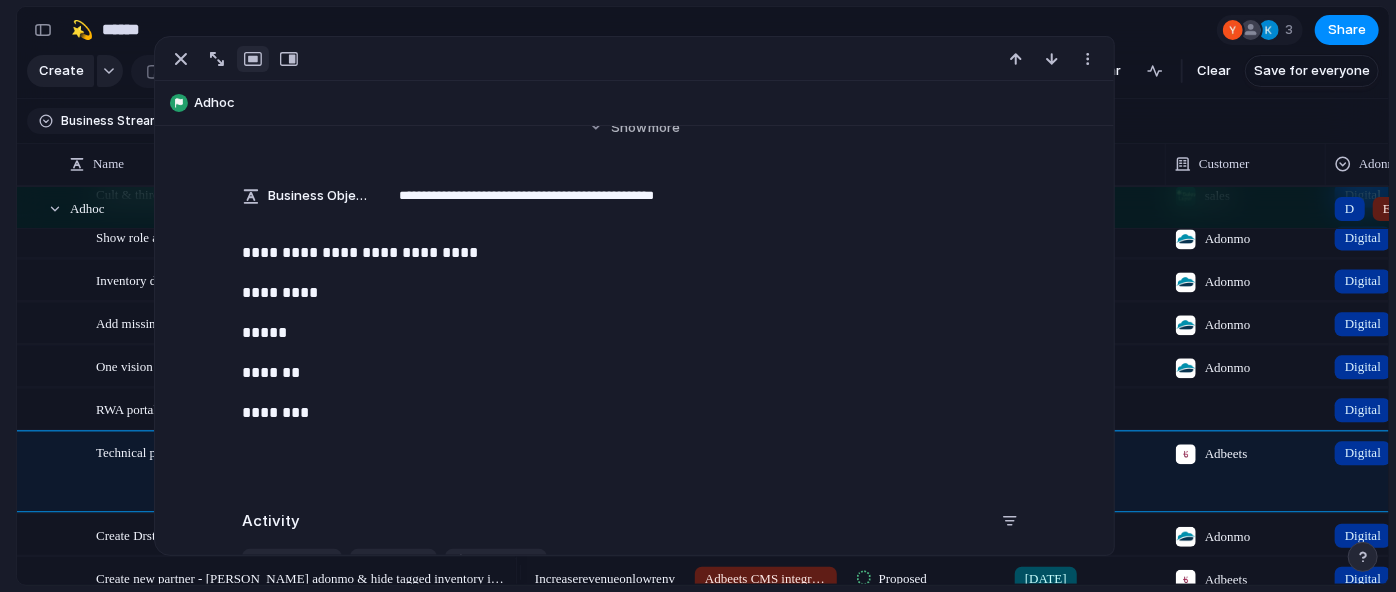 click on "**********" at bounding box center (634, 361) 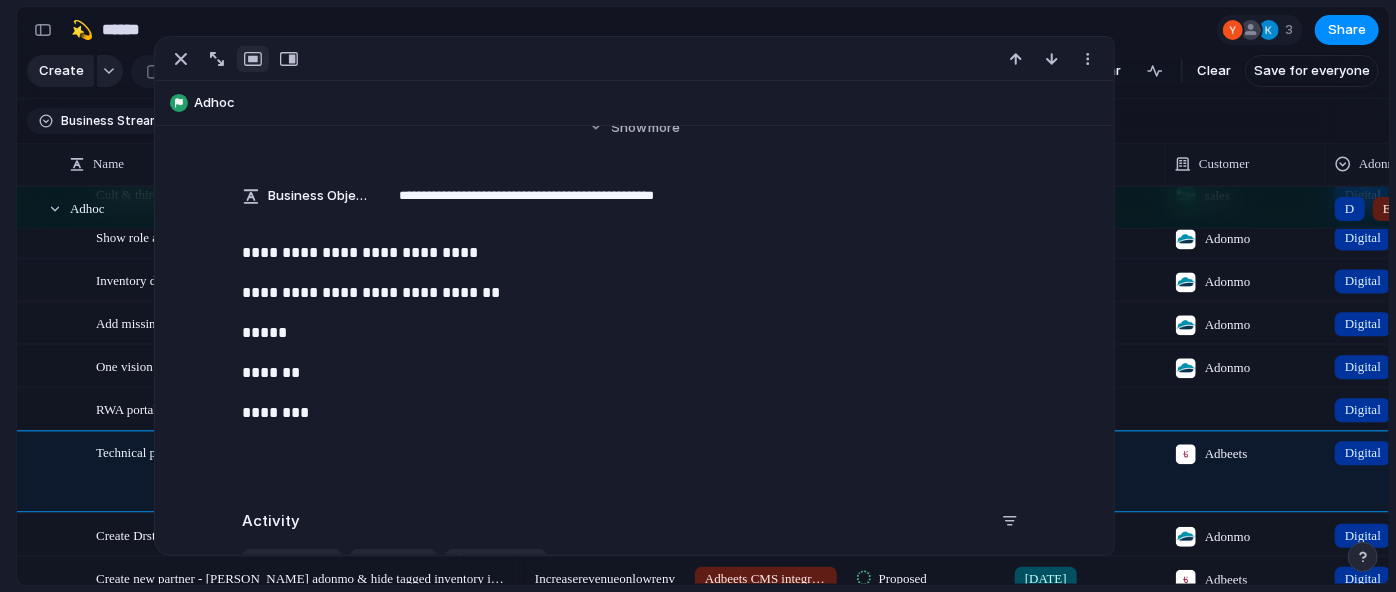 click on "*****" at bounding box center (634, 333) 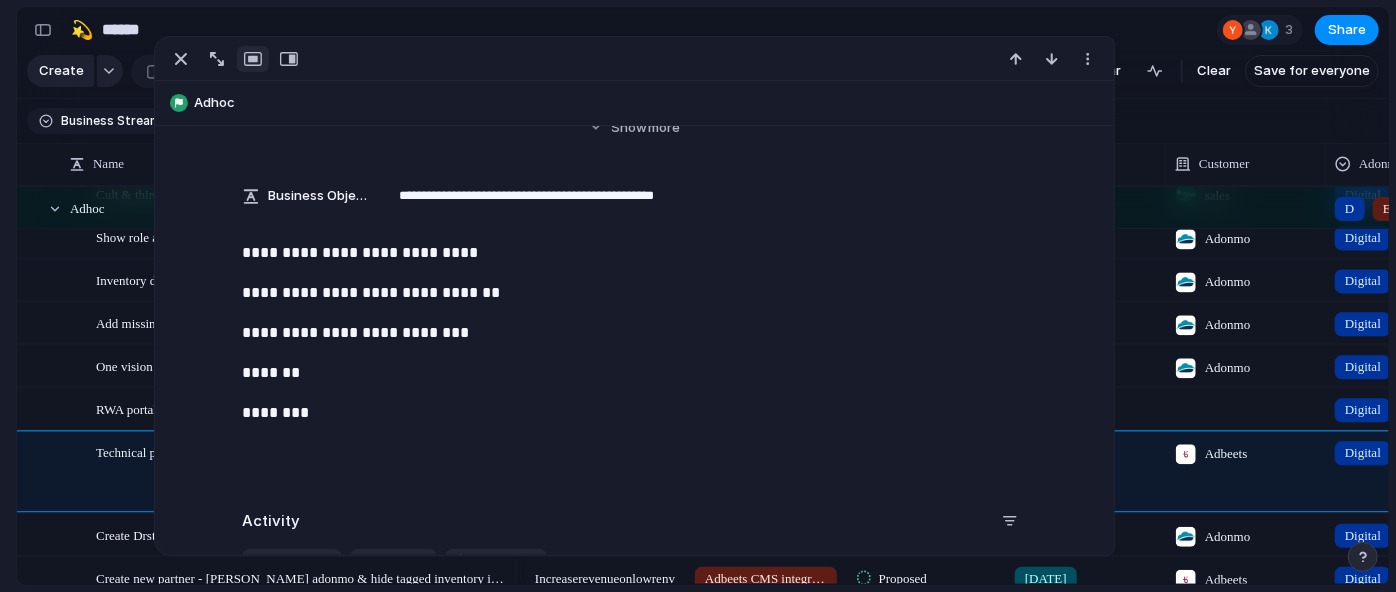 click on "*******" at bounding box center [634, 373] 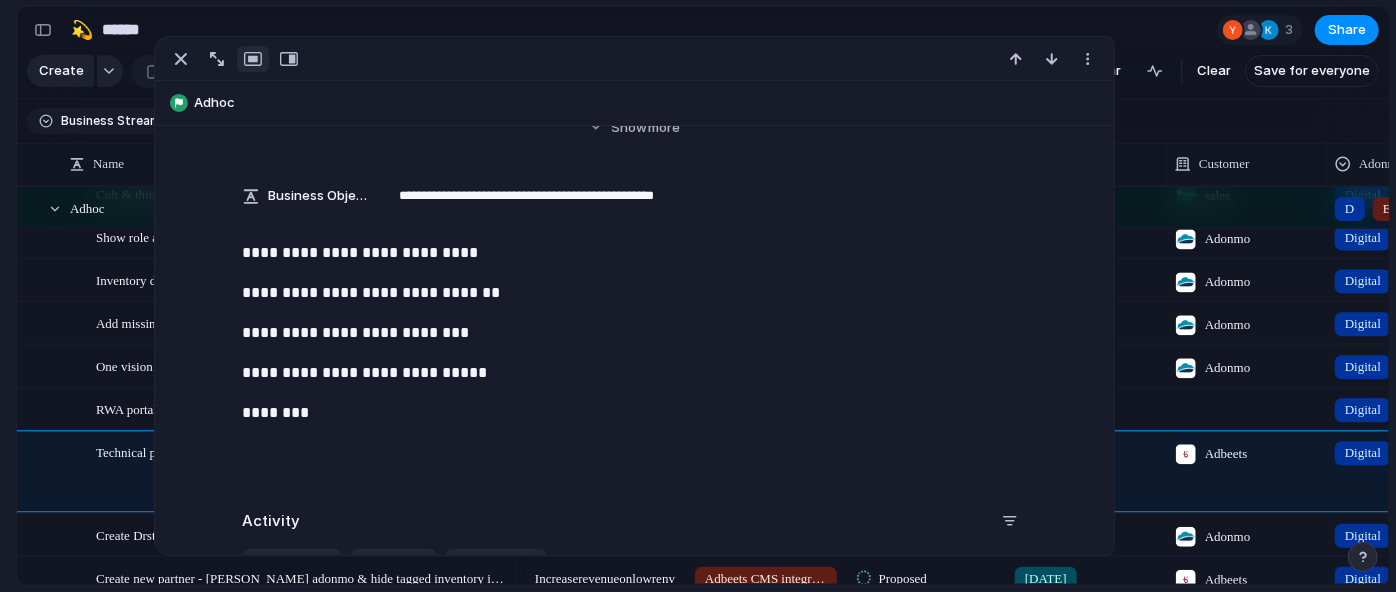 click on "********" at bounding box center (634, 413) 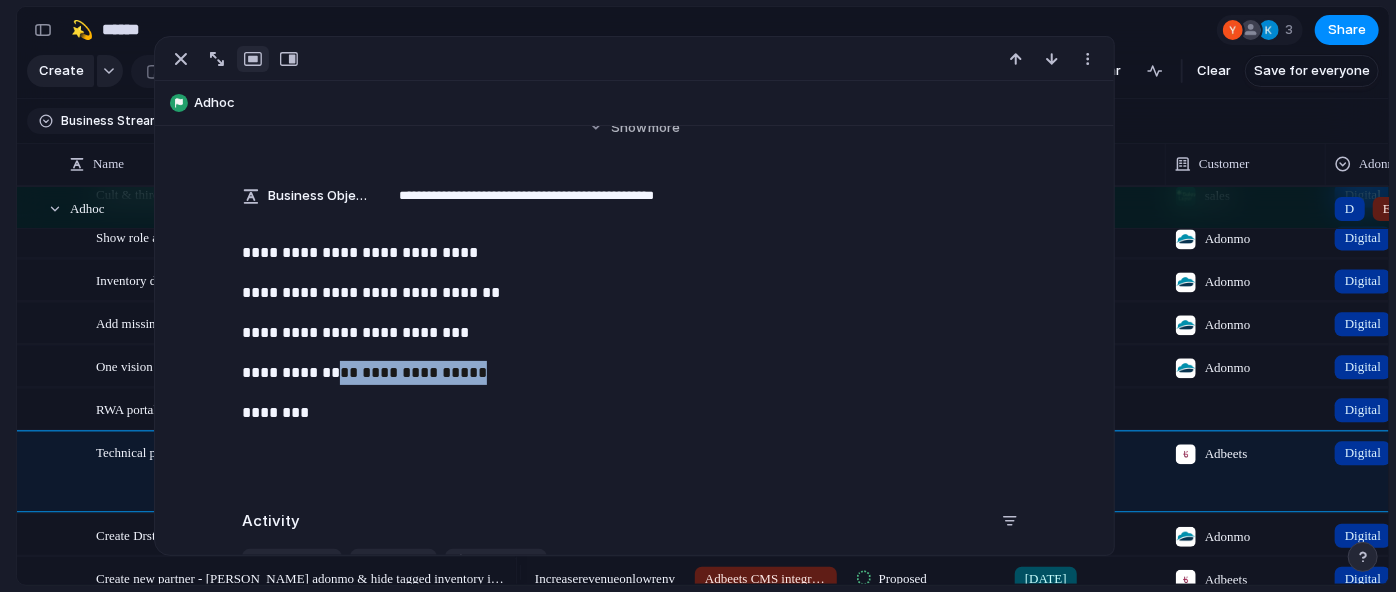 drag, startPoint x: 504, startPoint y: 378, endPoint x: 334, endPoint y: 370, distance: 170.18813 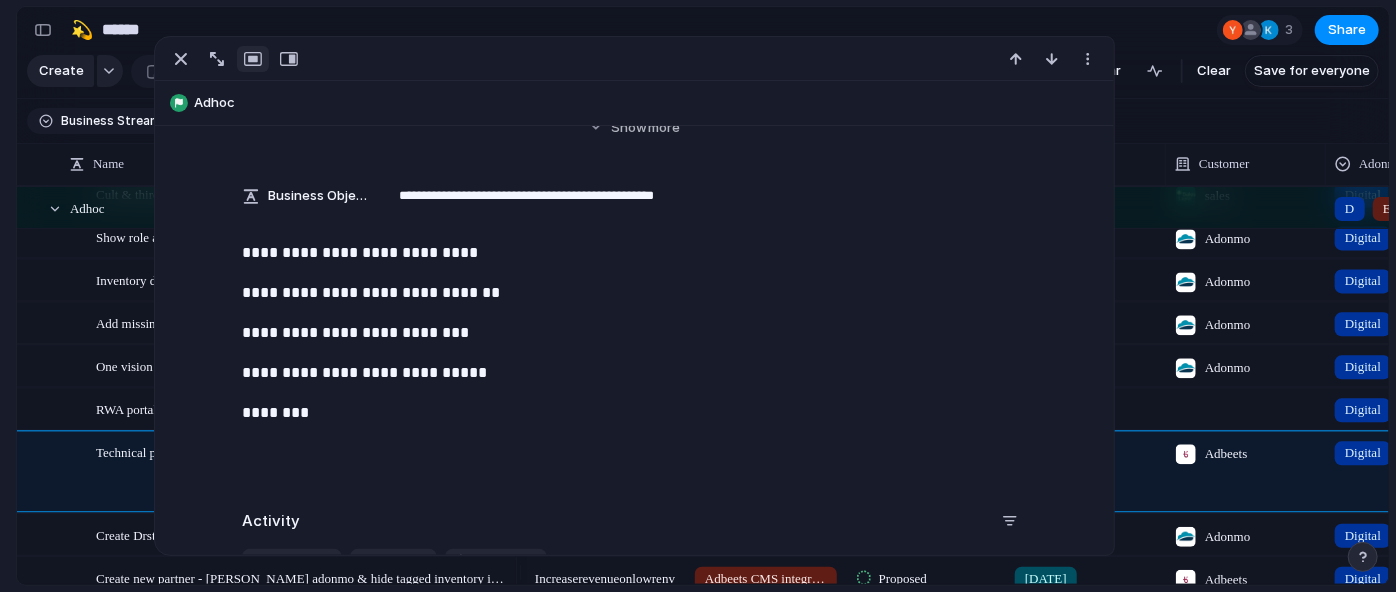 click on "**********" at bounding box center [634, 373] 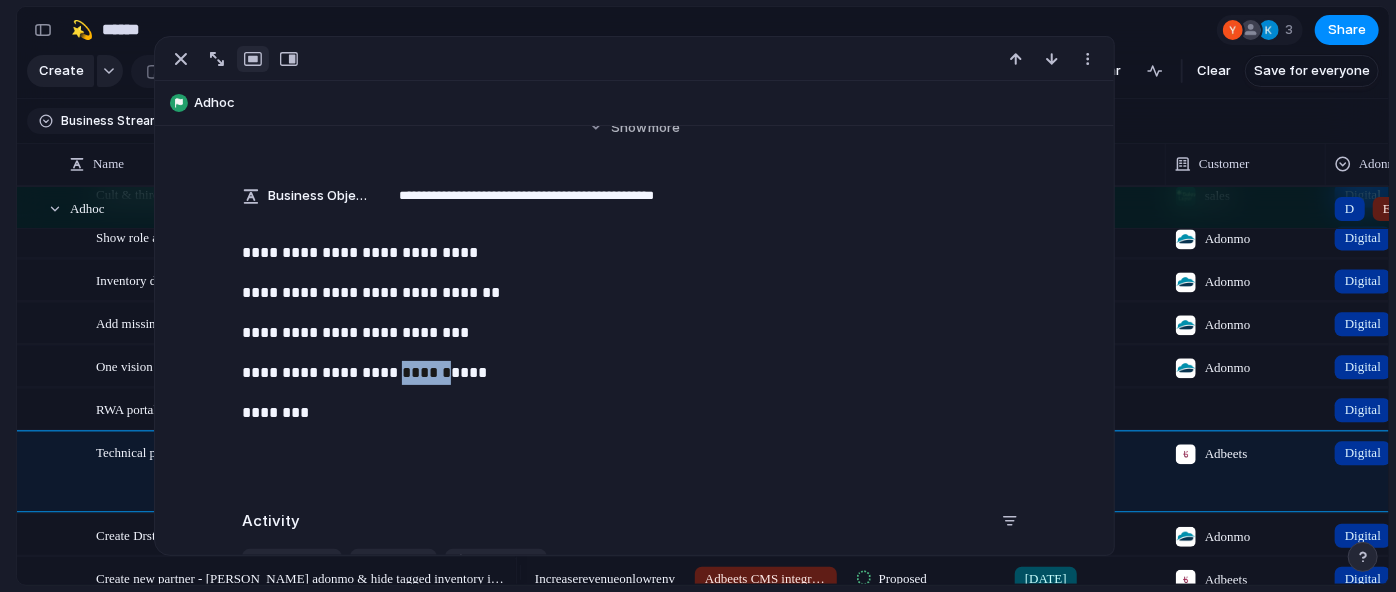 click on "**********" at bounding box center (634, 373) 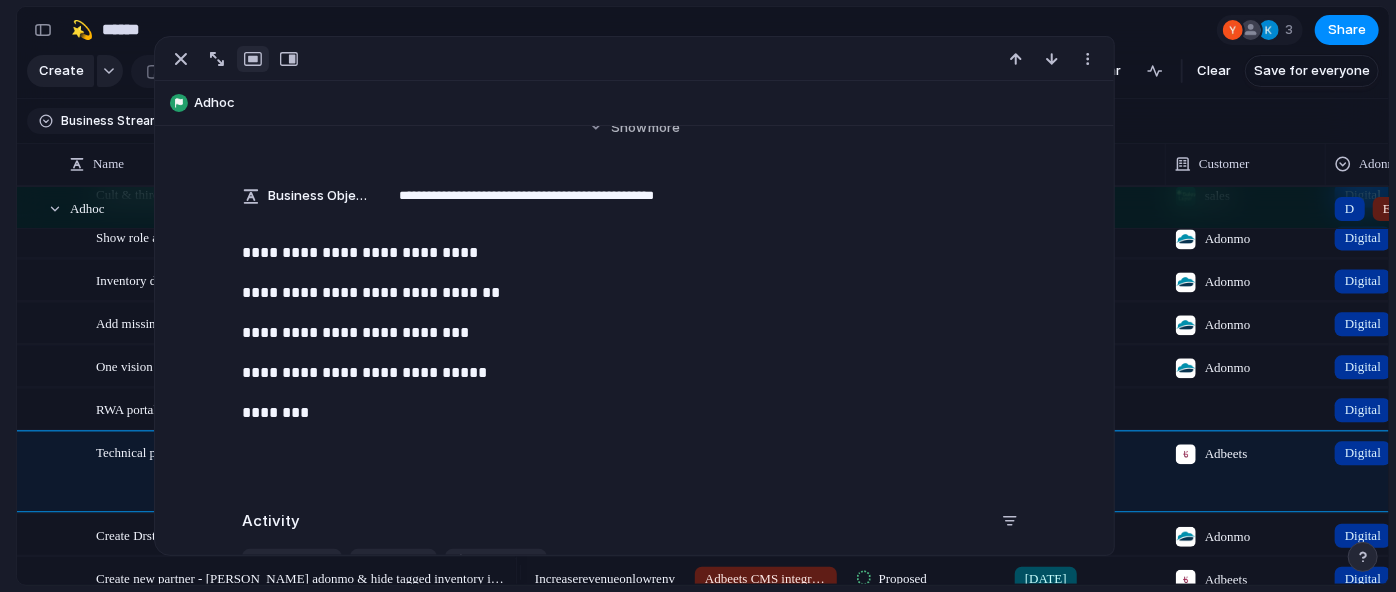 click on "**********" at bounding box center [634, 373] 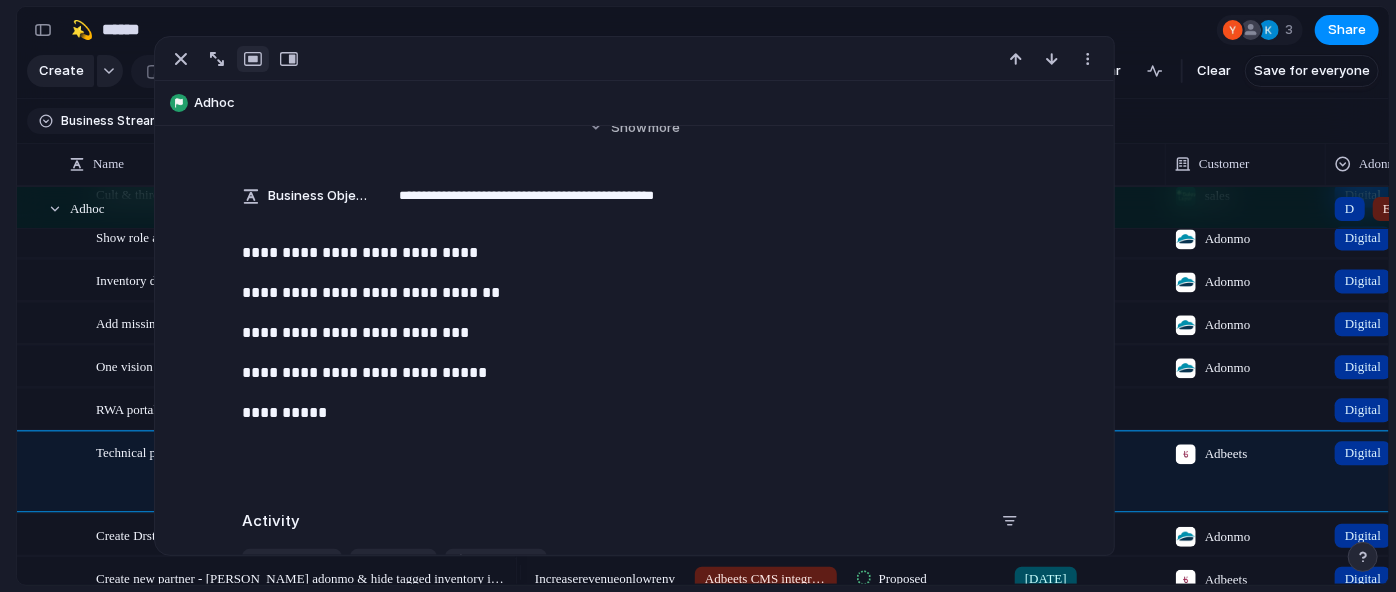 click on "**********" at bounding box center [634, 373] 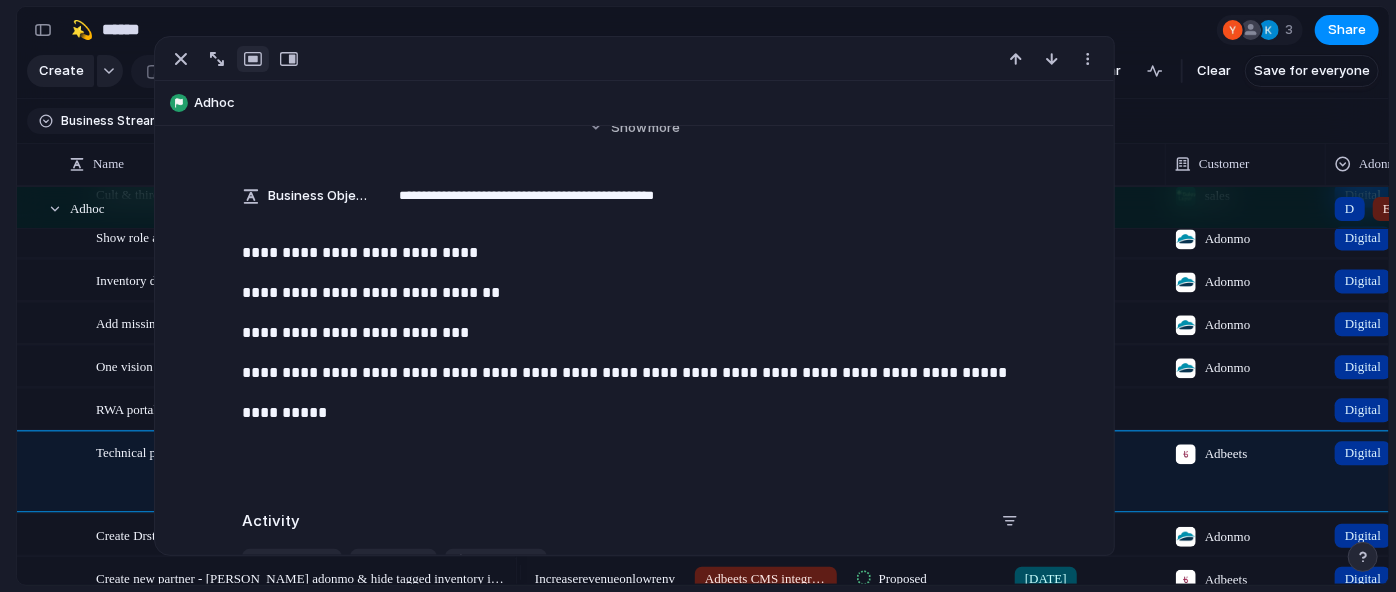 click on "**********" at bounding box center [634, 413] 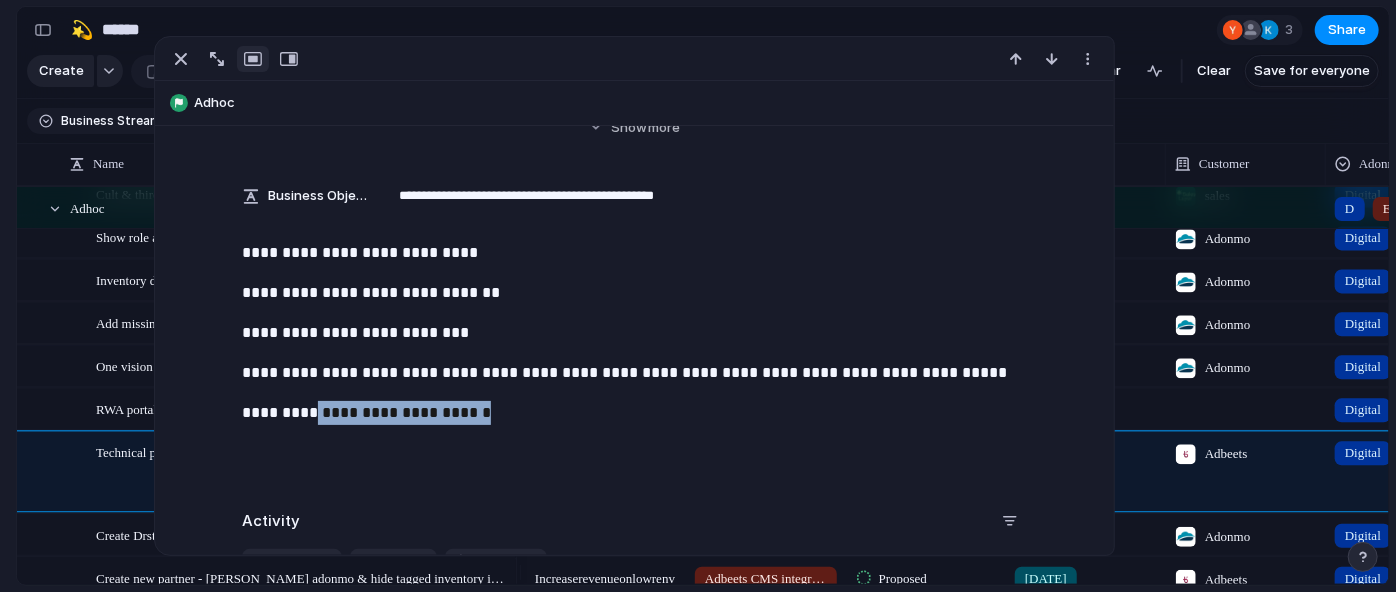 drag, startPoint x: 498, startPoint y: 421, endPoint x: 318, endPoint y: 406, distance: 180.62392 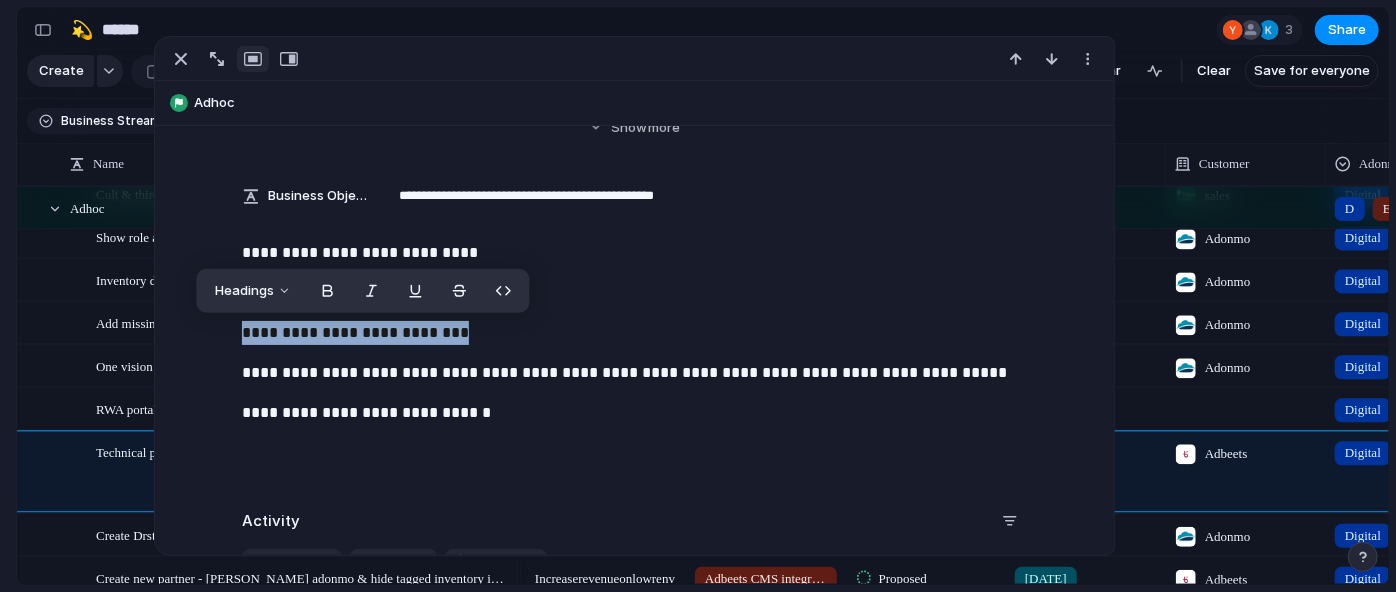 drag, startPoint x: 482, startPoint y: 332, endPoint x: 237, endPoint y: 319, distance: 245.34465 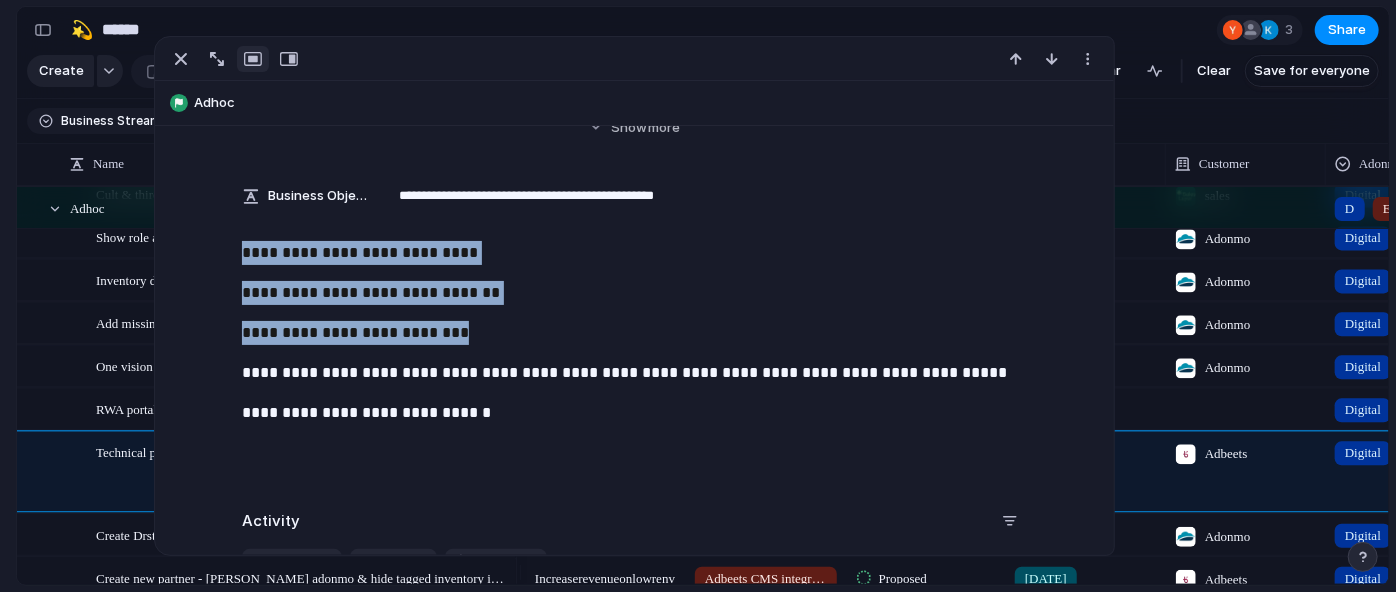 drag, startPoint x: 482, startPoint y: 340, endPoint x: 232, endPoint y: 242, distance: 268.52188 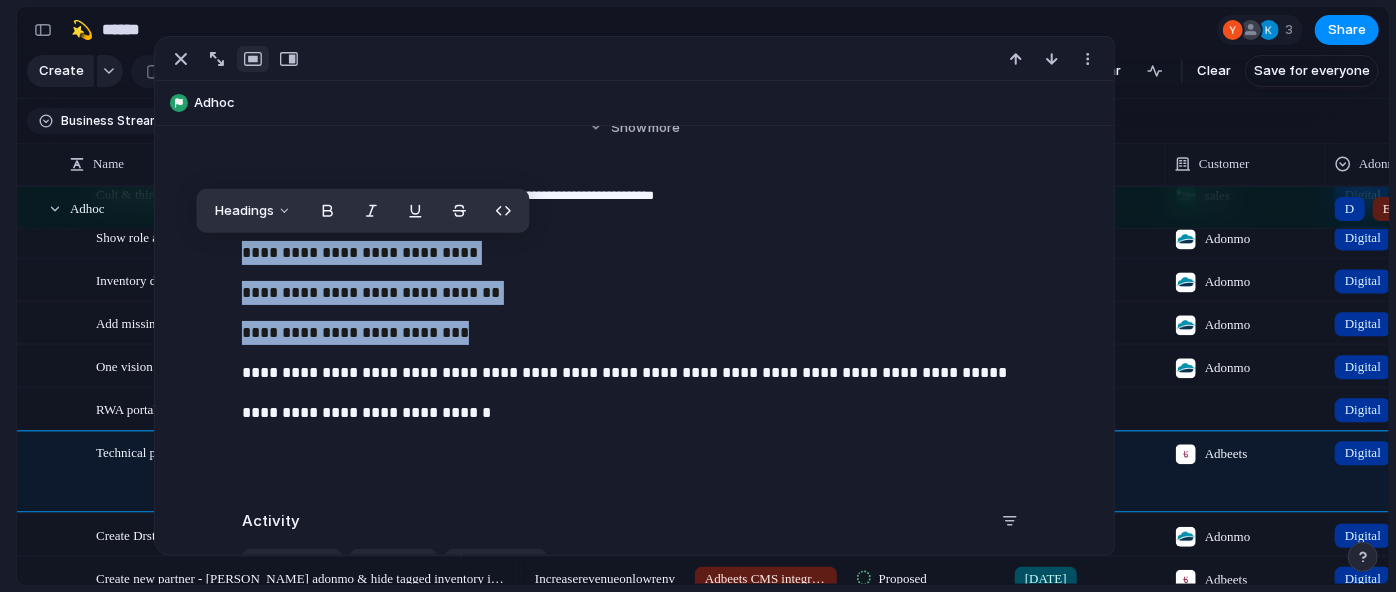 click on "**********" at bounding box center [634, 253] 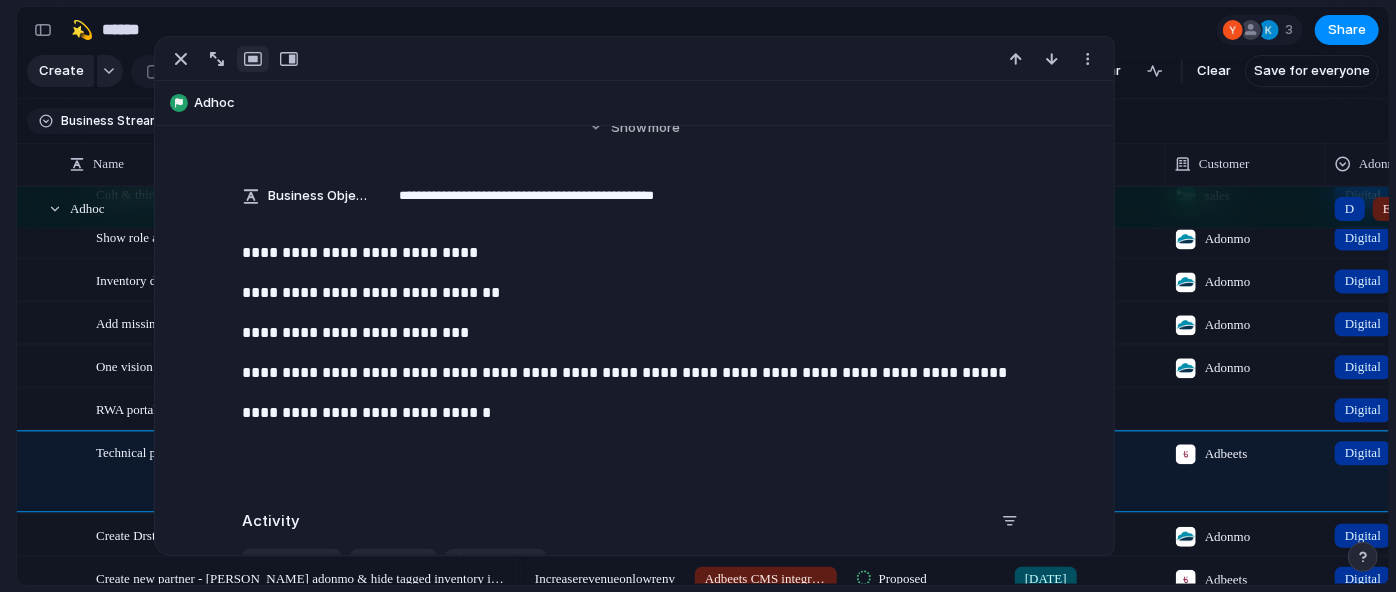 click on "**********" at bounding box center (634, 253) 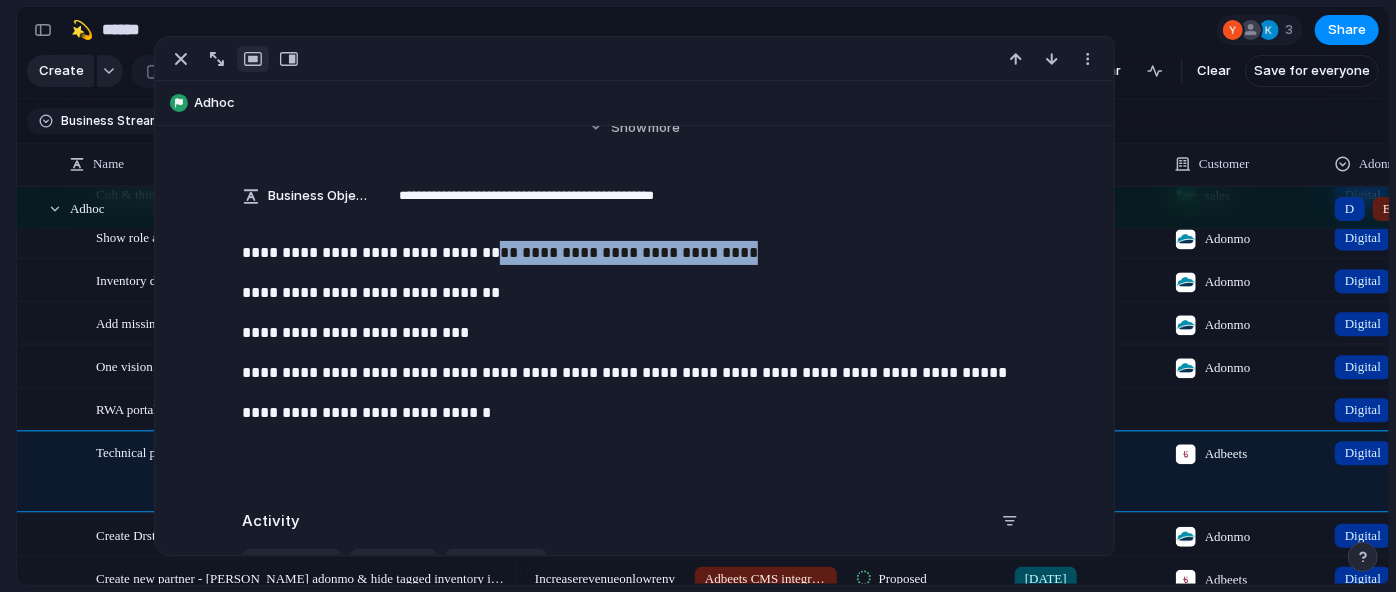 drag, startPoint x: 494, startPoint y: 251, endPoint x: 775, endPoint y: 251, distance: 281 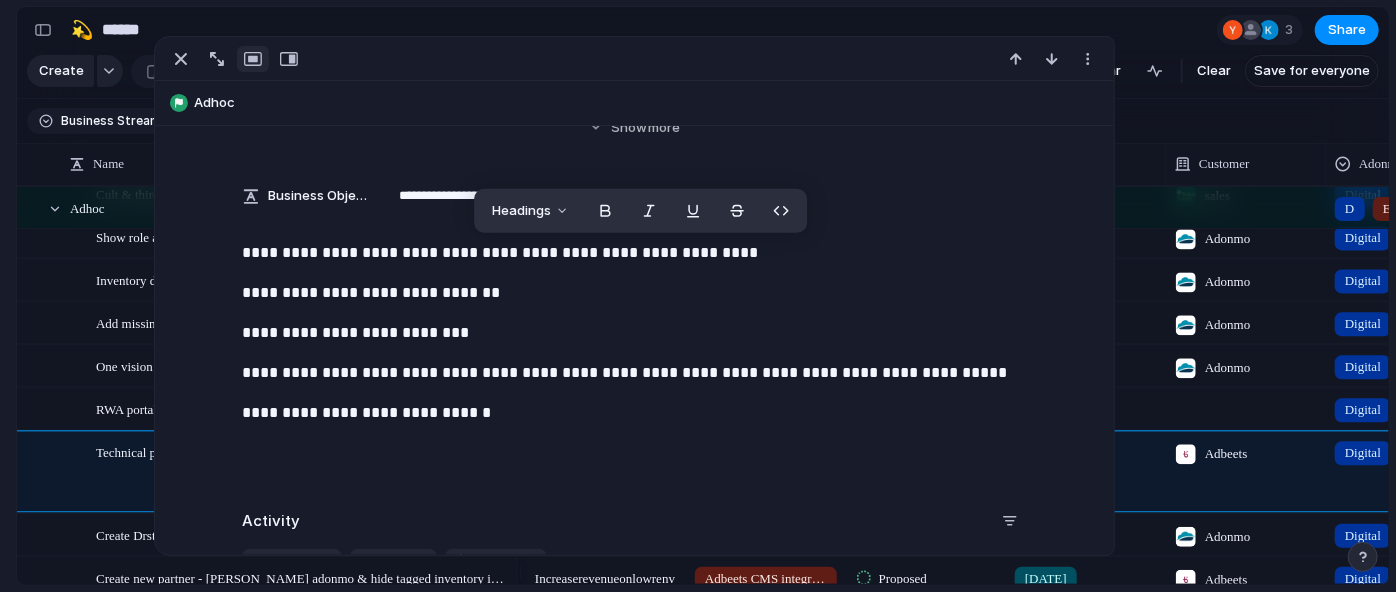 click on "**********" at bounding box center (634, 293) 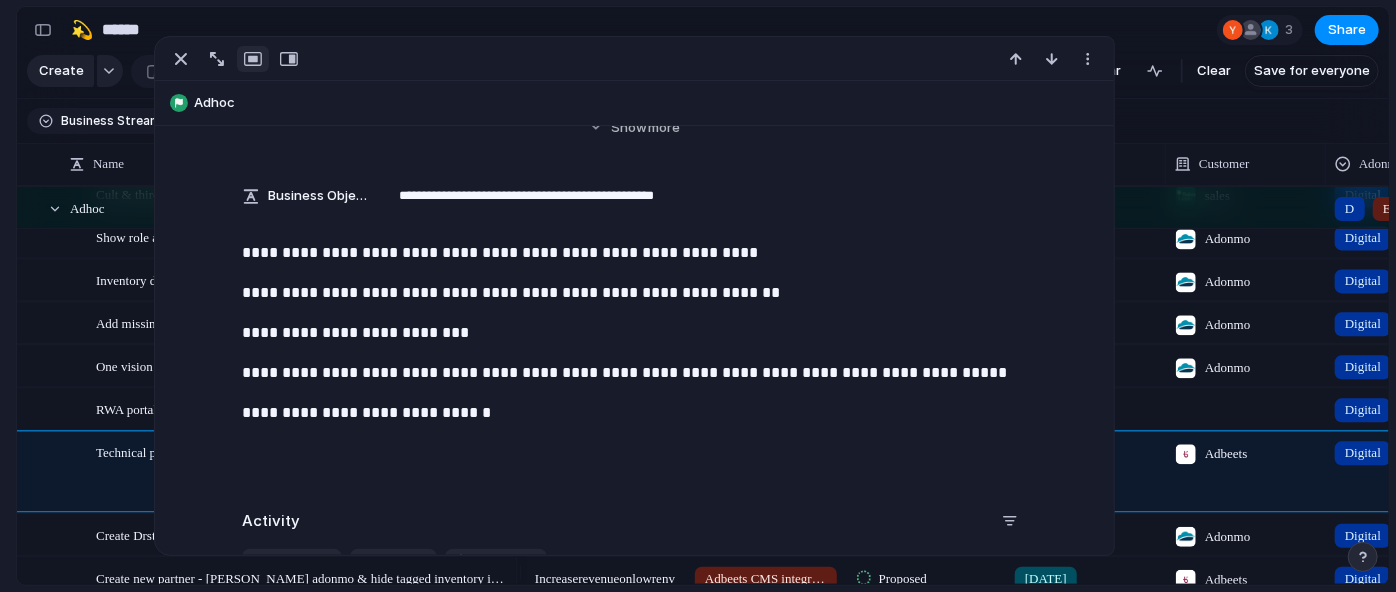click on "**********" at bounding box center (634, 333) 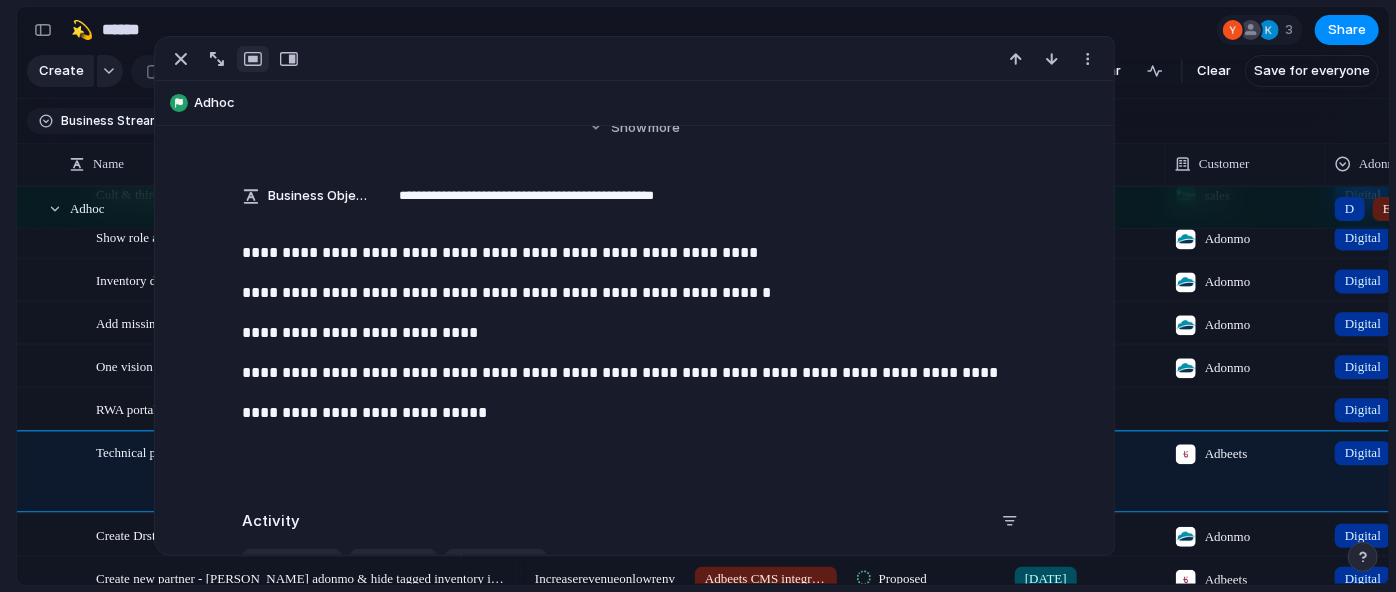click on "**********" at bounding box center [634, 333] 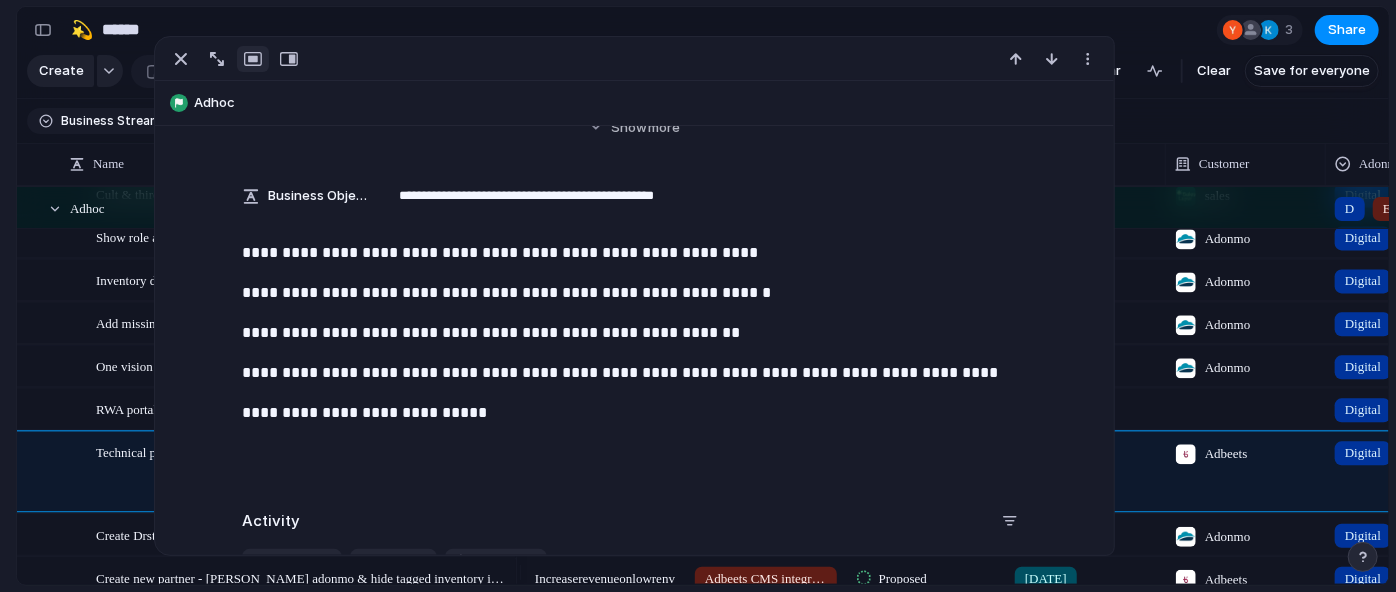 click on "**********" at bounding box center [634, 333] 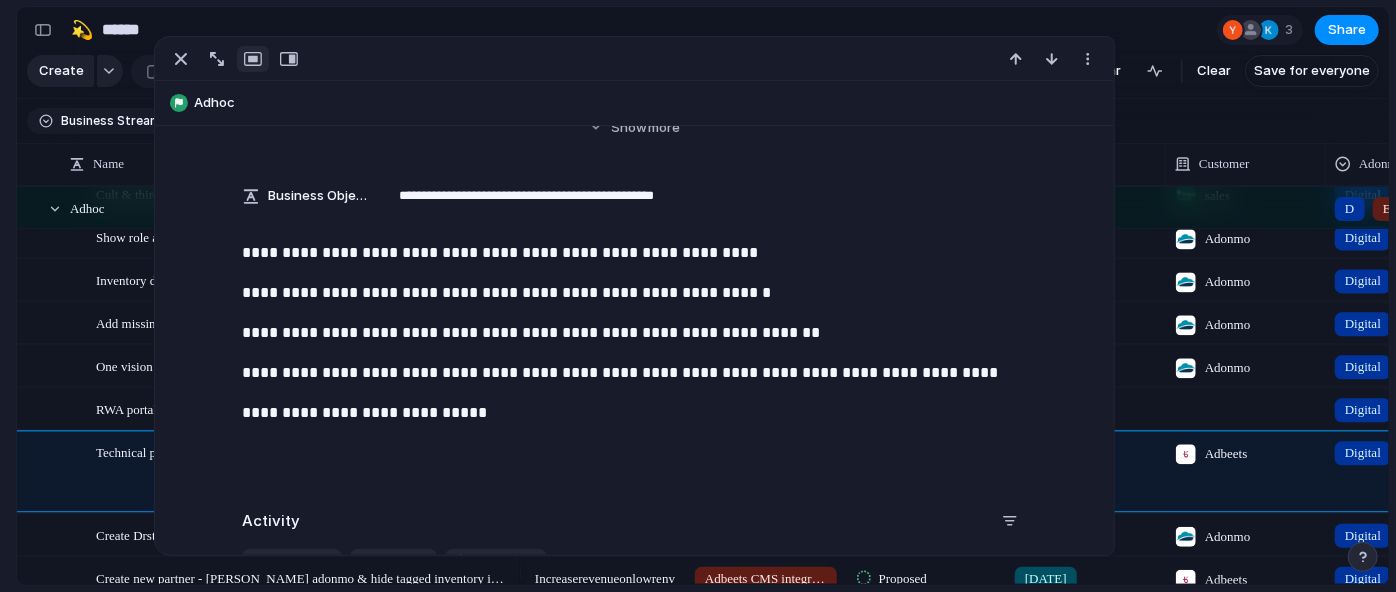 click on "**********" at bounding box center [634, 333] 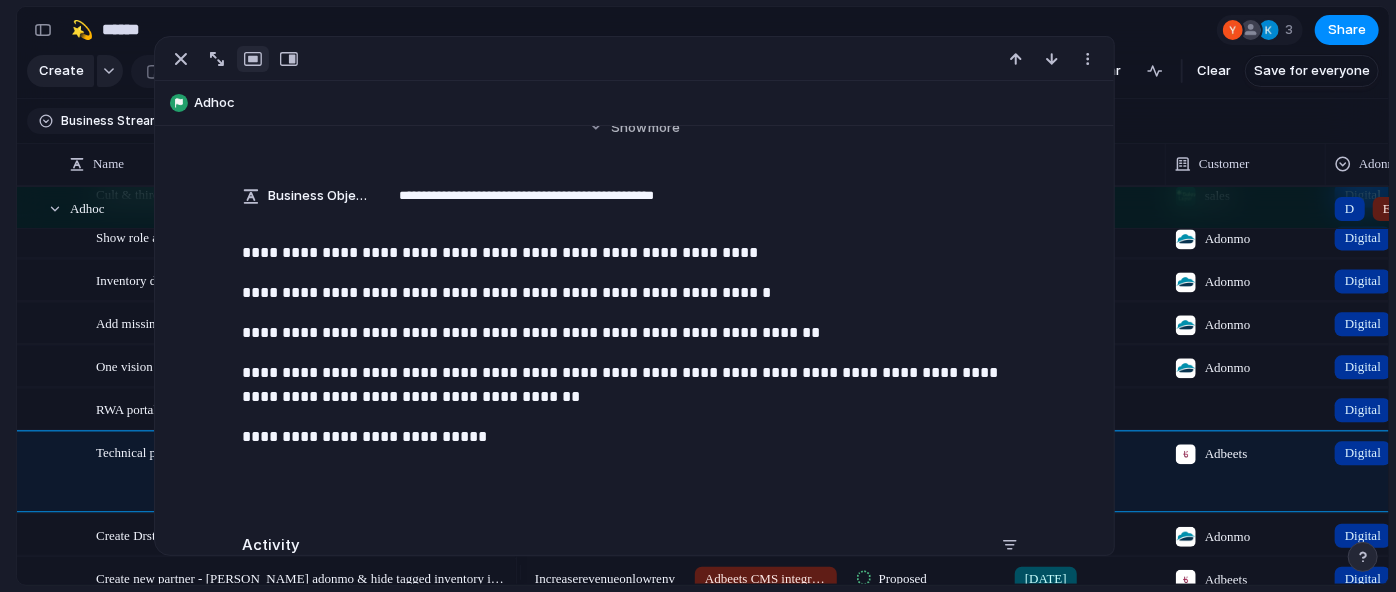 click on "**********" at bounding box center (634, 437) 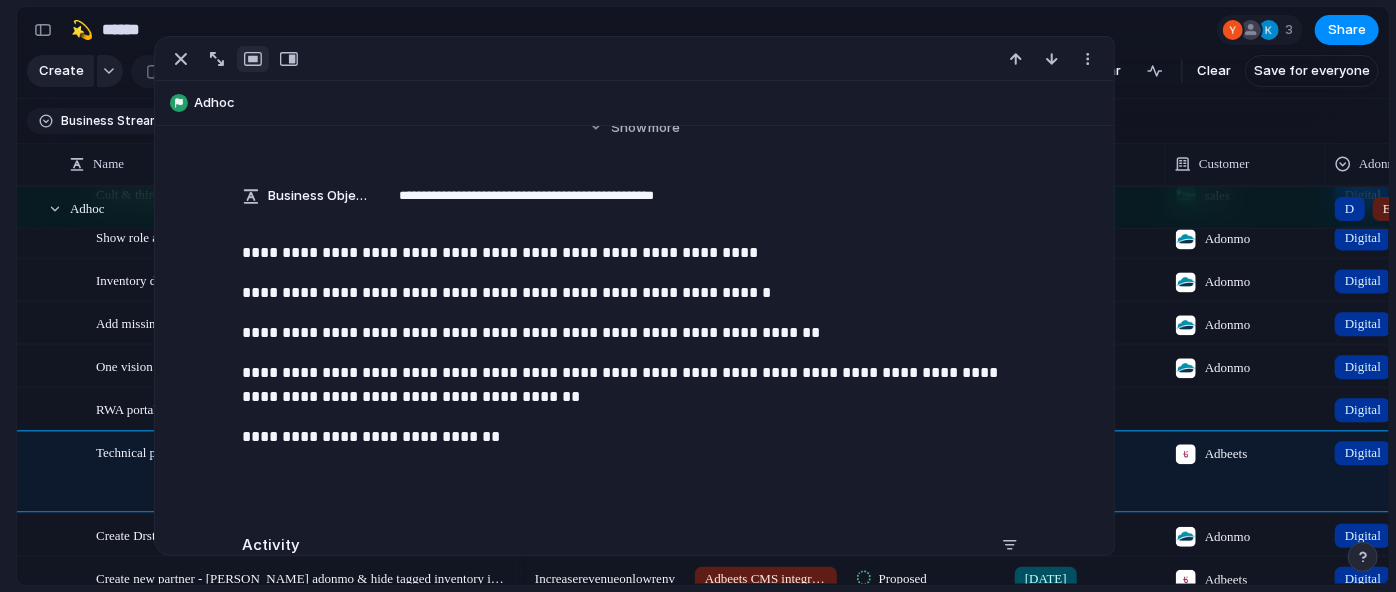 click on "**********" at bounding box center (634, 253) 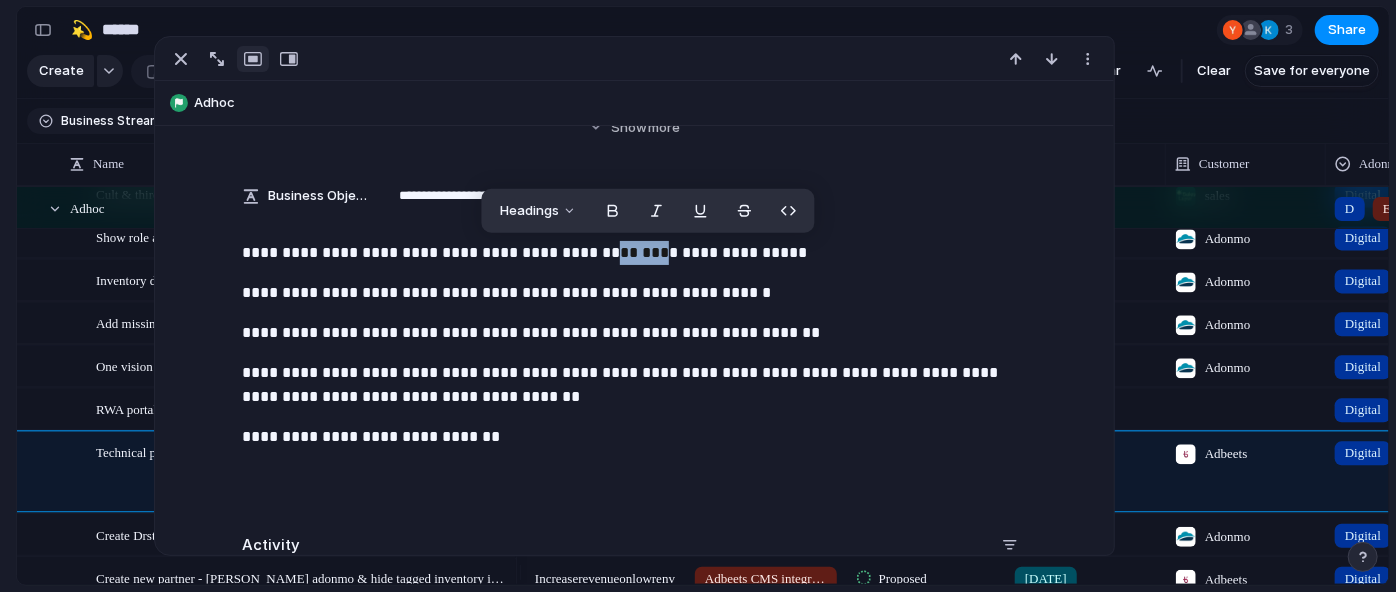 drag, startPoint x: 667, startPoint y: 255, endPoint x: 609, endPoint y: 258, distance: 58.077534 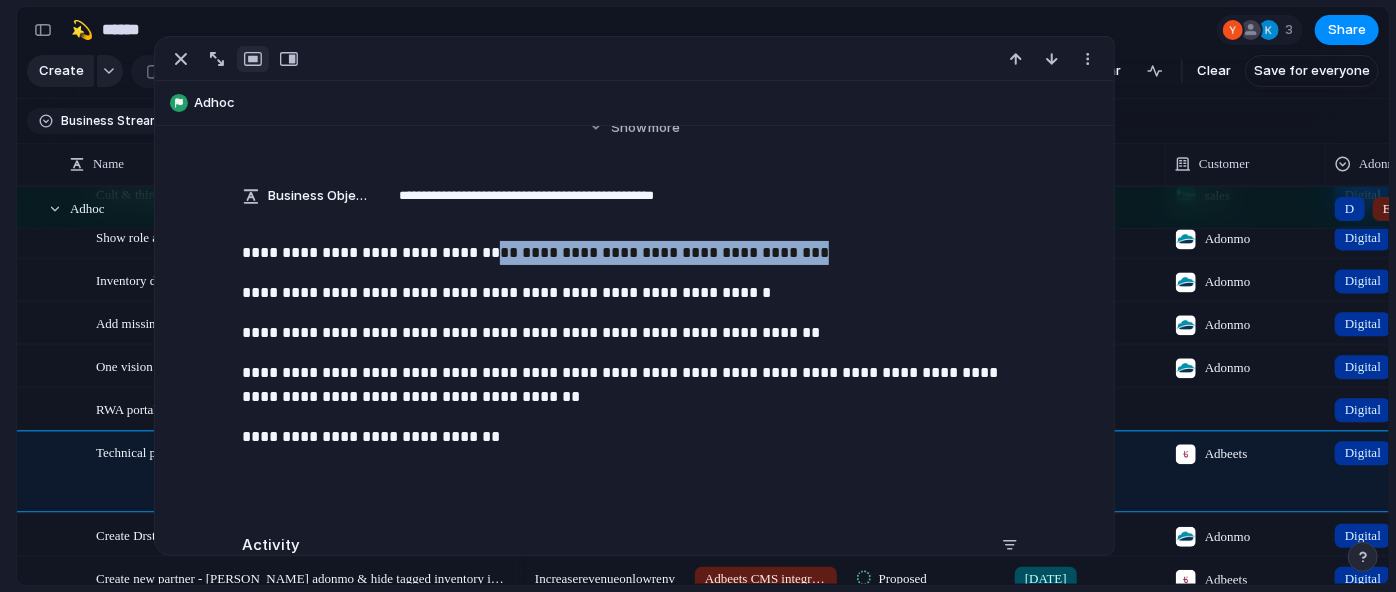 drag, startPoint x: 496, startPoint y: 250, endPoint x: 834, endPoint y: 251, distance: 338.00146 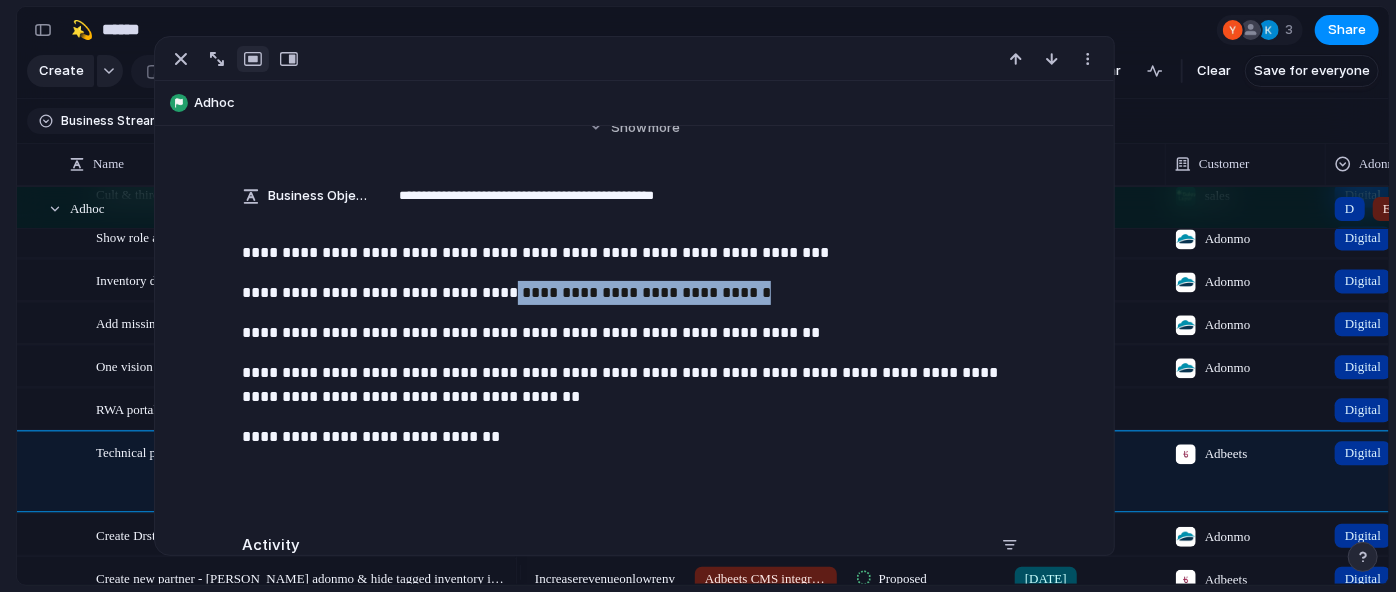 drag, startPoint x: 511, startPoint y: 298, endPoint x: 786, endPoint y: 287, distance: 275.2199 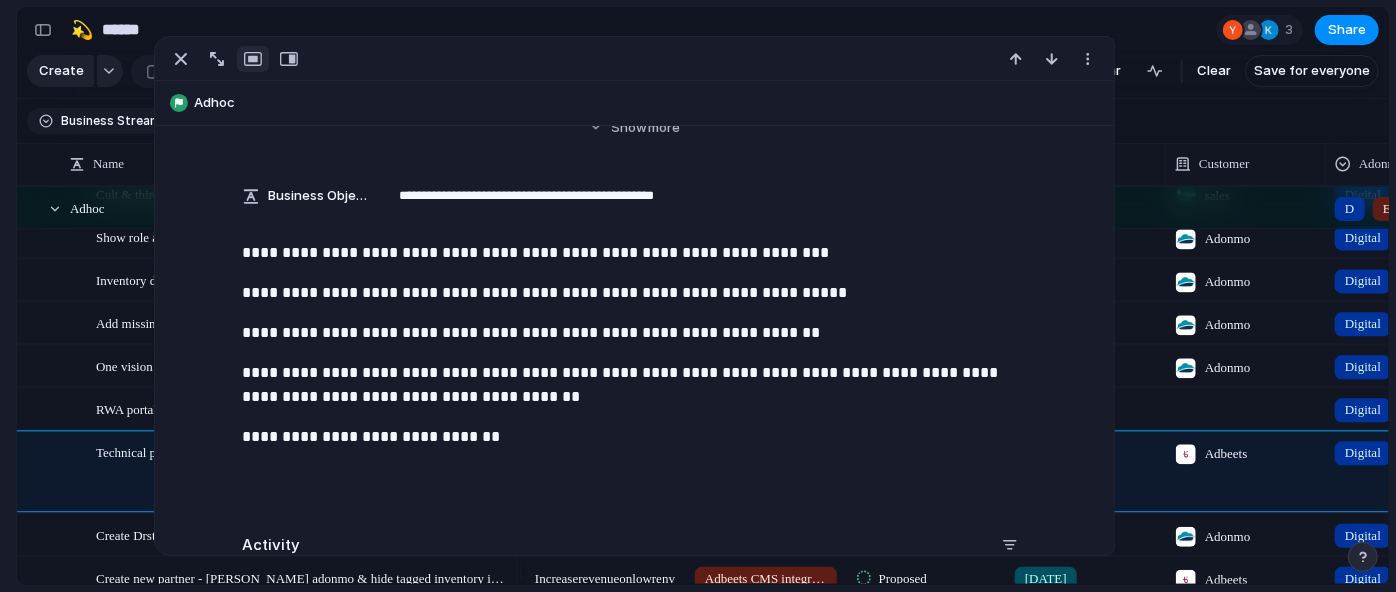 click on "**********" at bounding box center (634, 333) 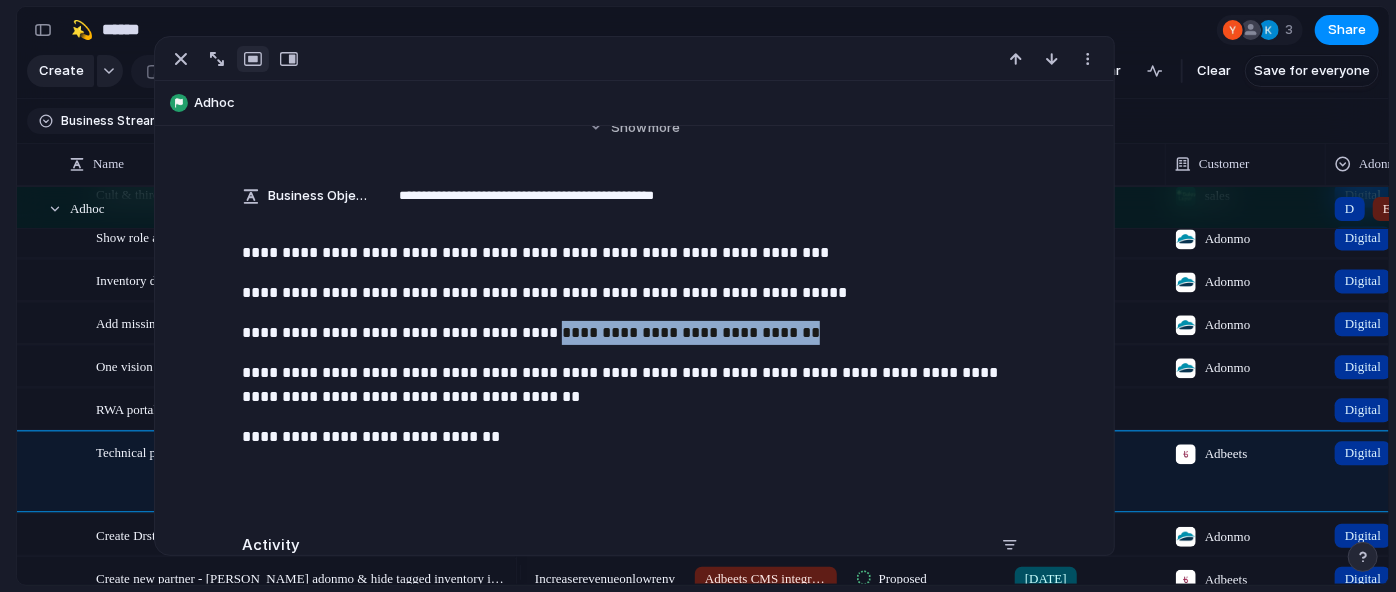 drag, startPoint x: 538, startPoint y: 333, endPoint x: 871, endPoint y: 326, distance: 333.07358 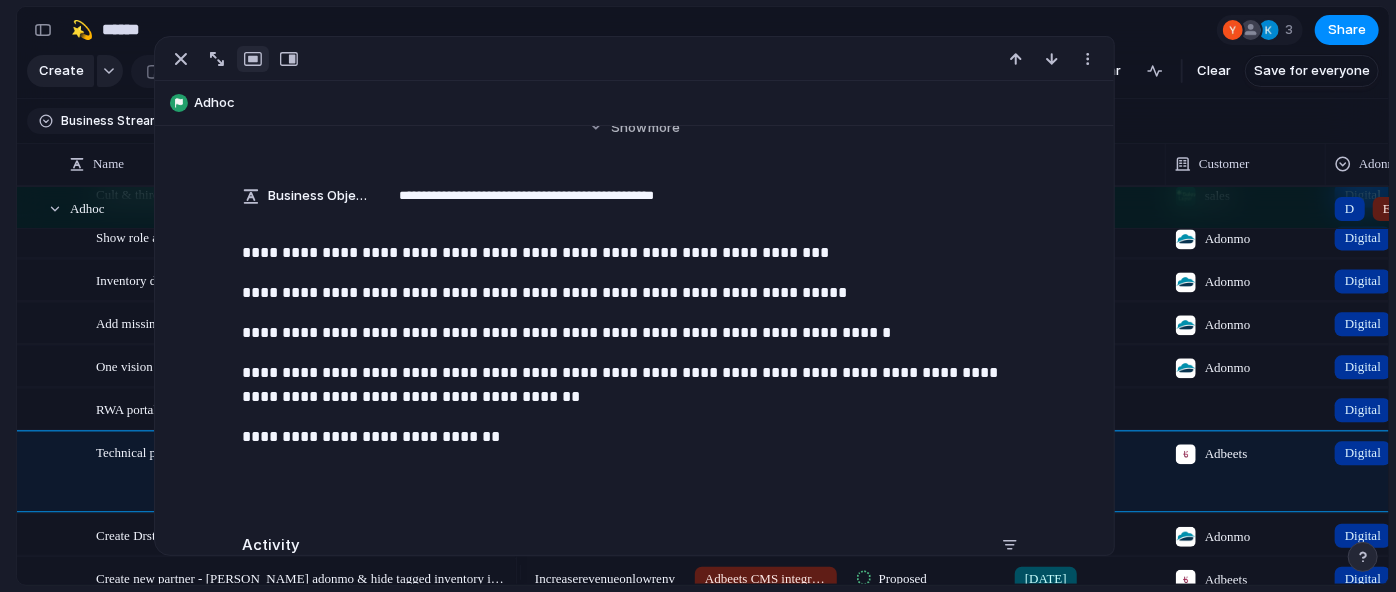 click on "**********" at bounding box center [634, 437] 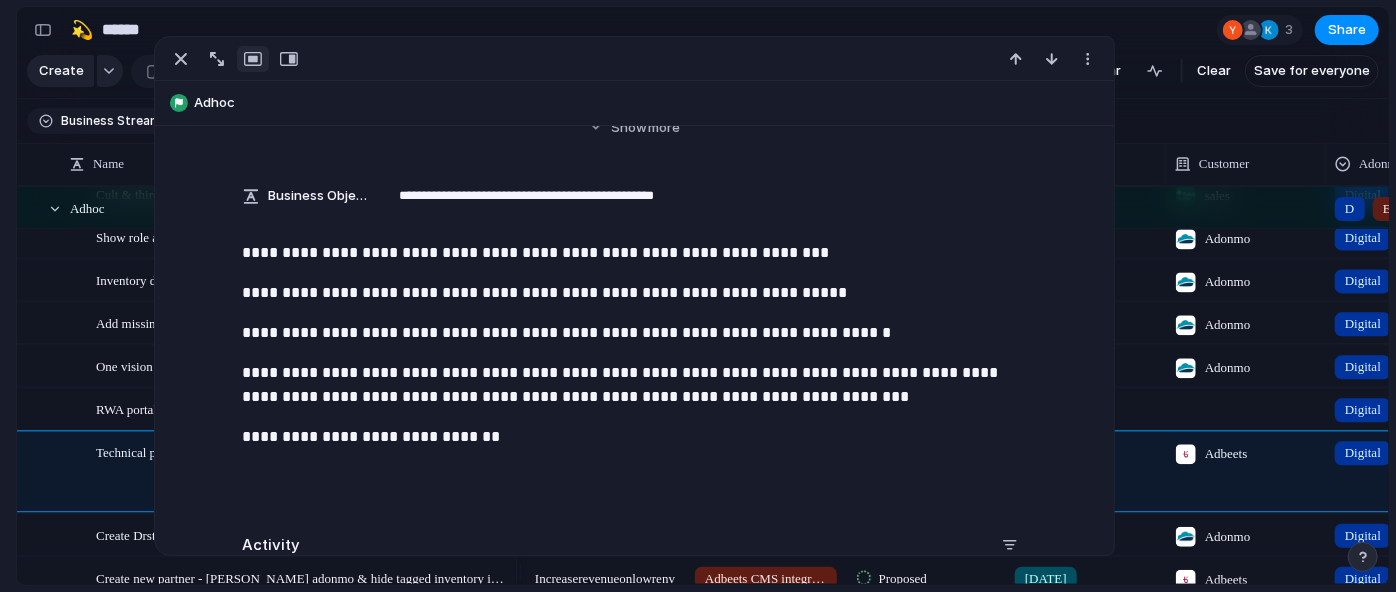 click on "**********" at bounding box center (634, 385) 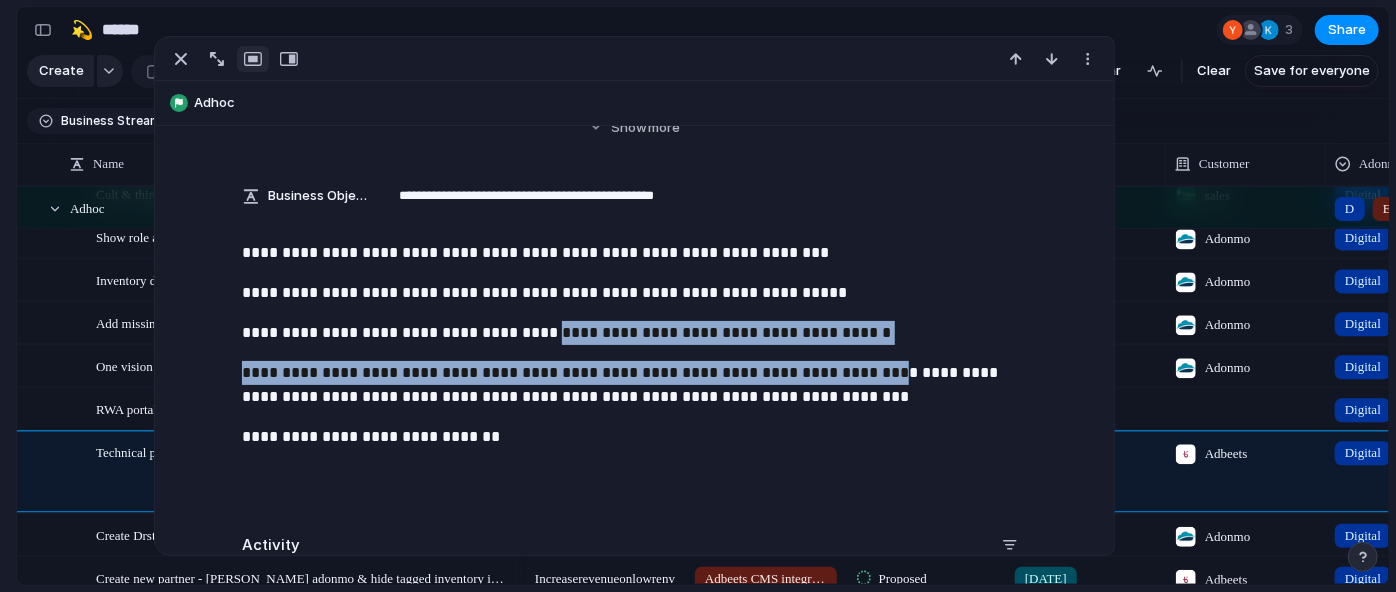 drag, startPoint x: 539, startPoint y: 329, endPoint x: 851, endPoint y: 346, distance: 312.4628 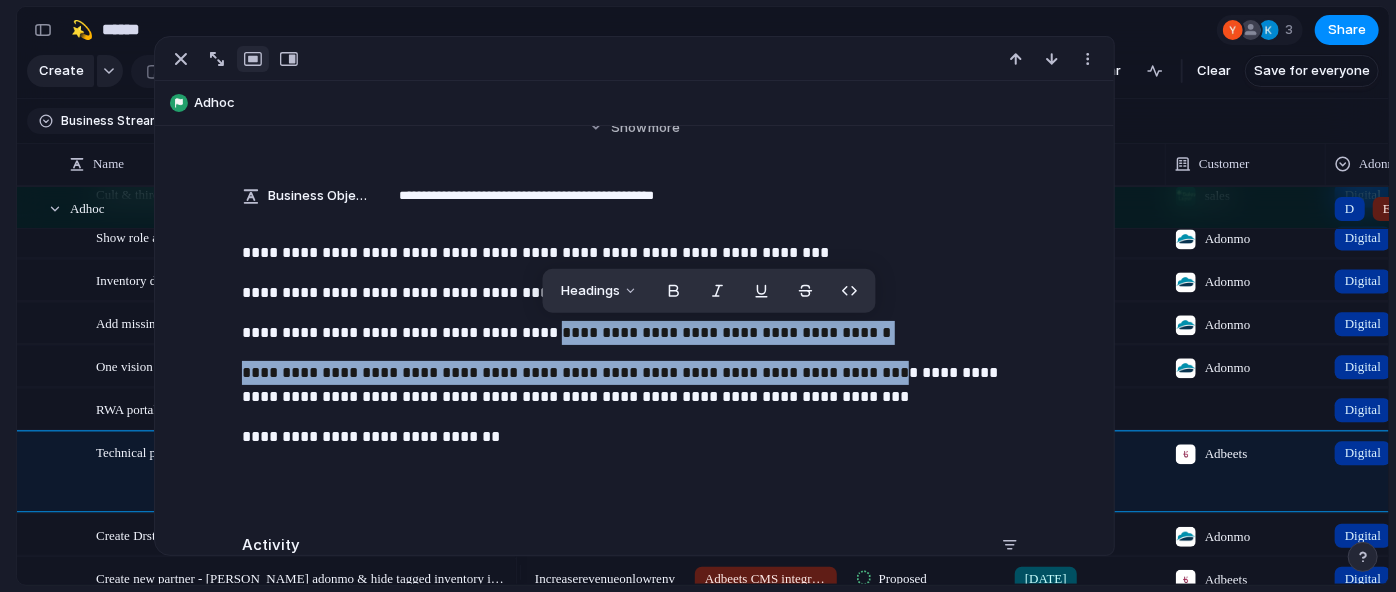 click on "**********" at bounding box center [634, 333] 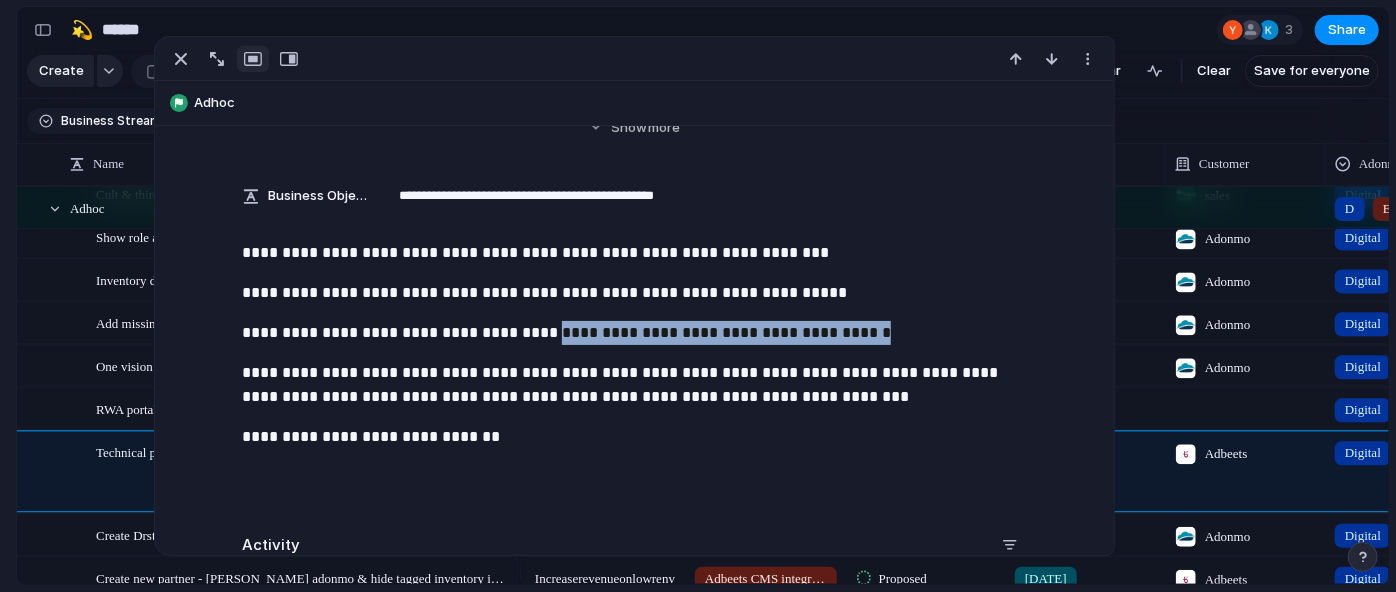 drag, startPoint x: 880, startPoint y: 338, endPoint x: 538, endPoint y: 316, distance: 342.70688 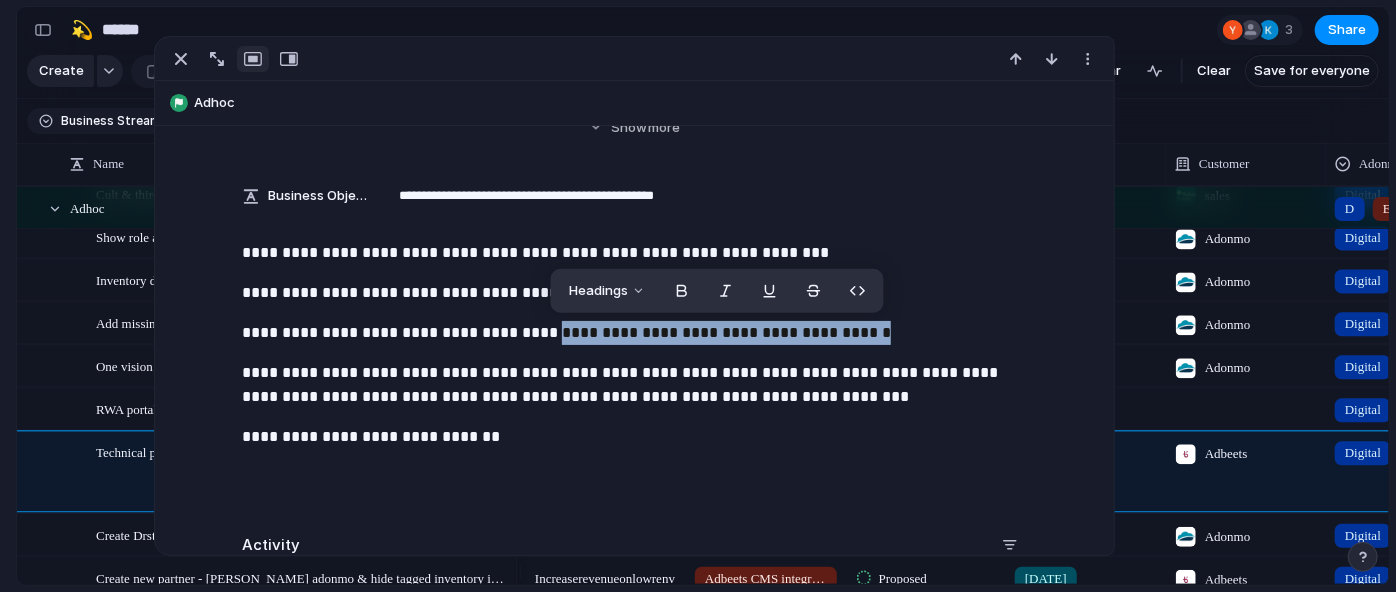 copy on "**********" 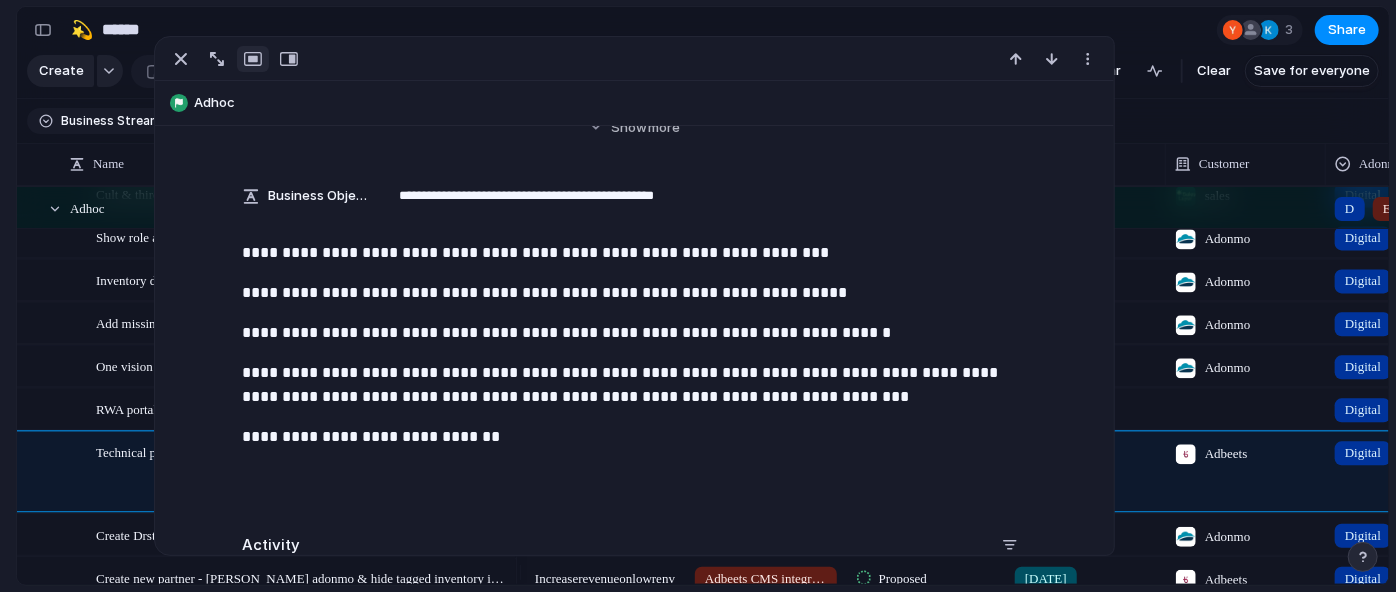 click on "**********" at bounding box center [634, 437] 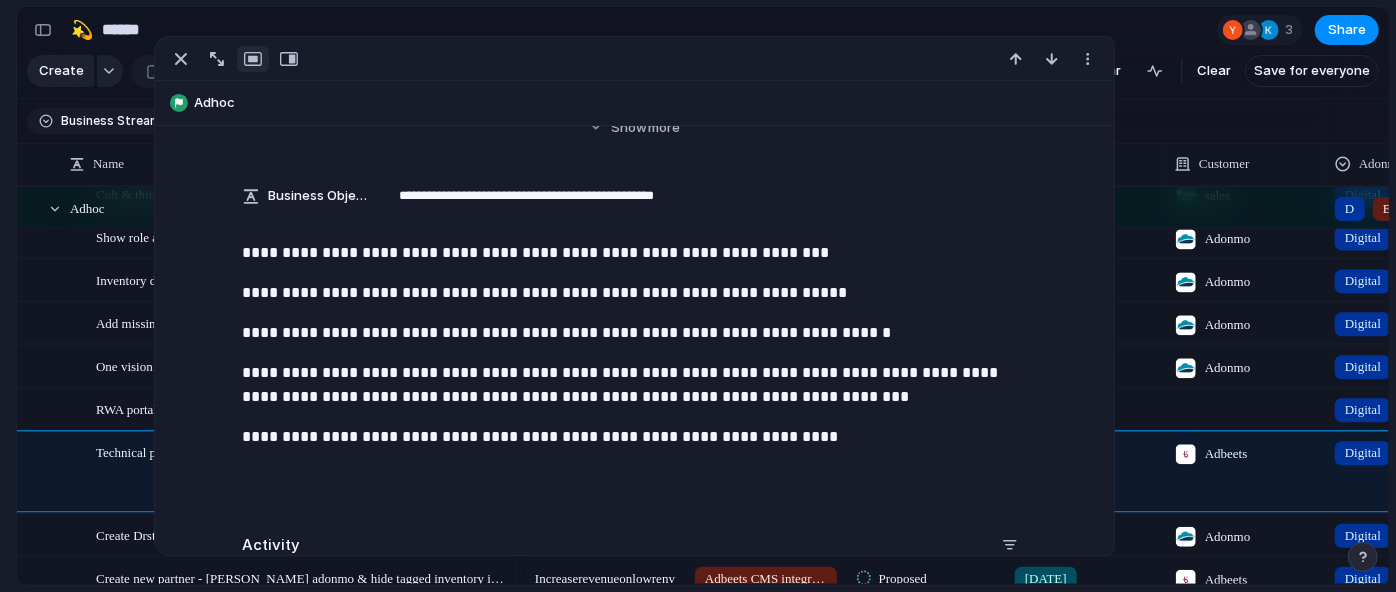 click on "**********" at bounding box center [634, 437] 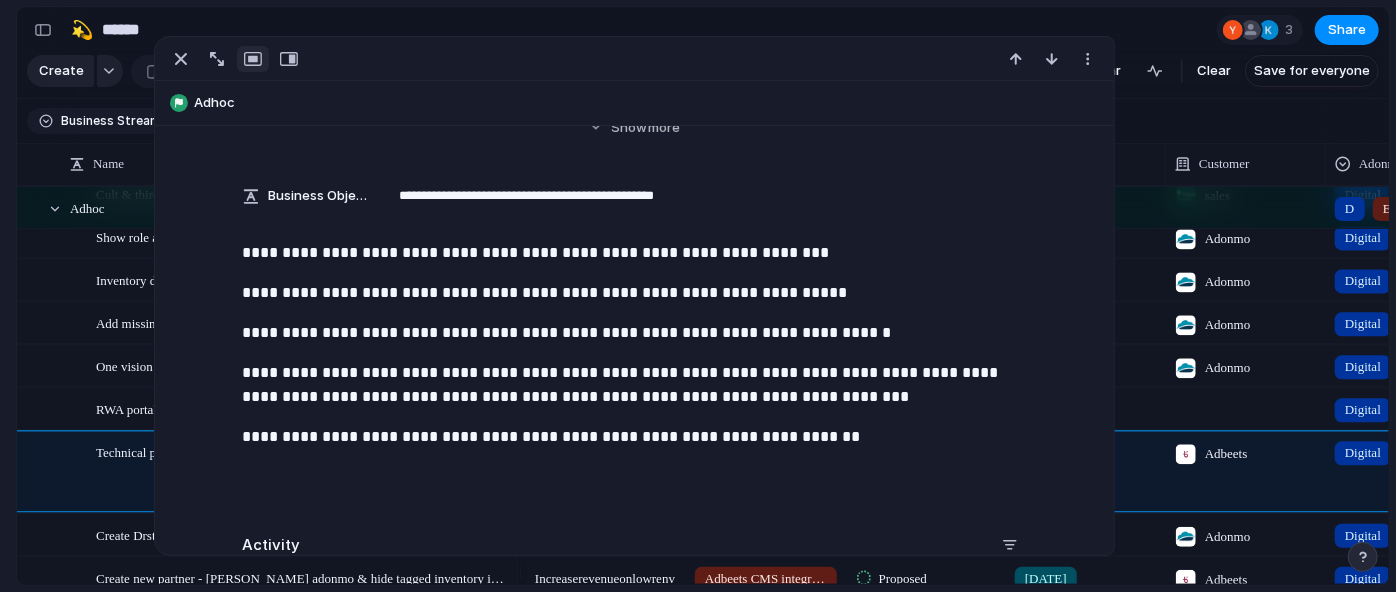 click at bounding box center [634, 477] 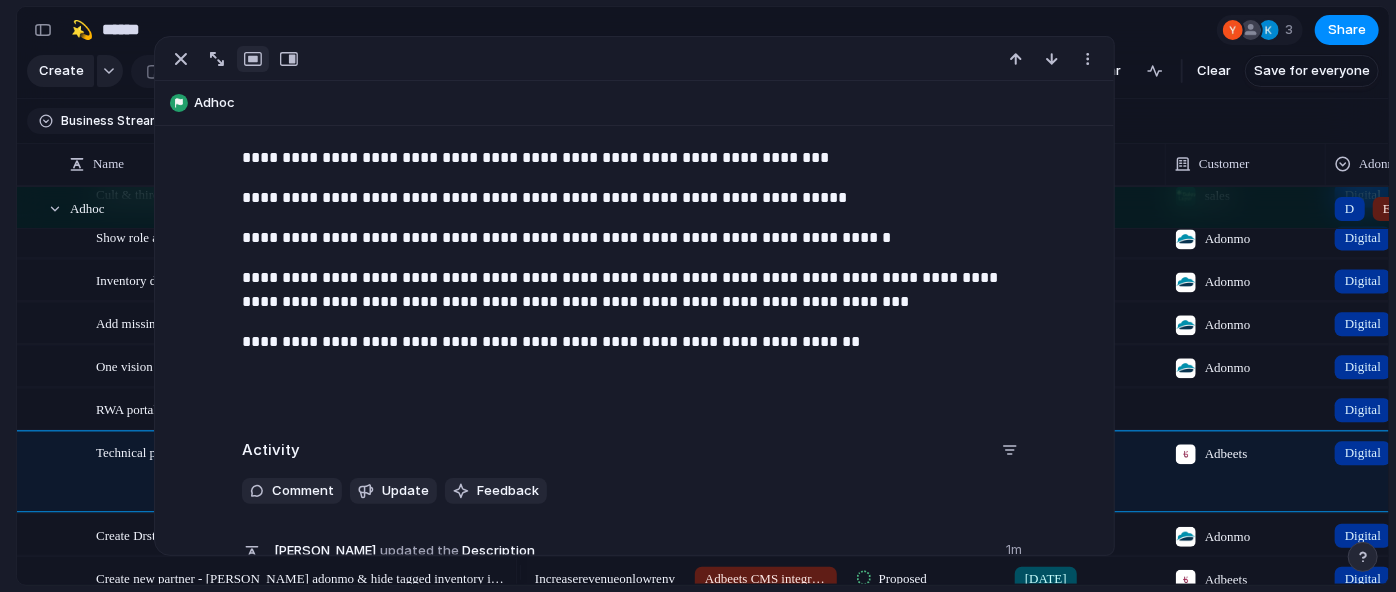 scroll, scrollTop: 559, scrollLeft: 0, axis: vertical 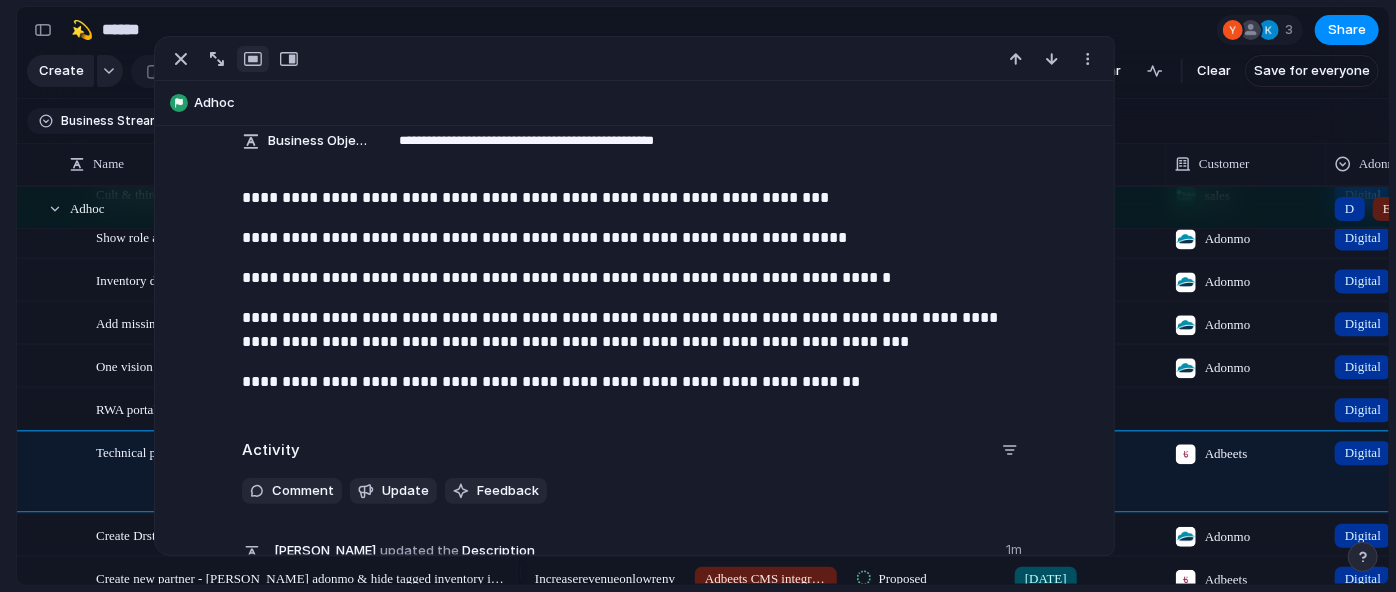 click on "Keep using Index You're approaching the free limit of 300 work items Upgrade plan" at bounding box center [8, 488] 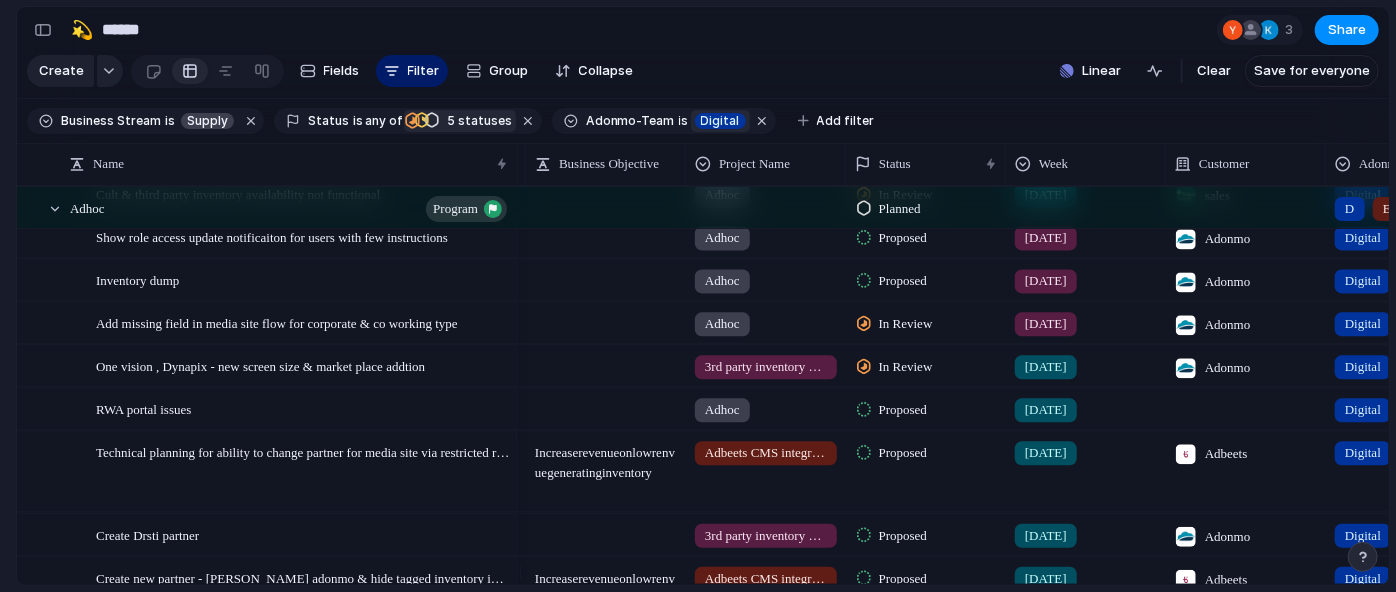 scroll, scrollTop: 0, scrollLeft: 209, axis: horizontal 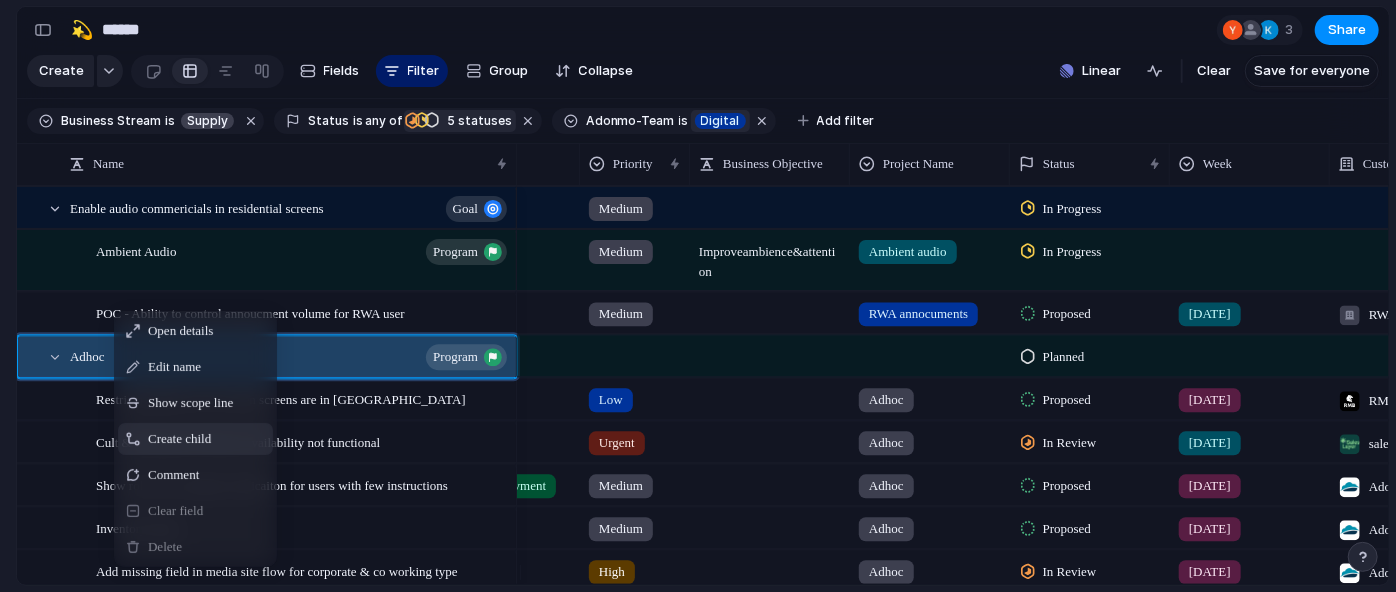 click on "Create child" at bounding box center [179, 439] 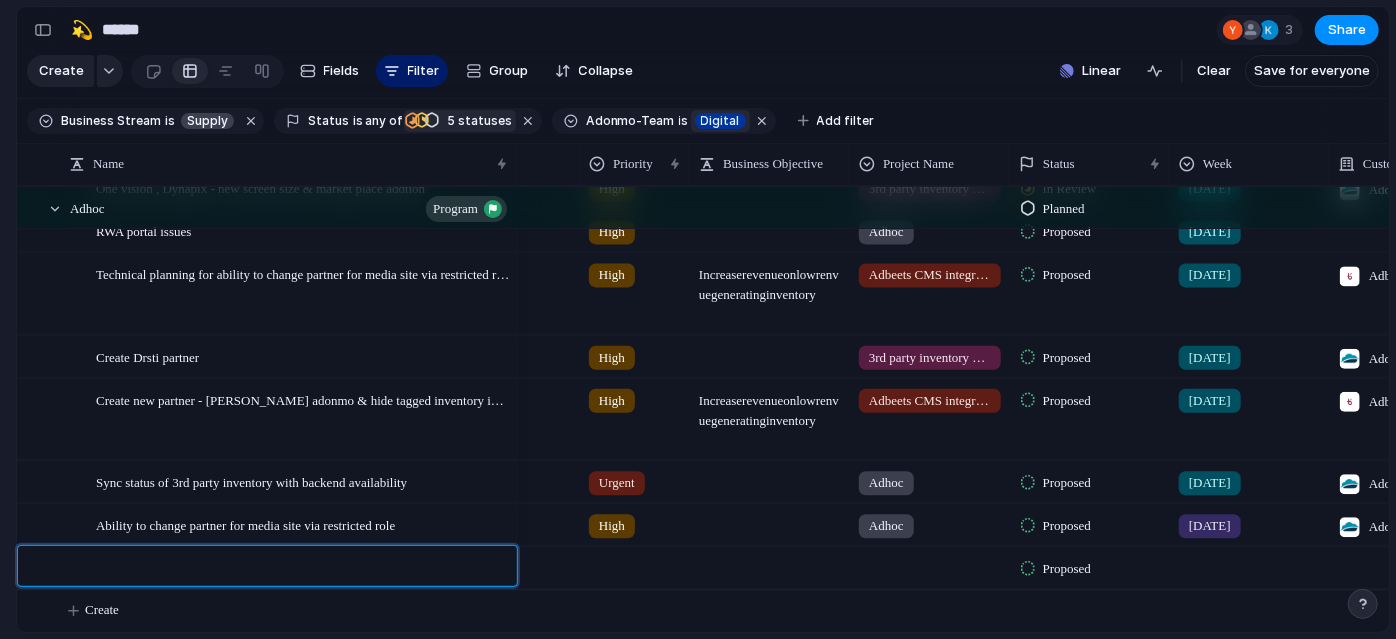 scroll, scrollTop: 442, scrollLeft: 0, axis: vertical 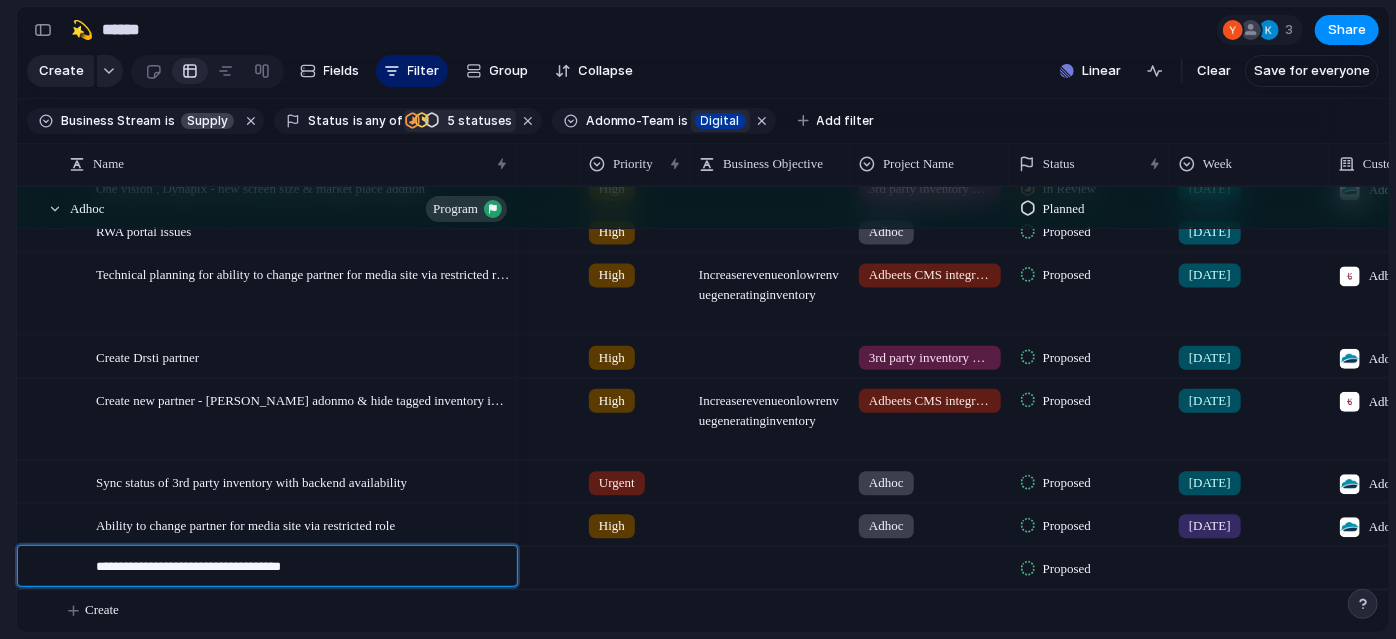 type on "**********" 